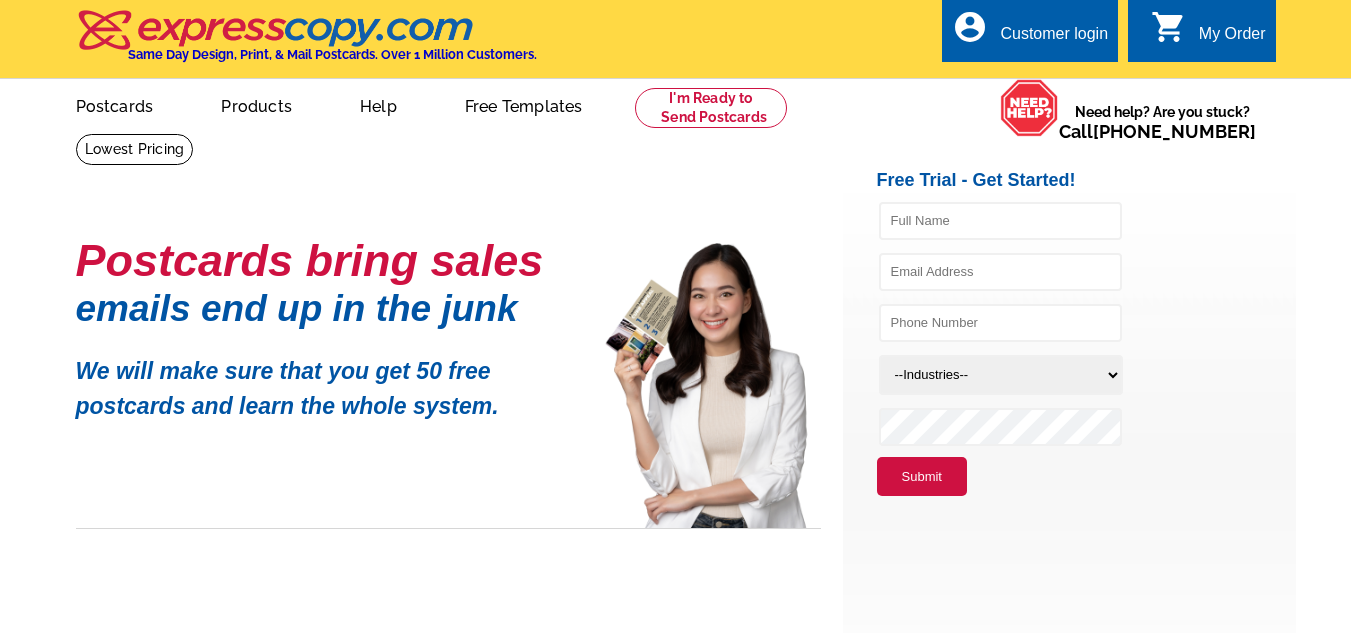 scroll, scrollTop: 0, scrollLeft: 0, axis: both 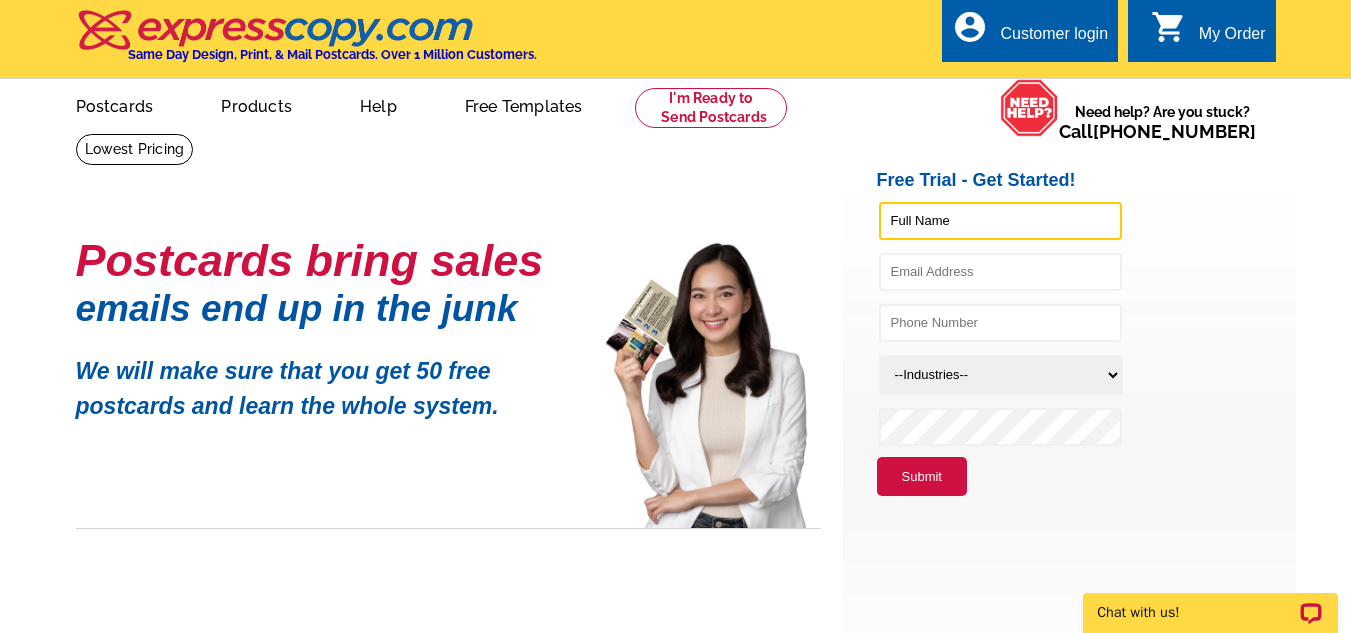 click at bounding box center (1000, 221) 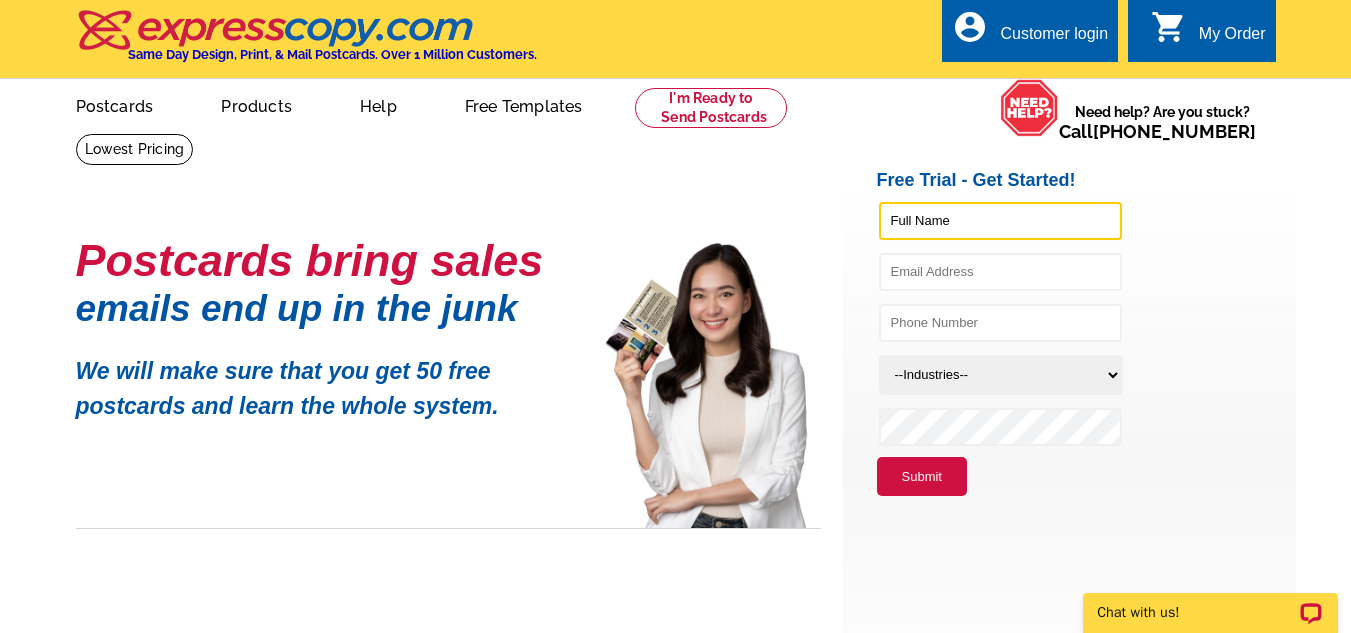 type on "VIctoria Sparks" 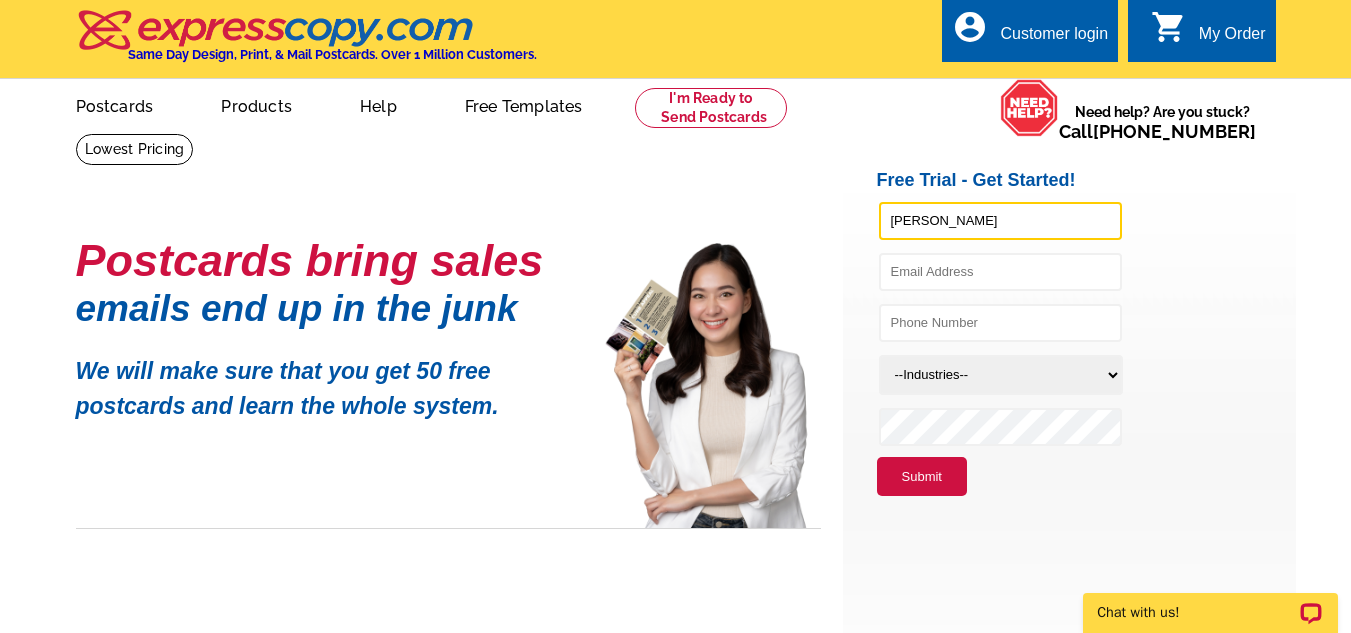 type on "arise123shine@gmail.com" 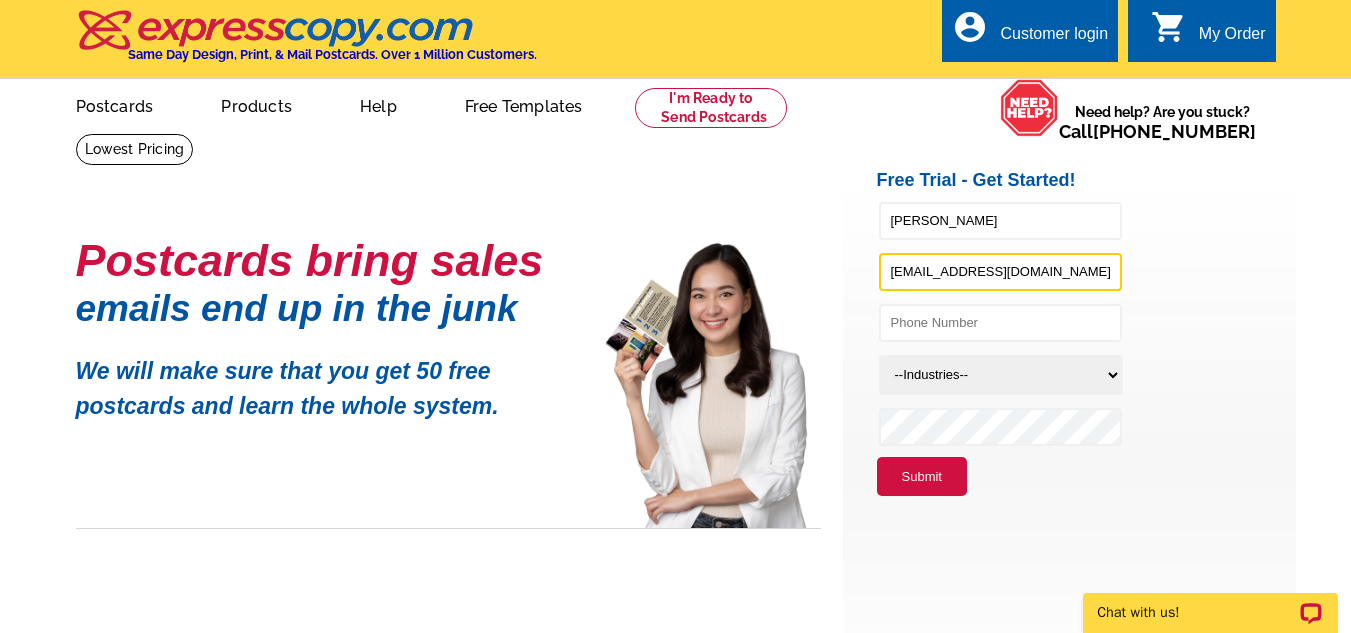 type on "3364554438" 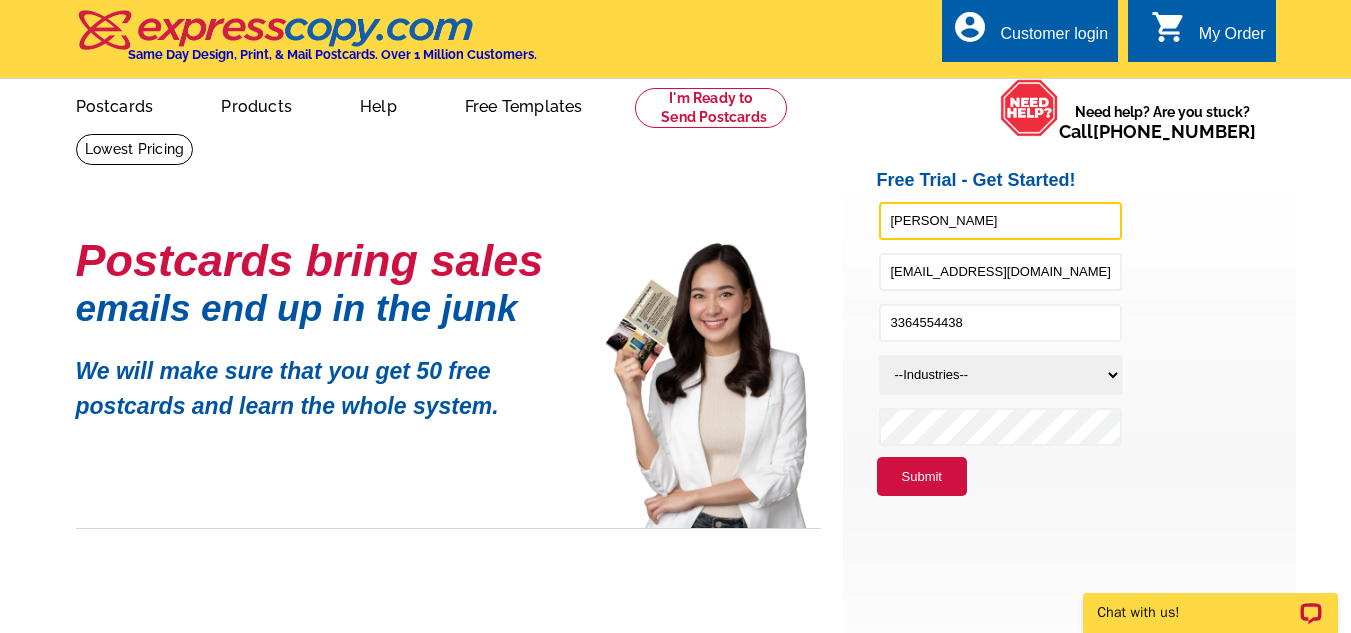 scroll, scrollTop: 0, scrollLeft: 0, axis: both 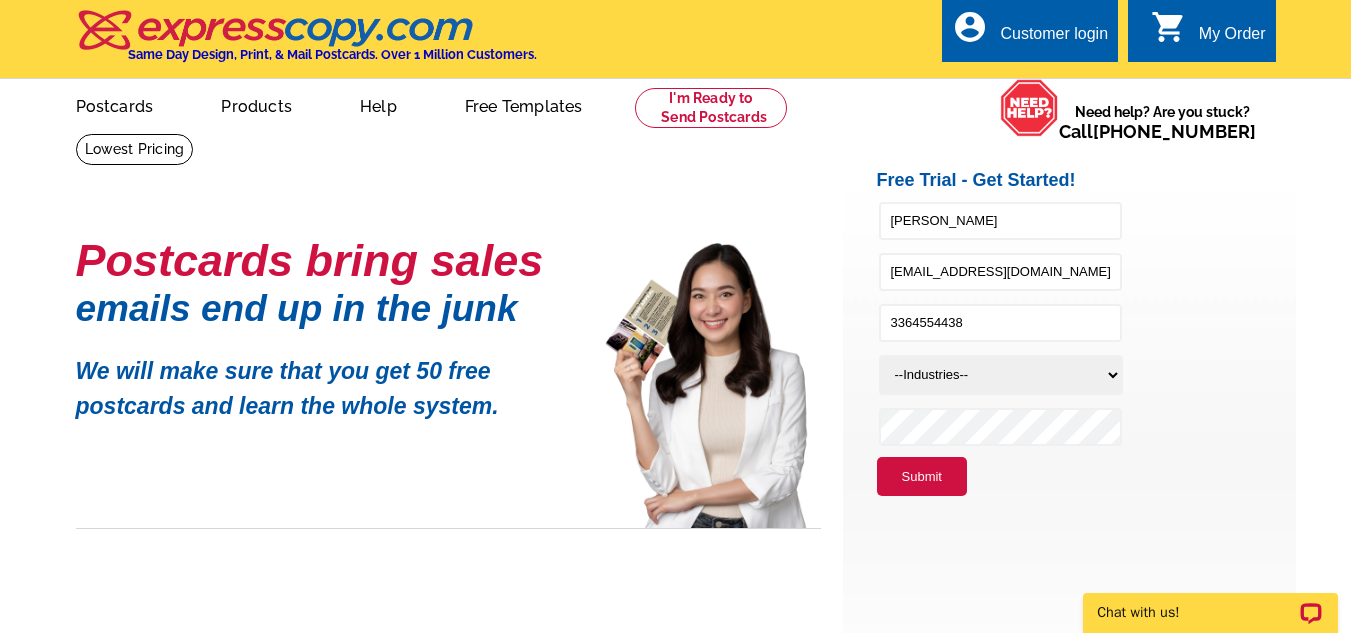 click on "--Industries--
Residential Real Estate Accounting Agriculture Architecture Arts Automotive Business Services Carpet Cleaning Chiropractic Commercial Real Estate Communications Computers/Electronics Construction Consulting Daycare/Preschool Dental Education Engineering Entertainment Environmental Financial Fitness/gym Graphics/Design Health & Beauty Healthcare Home Business Home Inspection-Appraisal Home Services Home Services-Cleaning Home Services-Exteriors Home Services-HVAC Home Services-Interior Home Services-Interior Design Home Services-Interiors Home Services-Painting Home Services-Plumbing Human Resources Insurance Landscape/Yard Legal Services Manufacturing Marketing/Advertising Medical Mortgage Music Non-profit pet Services/Supplies Photography Political Real Estate Services Religious Restaurant/Food Service Retail Social Services Sports Title Insurance Travel & Leisure Utilities Veterinary Services Wholesale" at bounding box center (1001, 375) 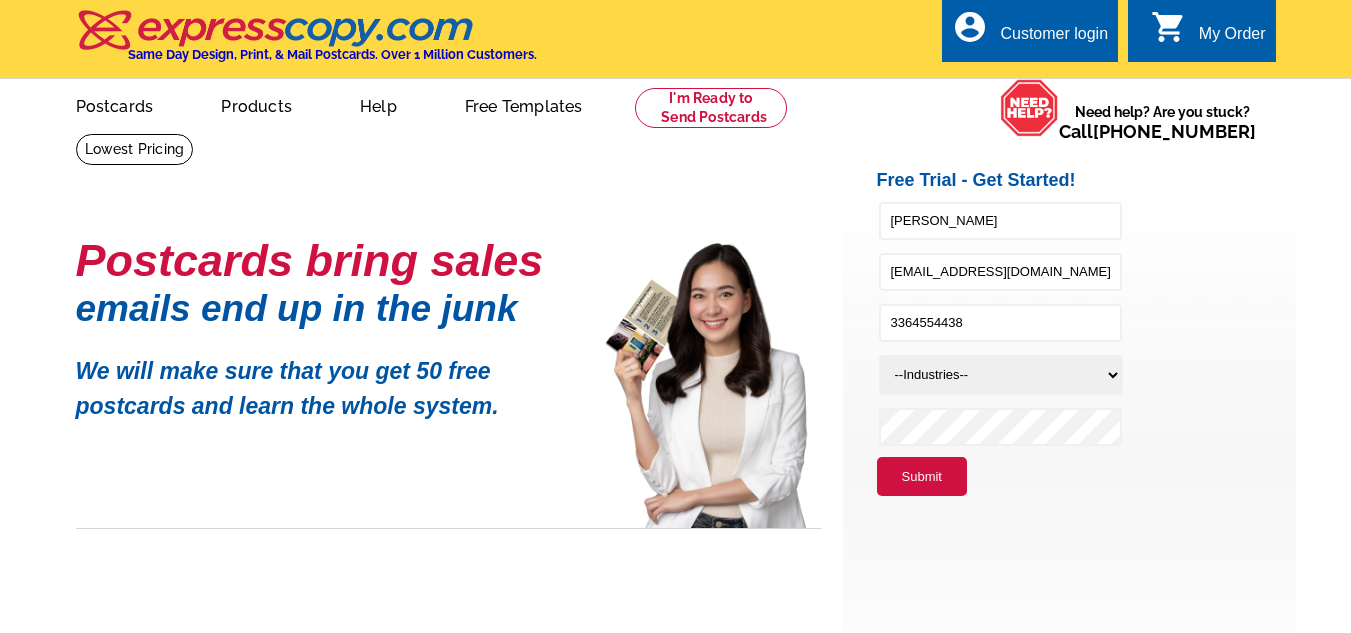 select on "768" 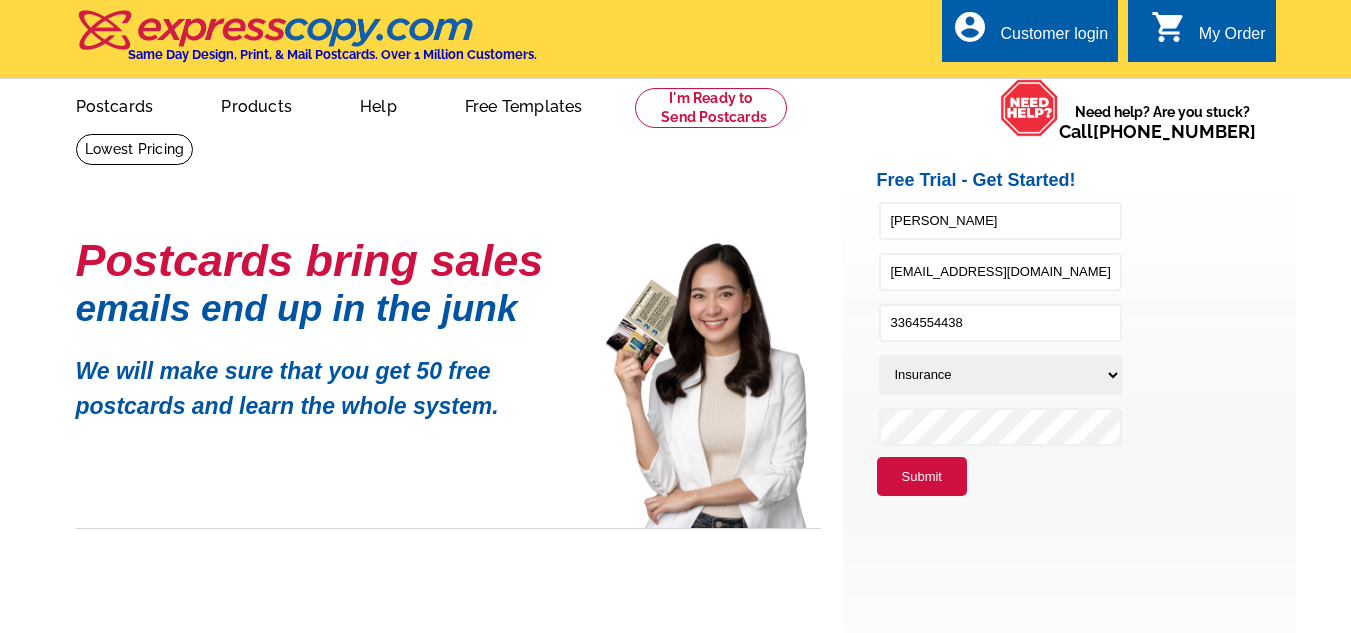 click on "--Industries--
Residential Real Estate Accounting Agriculture Architecture Arts Automotive Business Services Carpet Cleaning Chiropractic Commercial Real Estate Communications Computers/Electronics Construction Consulting Daycare/Preschool Dental Education Engineering Entertainment Environmental Financial Fitness/gym Graphics/Design Health & Beauty Healthcare Home Business Home Inspection-Appraisal Home Services Home Services-Cleaning Home Services-Exteriors Home Services-HVAC Home Services-Interior Home Services-Interior Design Home Services-Interiors Home Services-Painting Home Services-Plumbing Human Resources Insurance Landscape/Yard Legal Services Manufacturing Marketing/Advertising Medical Mortgage Music Non-profit pet Services/Supplies Photography Political Real Estate Services Religious Restaurant/Food Service Retail Social Services Sports Title Insurance Travel & Leisure Utilities Veterinary Services Wholesale" at bounding box center [1001, 375] 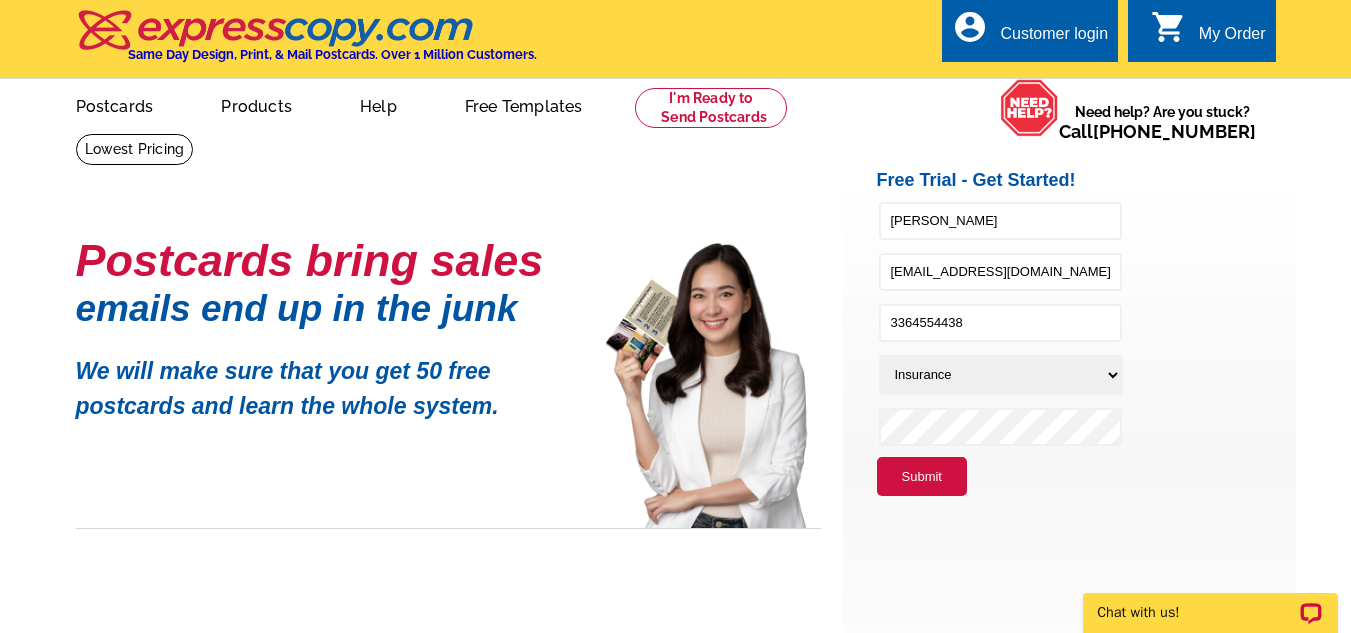 click on "Submit" at bounding box center [922, 477] 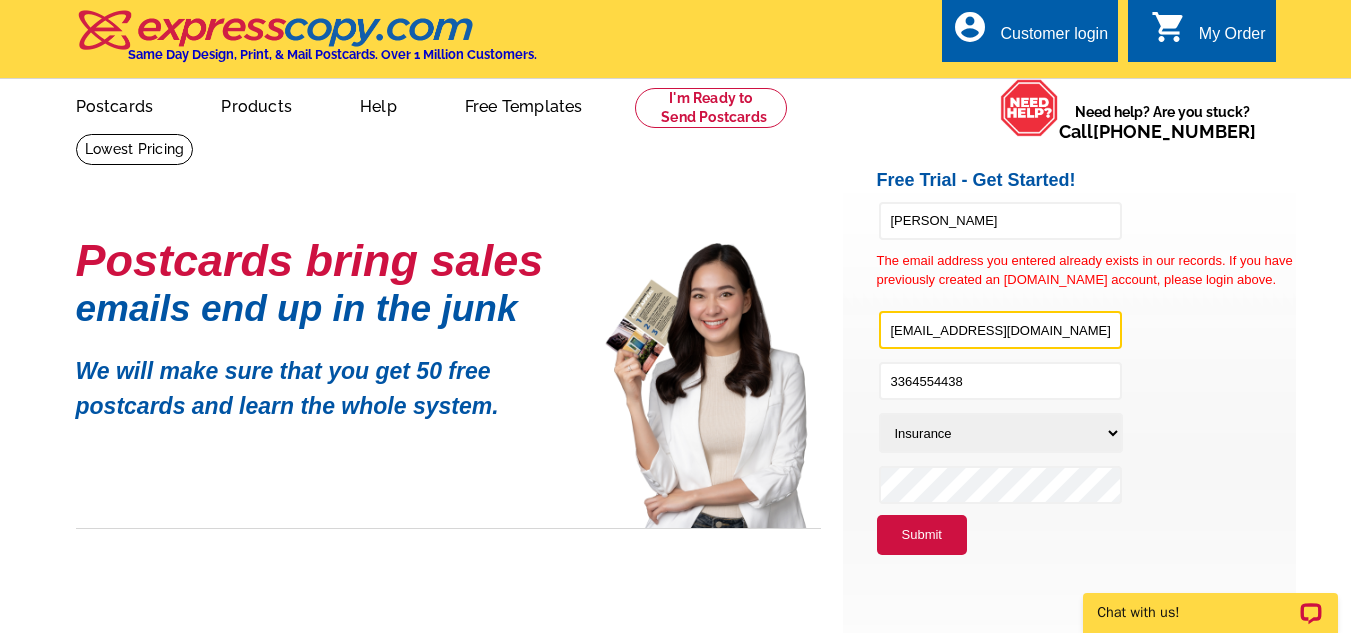 drag, startPoint x: 1041, startPoint y: 338, endPoint x: 830, endPoint y: 382, distance: 215.53886 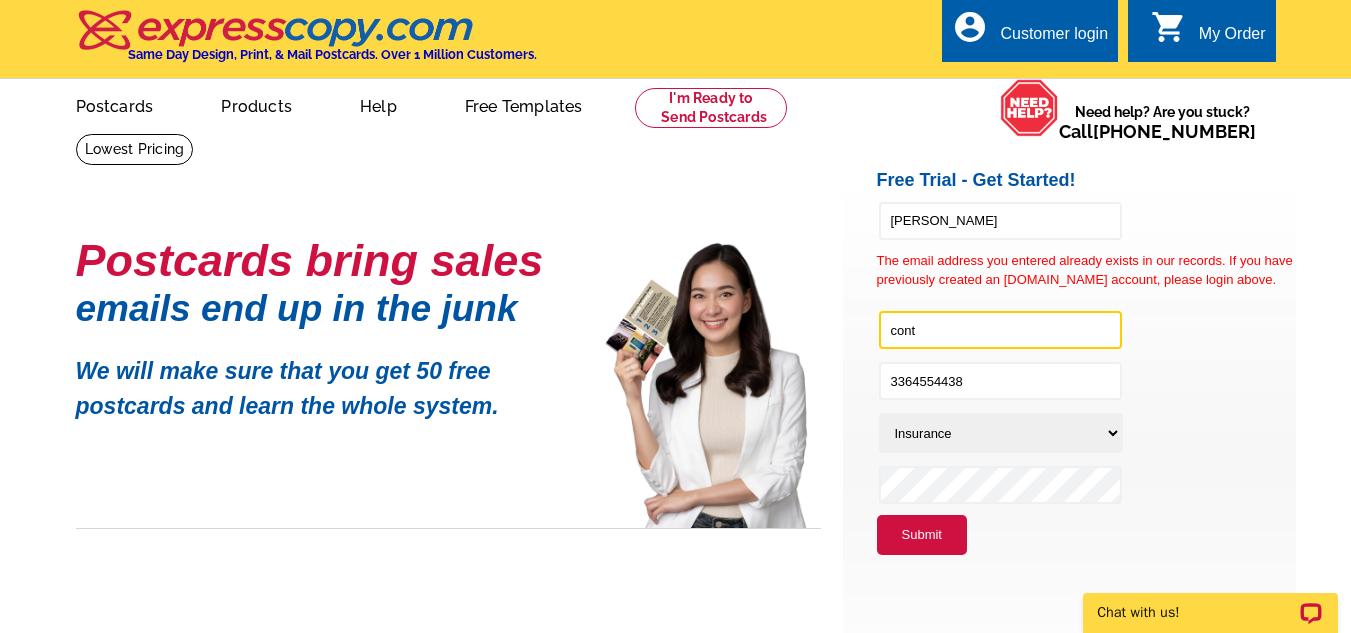 type on "[EMAIL_ADDRESS][DOMAIN_NAME]" 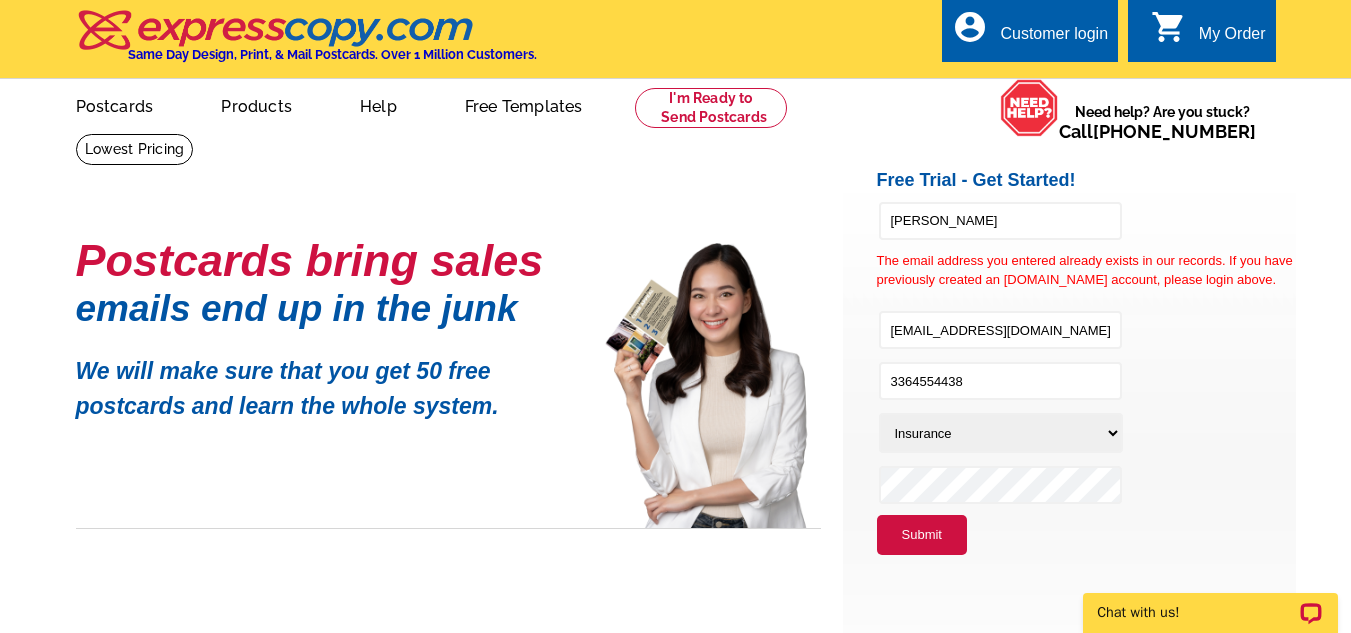 click on "Submit" at bounding box center (922, 535) 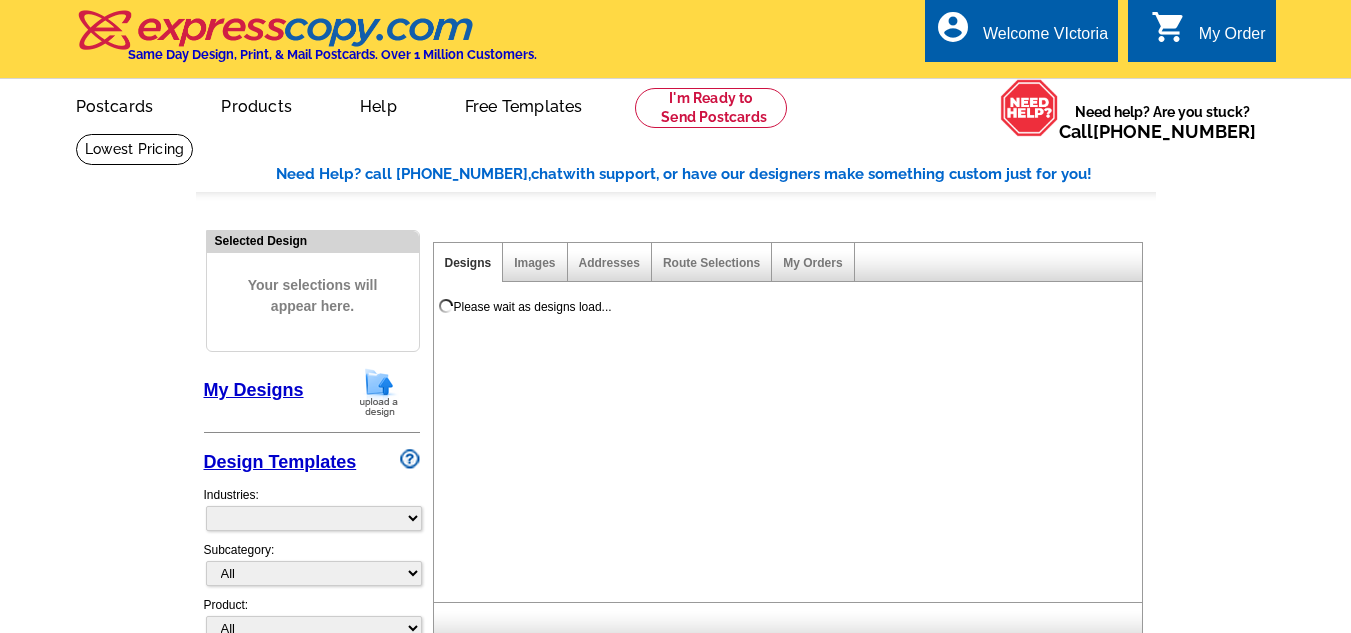 scroll, scrollTop: 0, scrollLeft: 0, axis: both 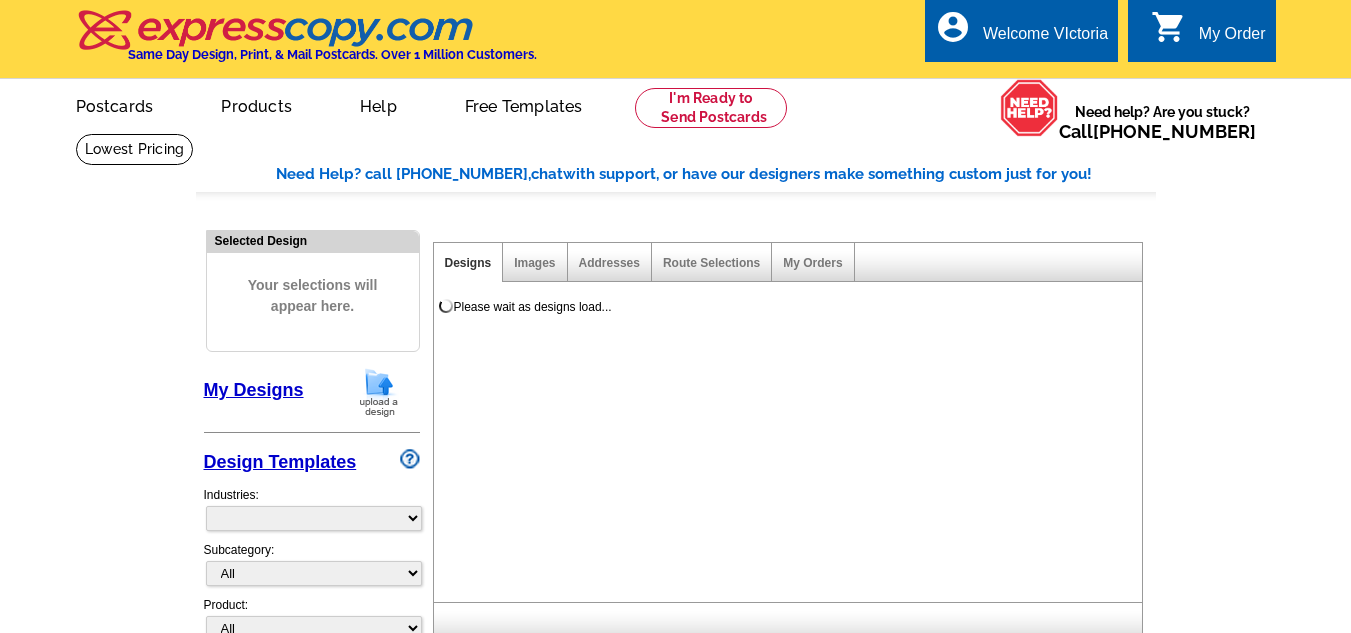 select on "768" 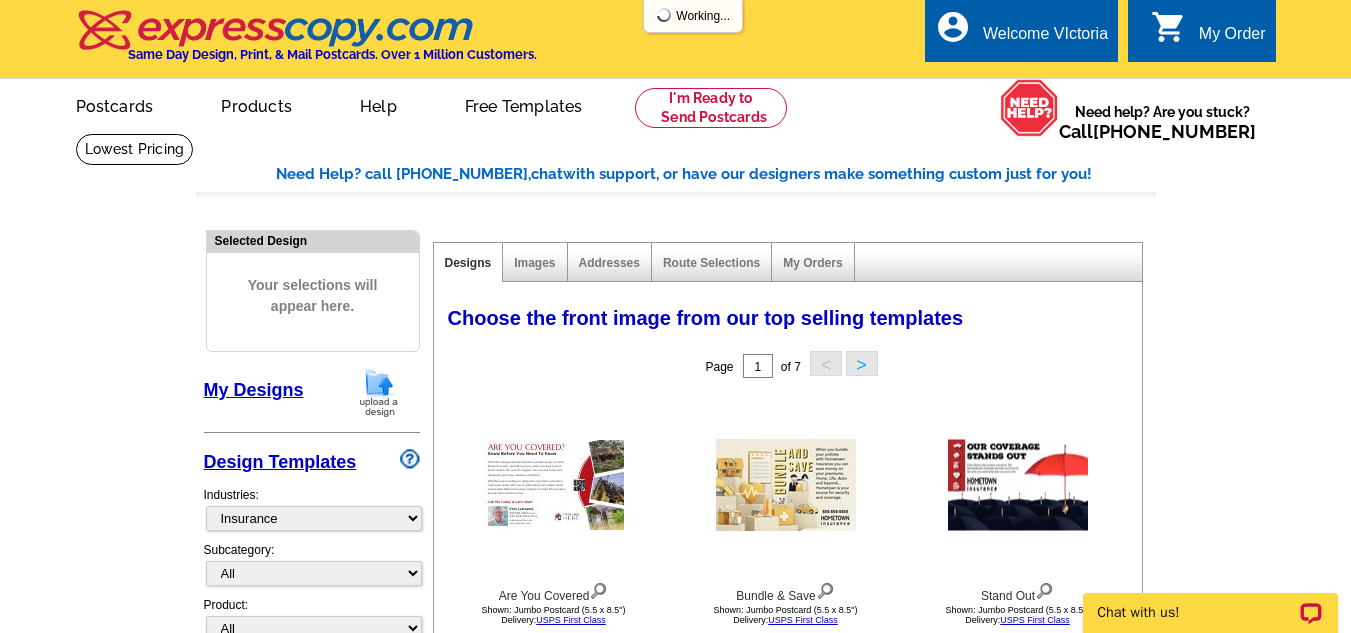 scroll, scrollTop: 0, scrollLeft: 0, axis: both 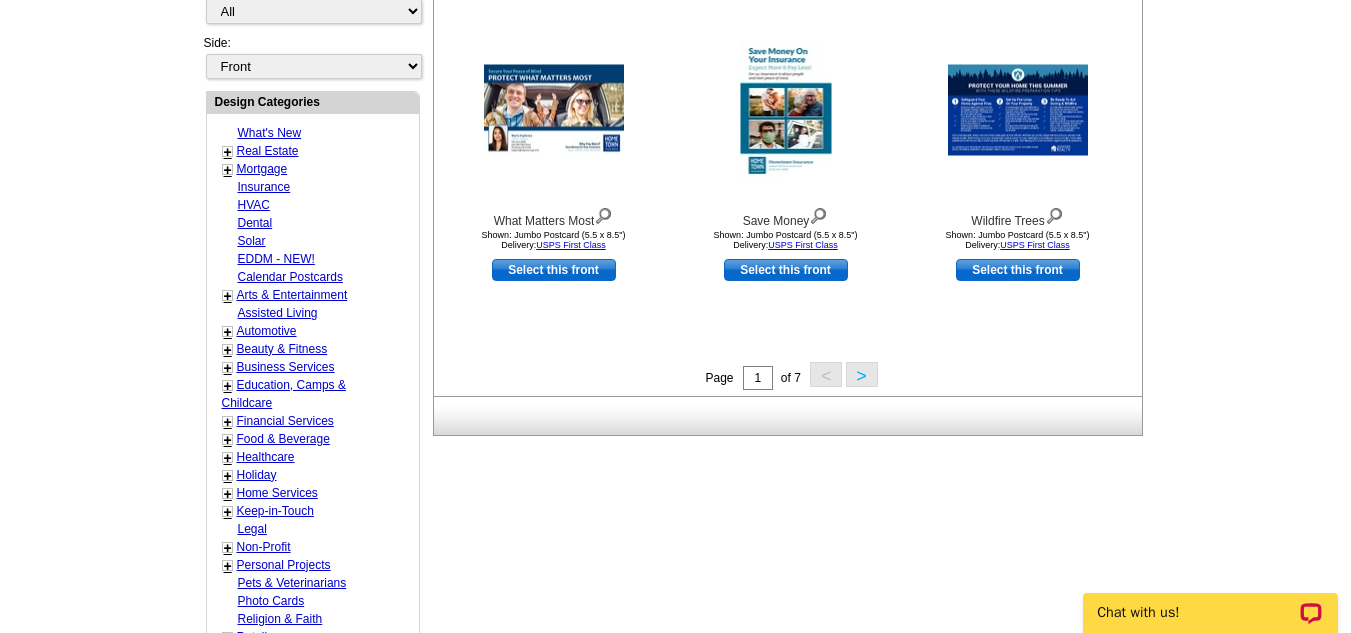 click on ">" at bounding box center (862, 374) 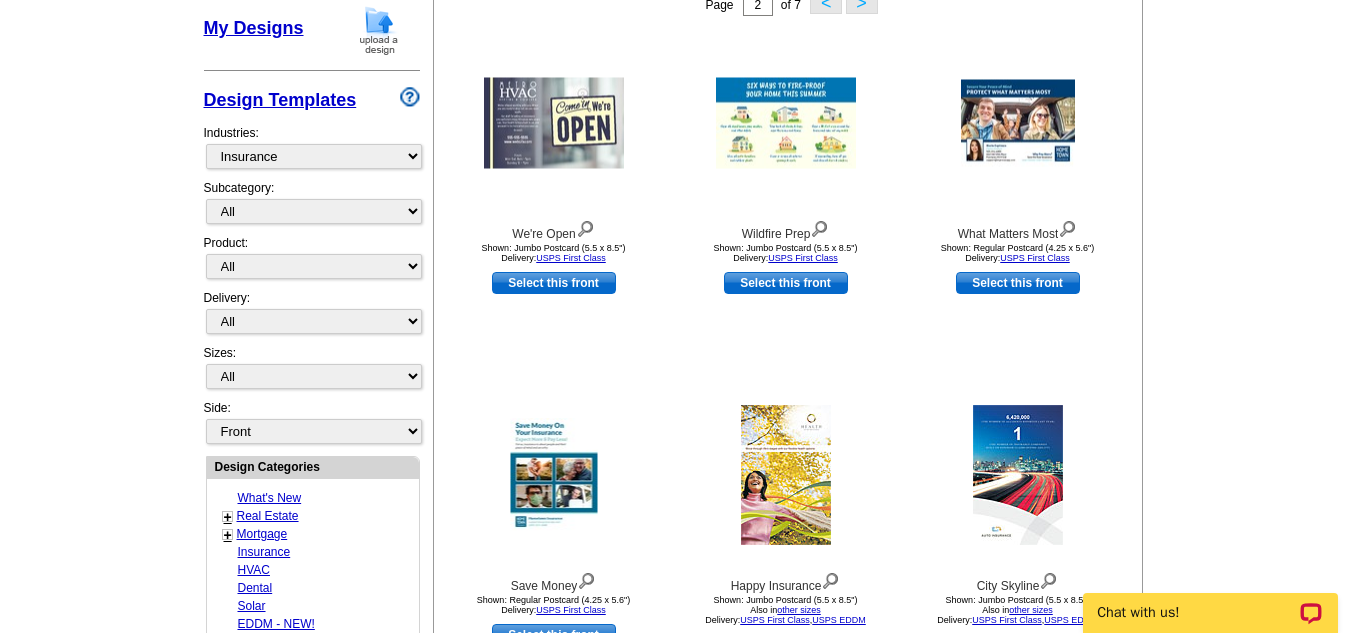 scroll, scrollTop: 296, scrollLeft: 0, axis: vertical 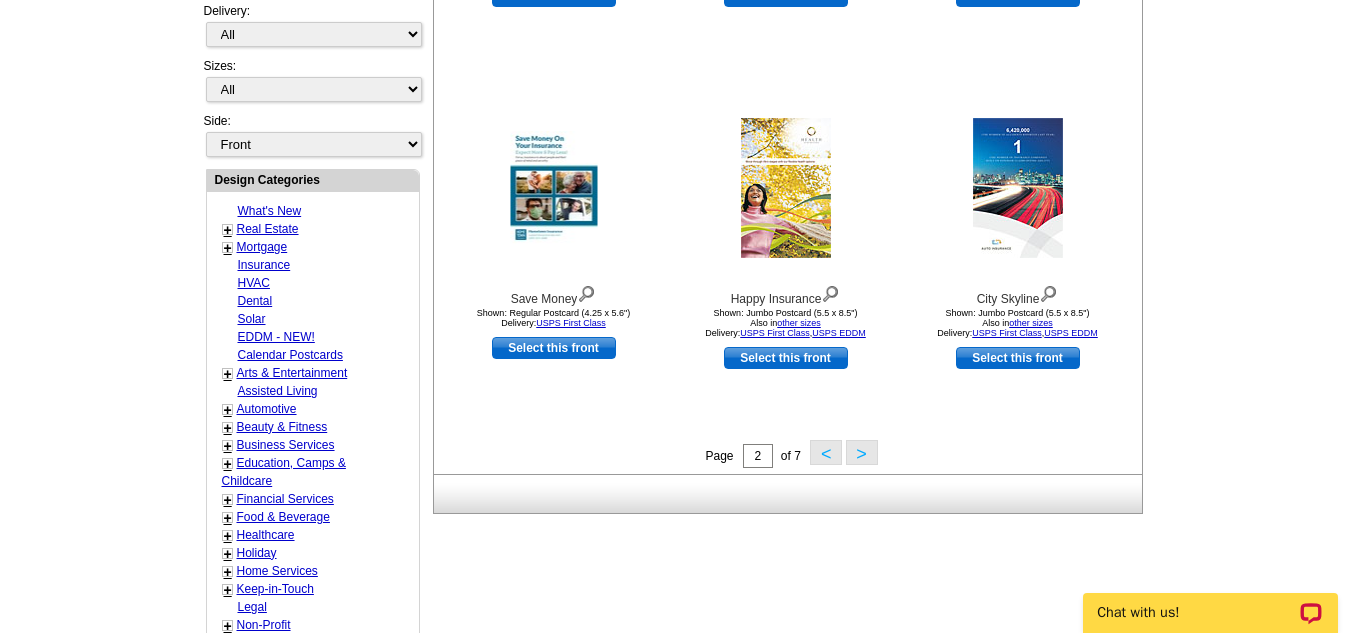 click on ">" at bounding box center [862, 452] 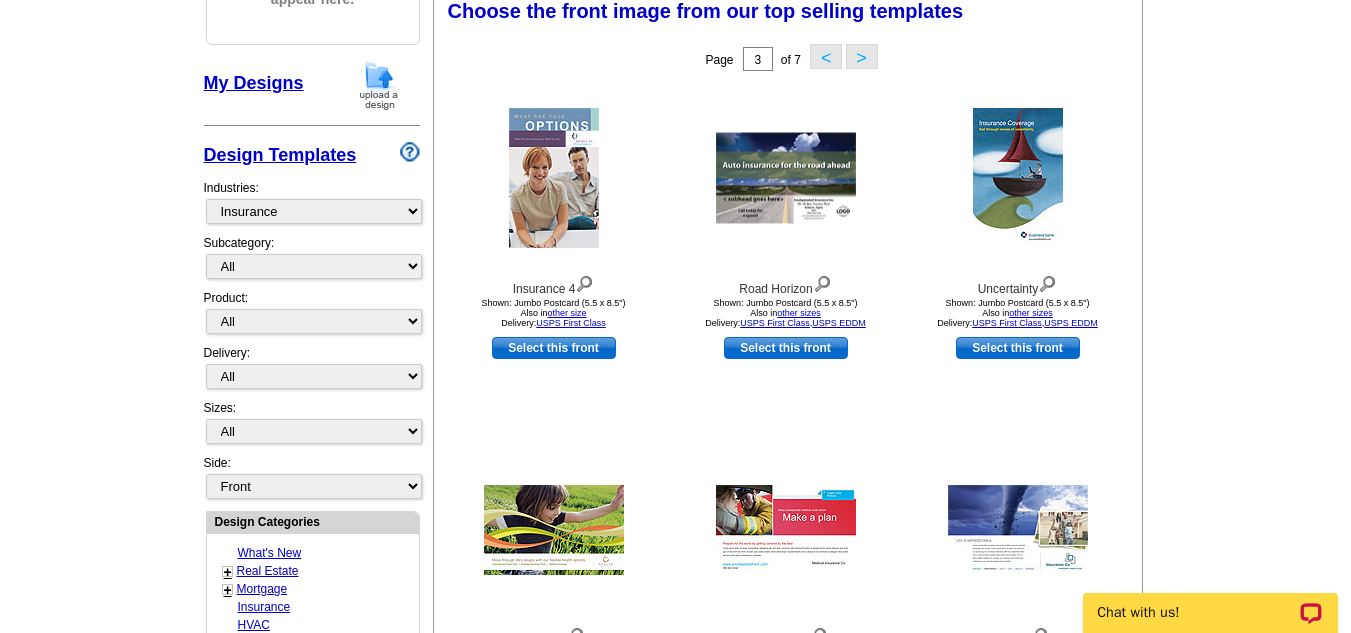 scroll, scrollTop: 296, scrollLeft: 0, axis: vertical 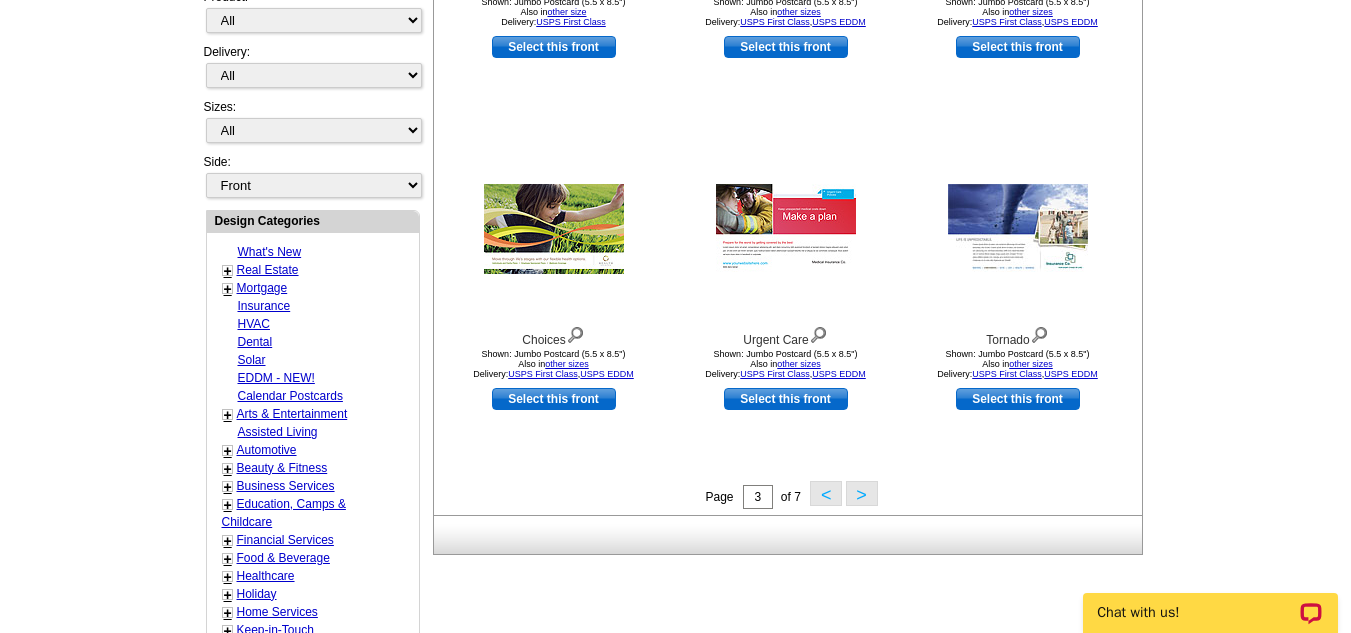click on "<" at bounding box center [826, 493] 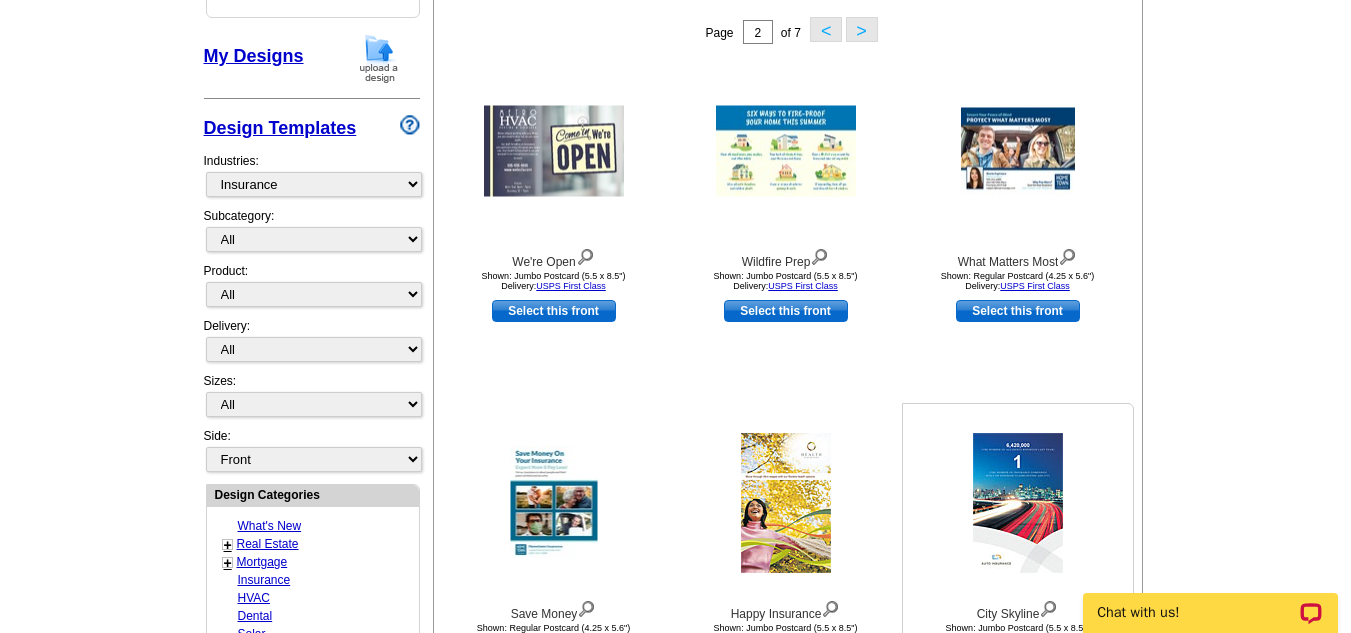 scroll, scrollTop: 296, scrollLeft: 0, axis: vertical 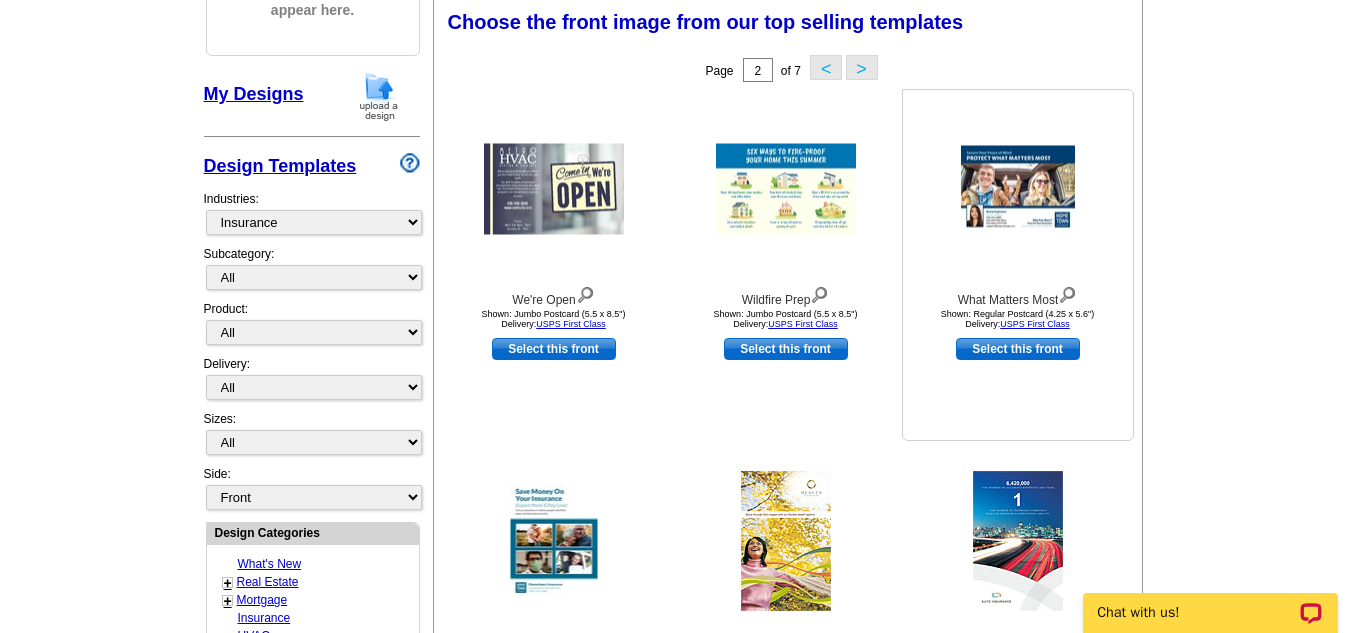 click on "Select this front" at bounding box center (1018, 349) 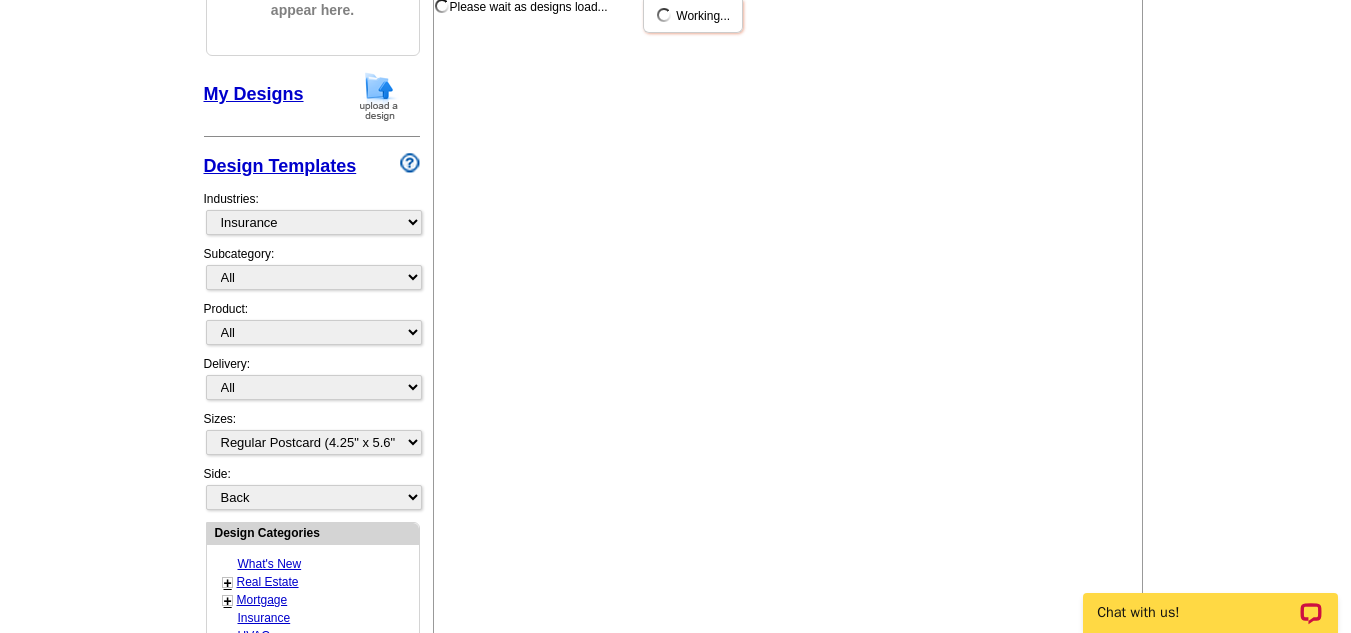 scroll, scrollTop: 0, scrollLeft: 0, axis: both 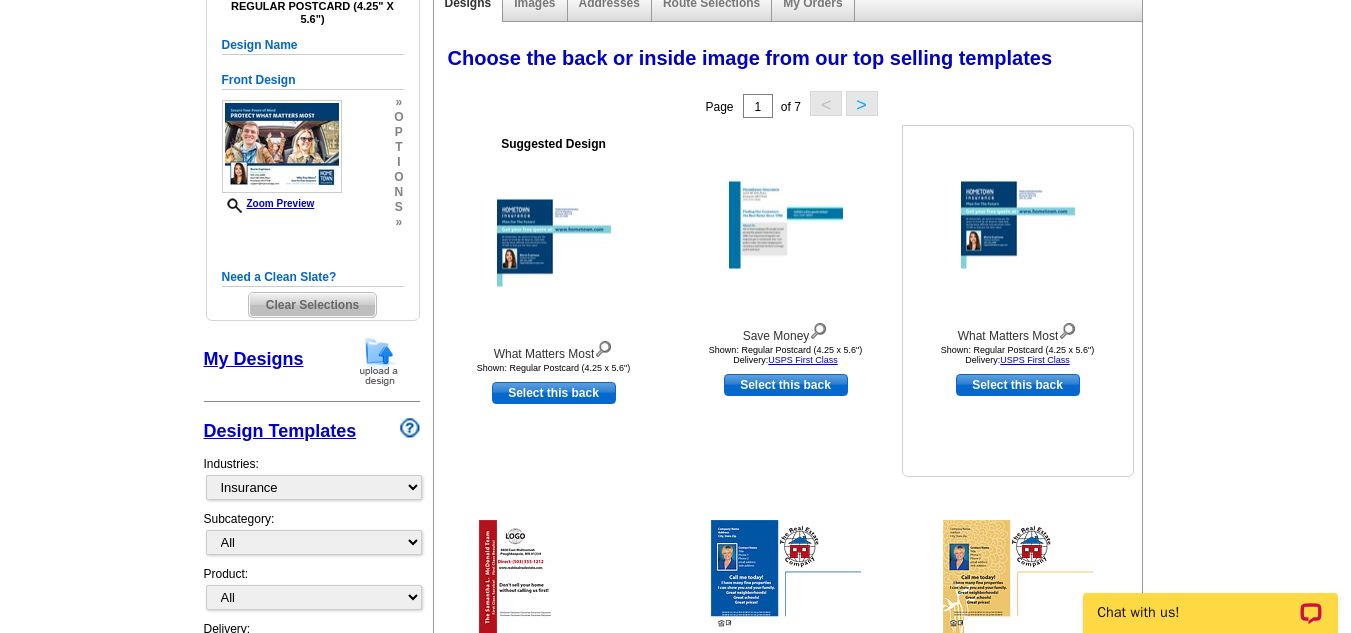 click on "Select this back" at bounding box center [1018, 385] 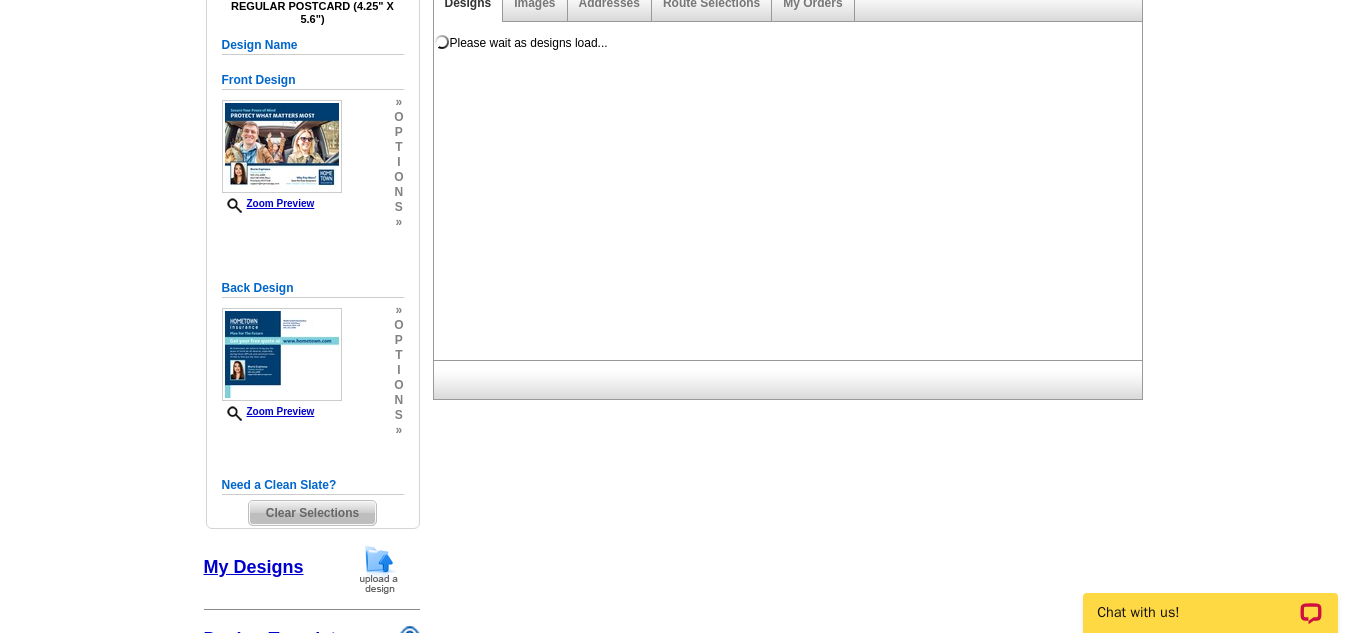 scroll, scrollTop: 0, scrollLeft: 0, axis: both 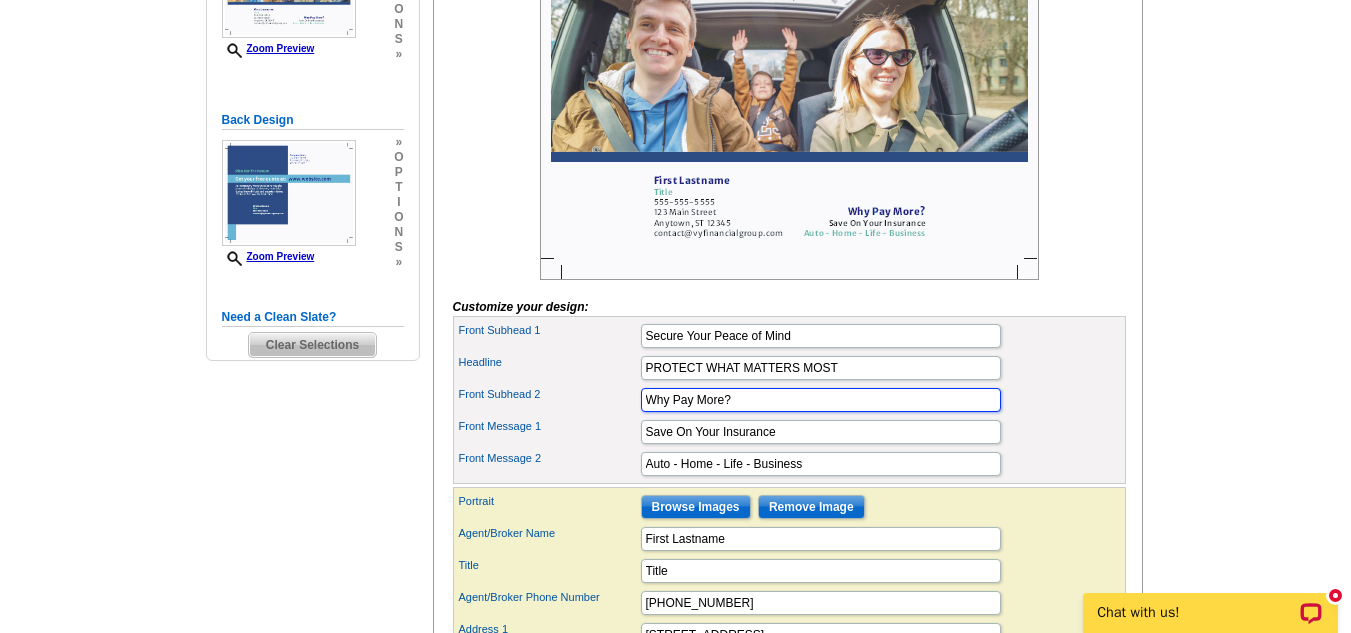 drag, startPoint x: 748, startPoint y: 439, endPoint x: 622, endPoint y: 426, distance: 126.66886 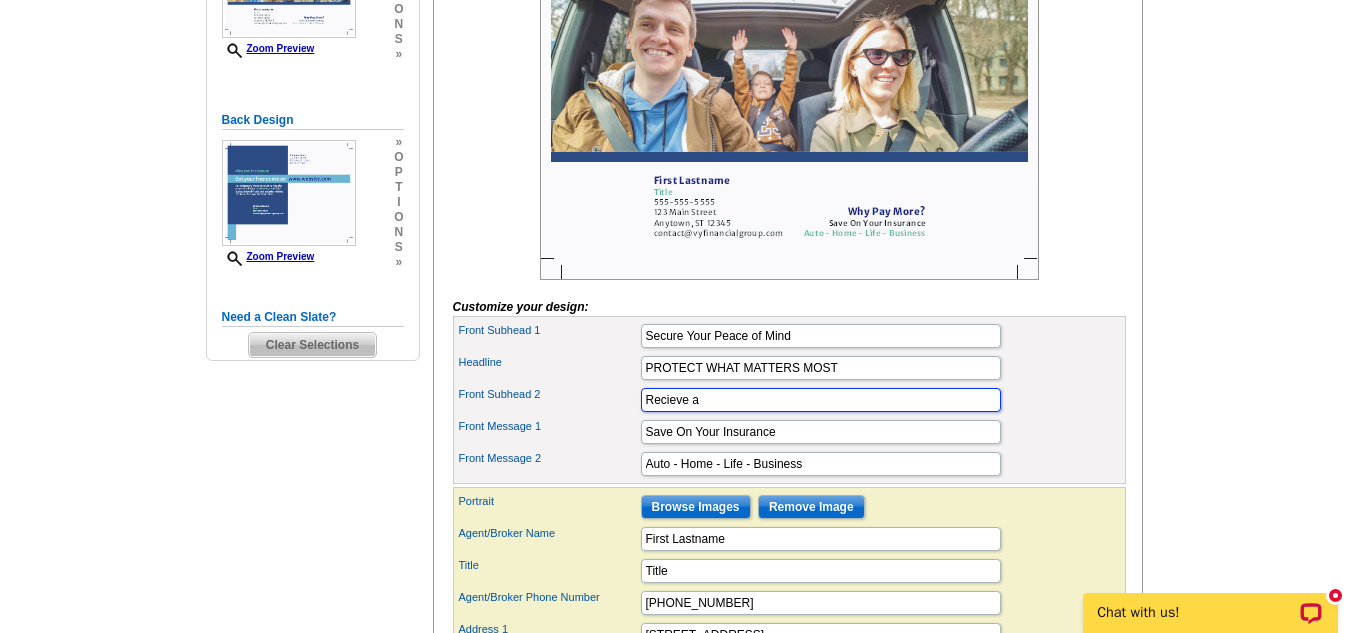 type on "Recieve a" 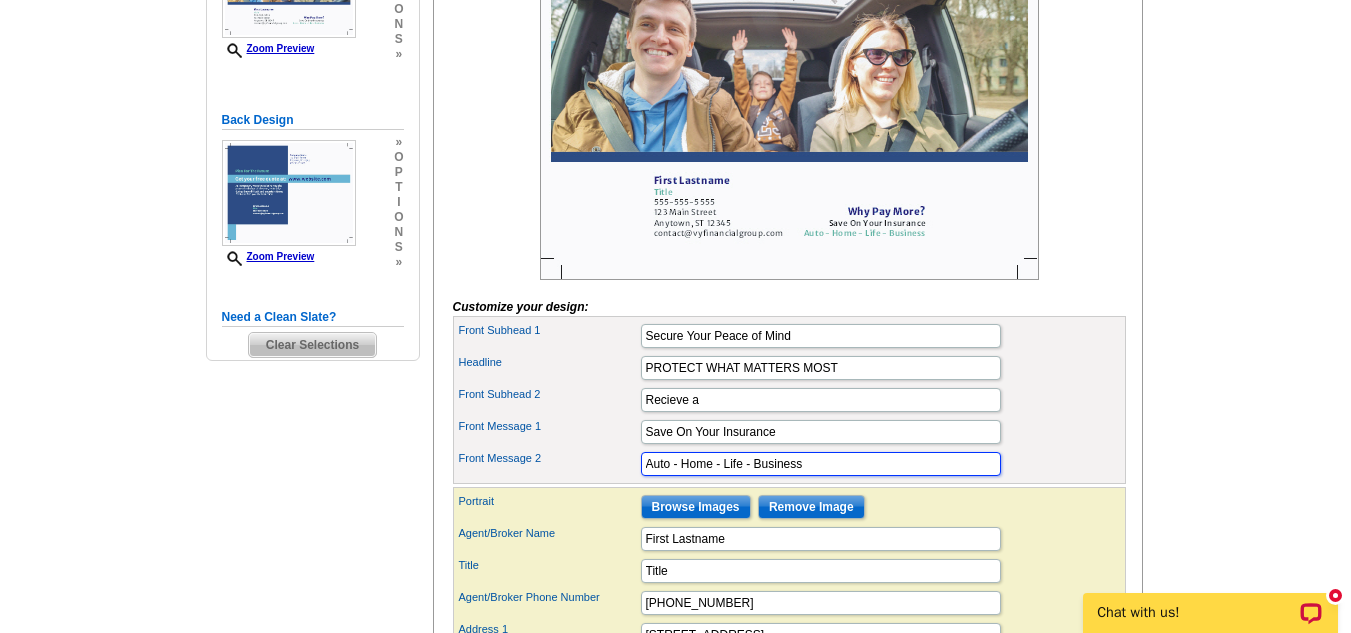 click on "Auto - Home - Life - Business" at bounding box center [821, 464] 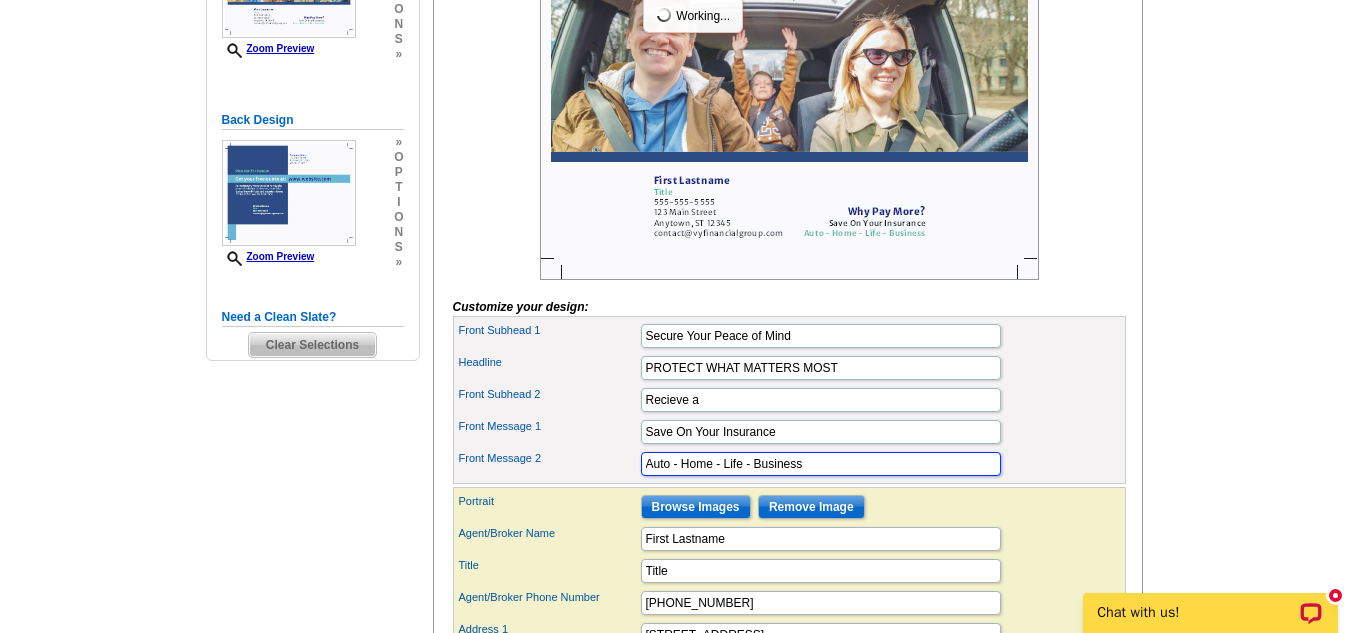 click on "Auto - Home - Life - Business" at bounding box center (821, 464) 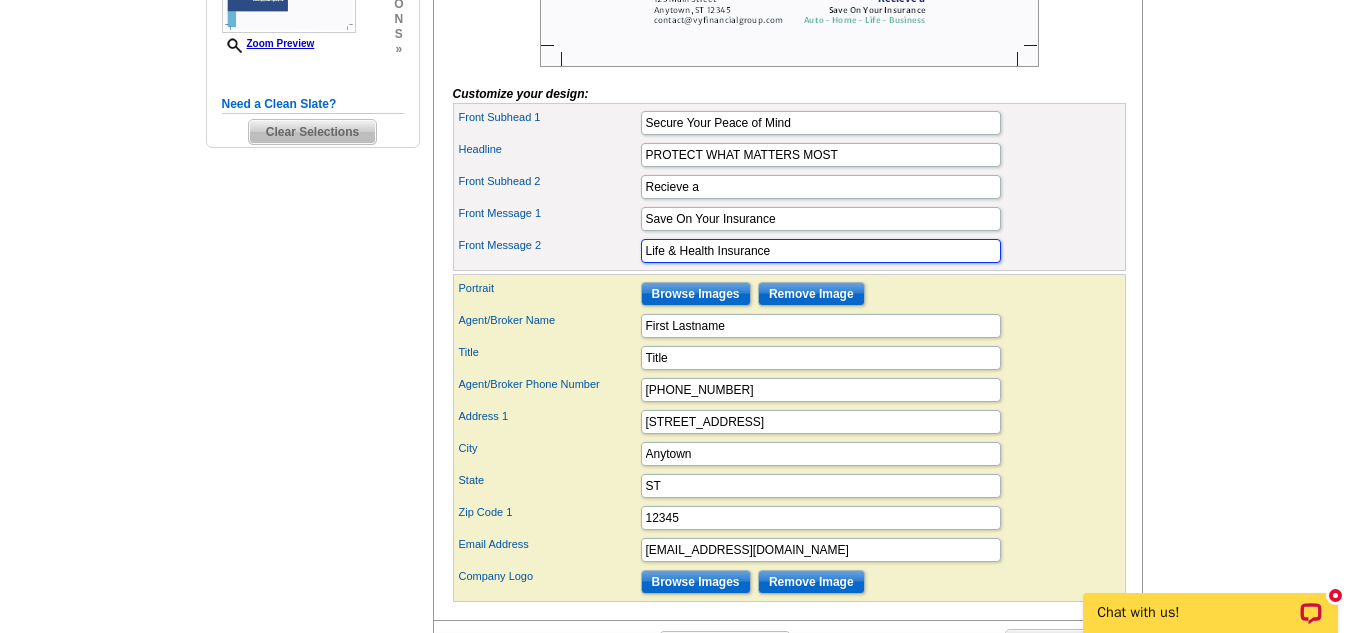 scroll, scrollTop: 669, scrollLeft: 0, axis: vertical 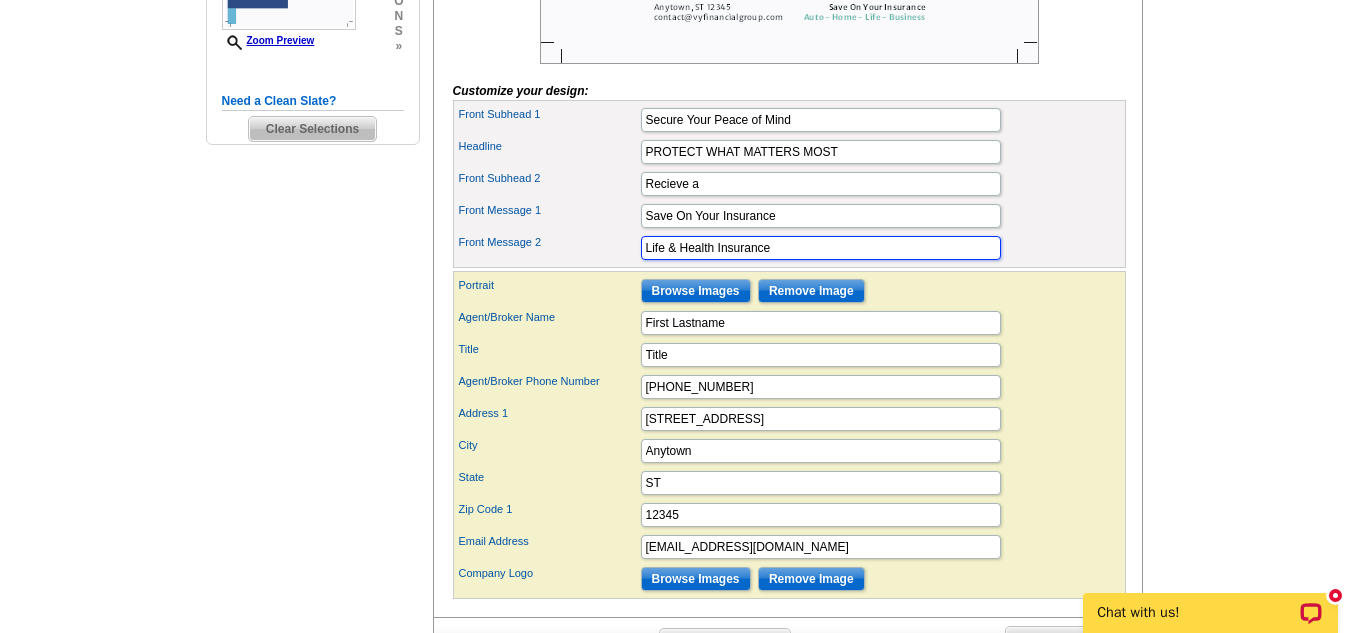 type on "Life & Health Insurance" 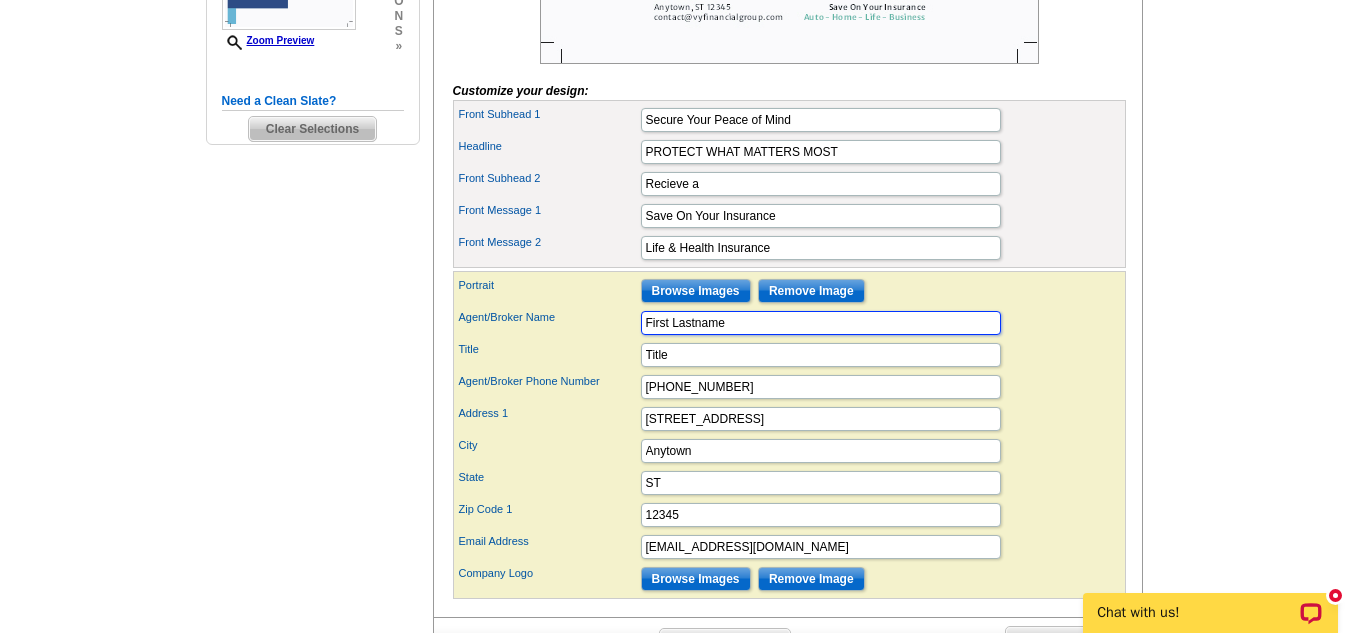 click on "First Lastname" at bounding box center (821, 323) 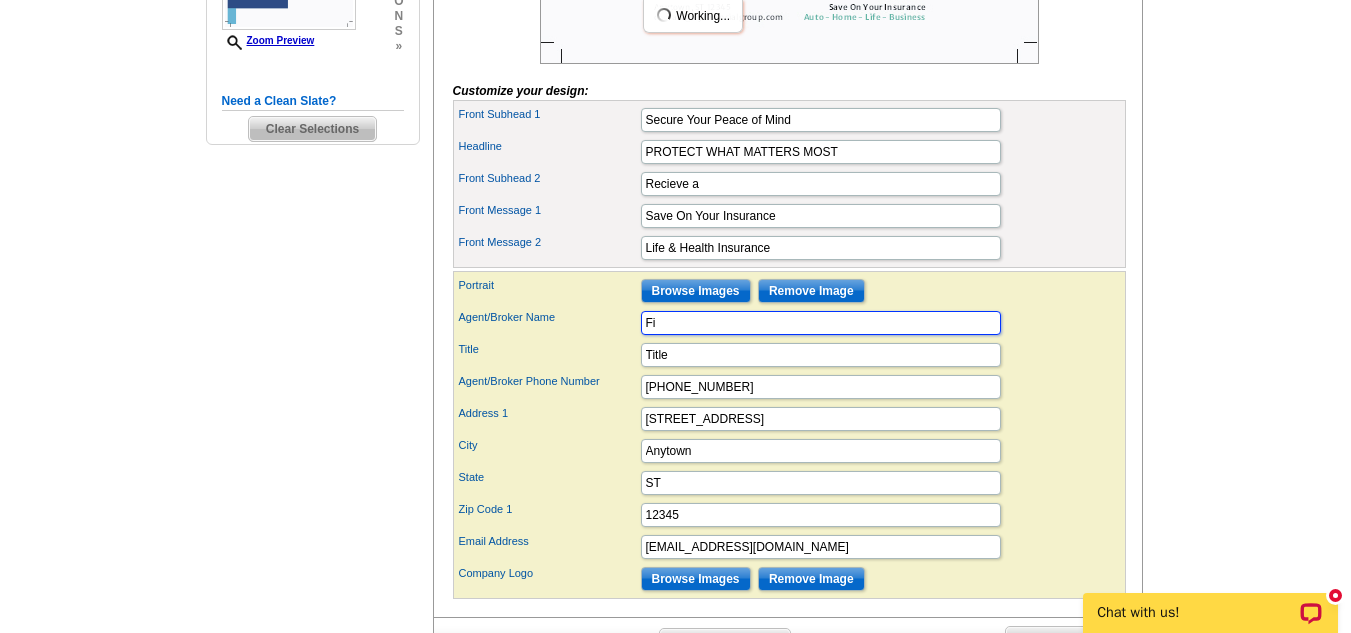 type on "F" 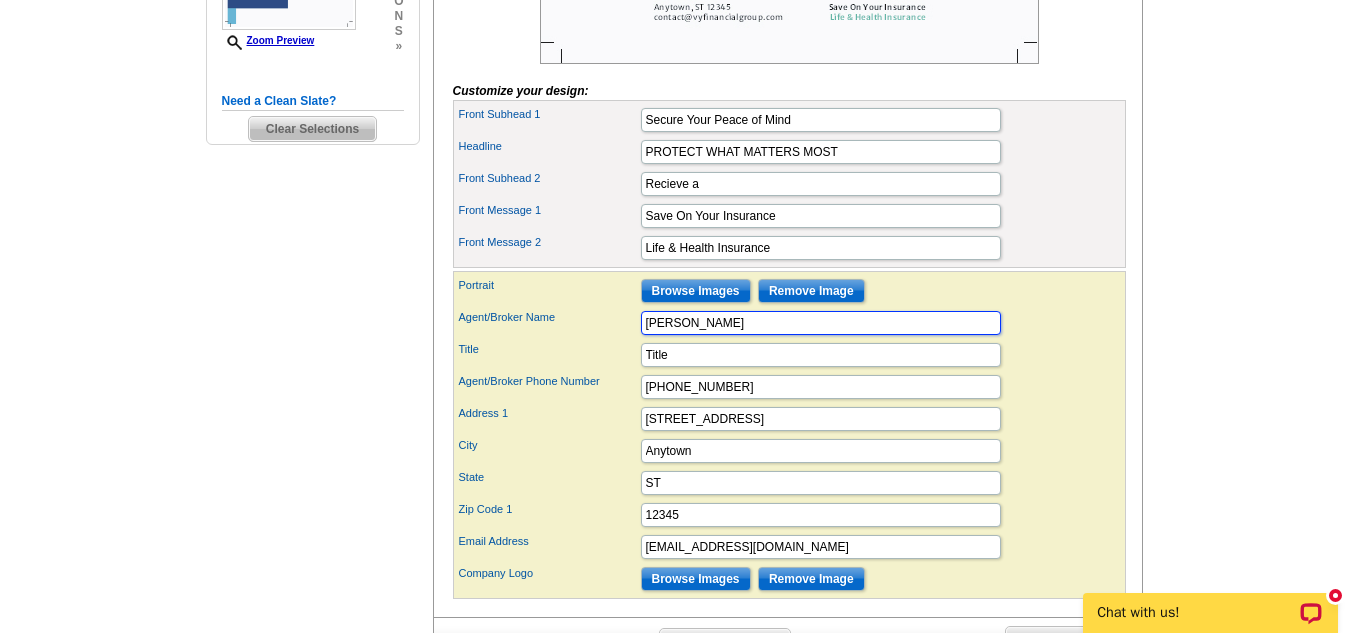 type on "Victoria Sparks" 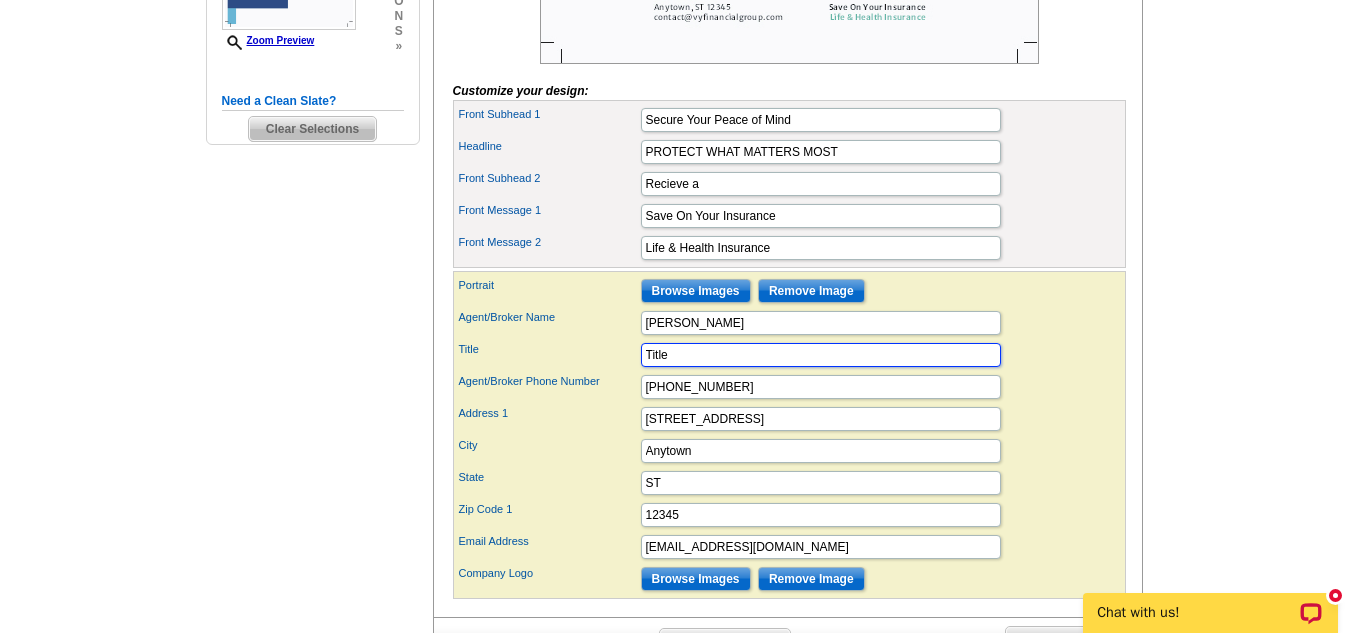 click on "Title" at bounding box center [821, 355] 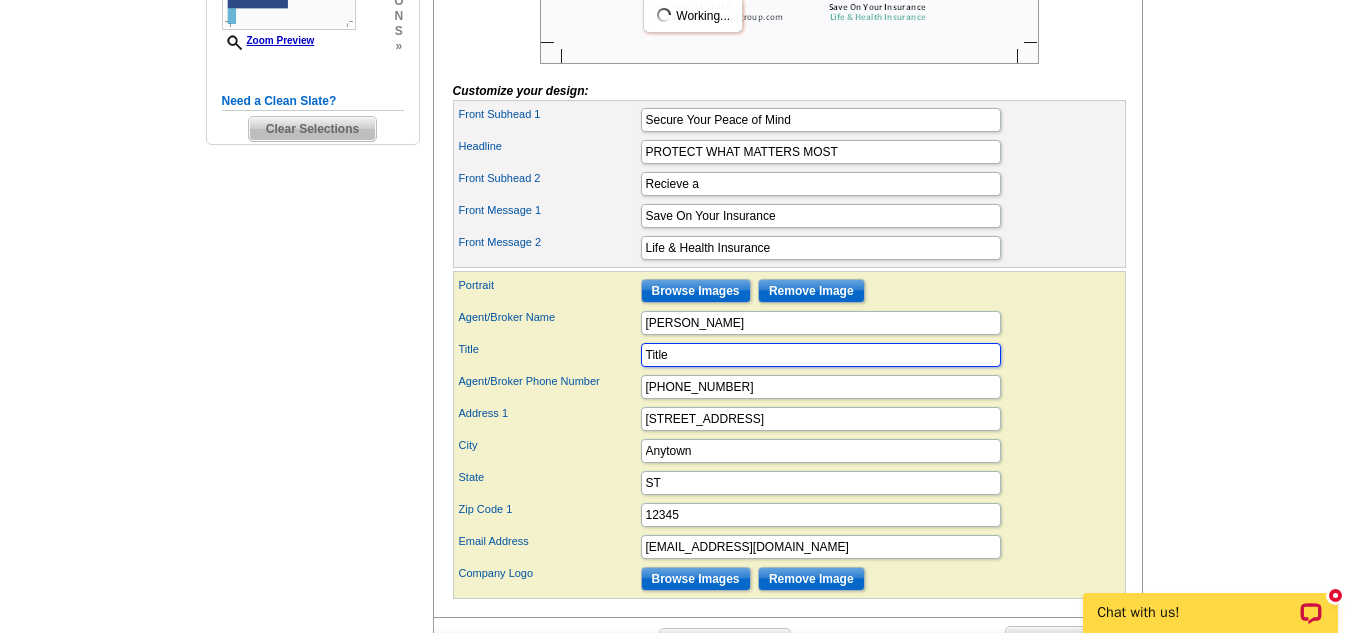 click on "Title" at bounding box center [821, 355] 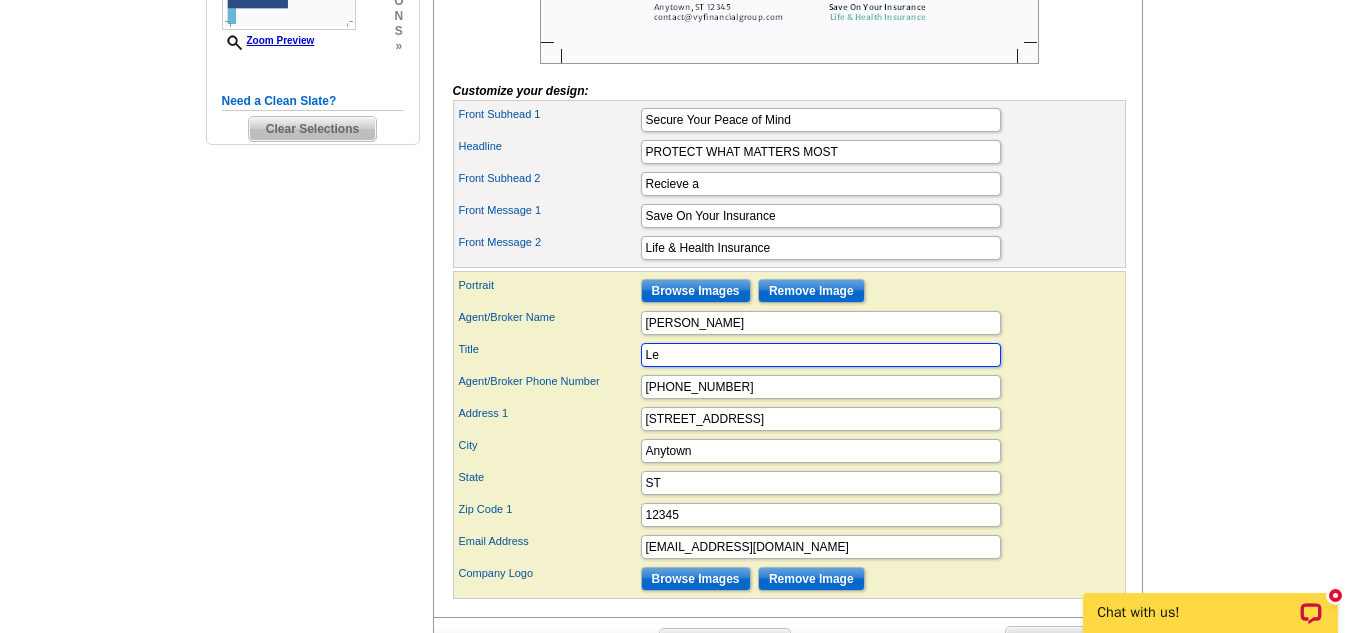 type on "L" 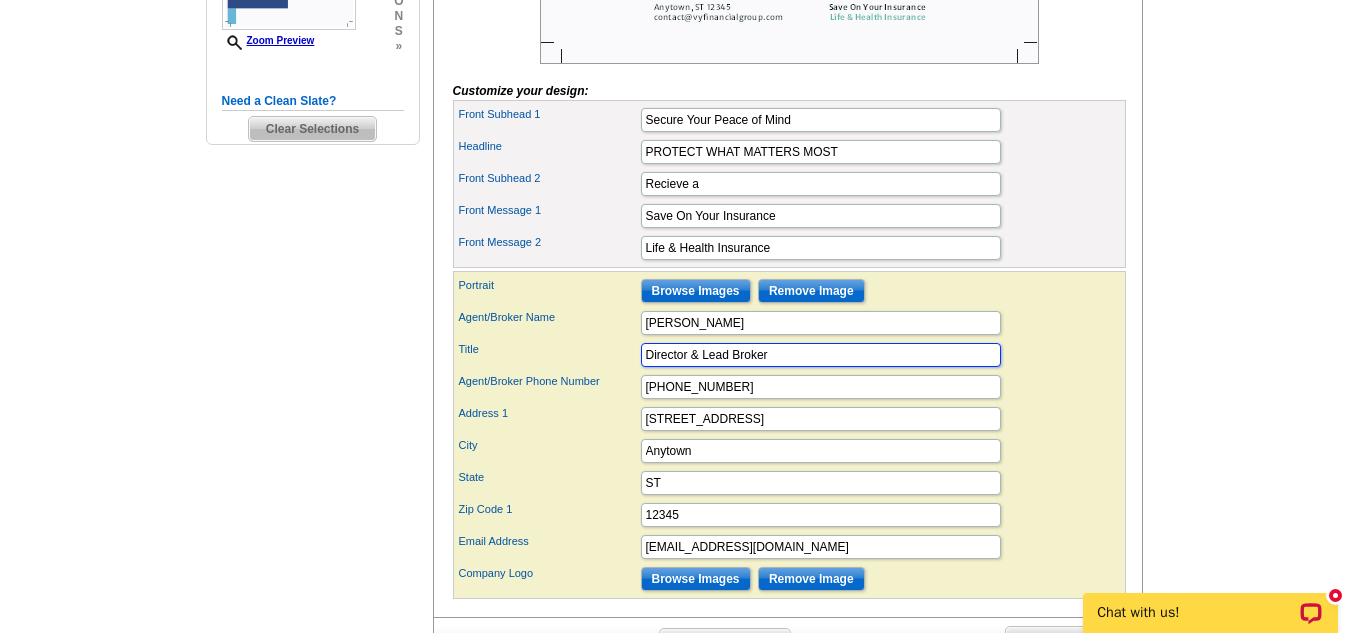 type on "Director & Lead Broker" 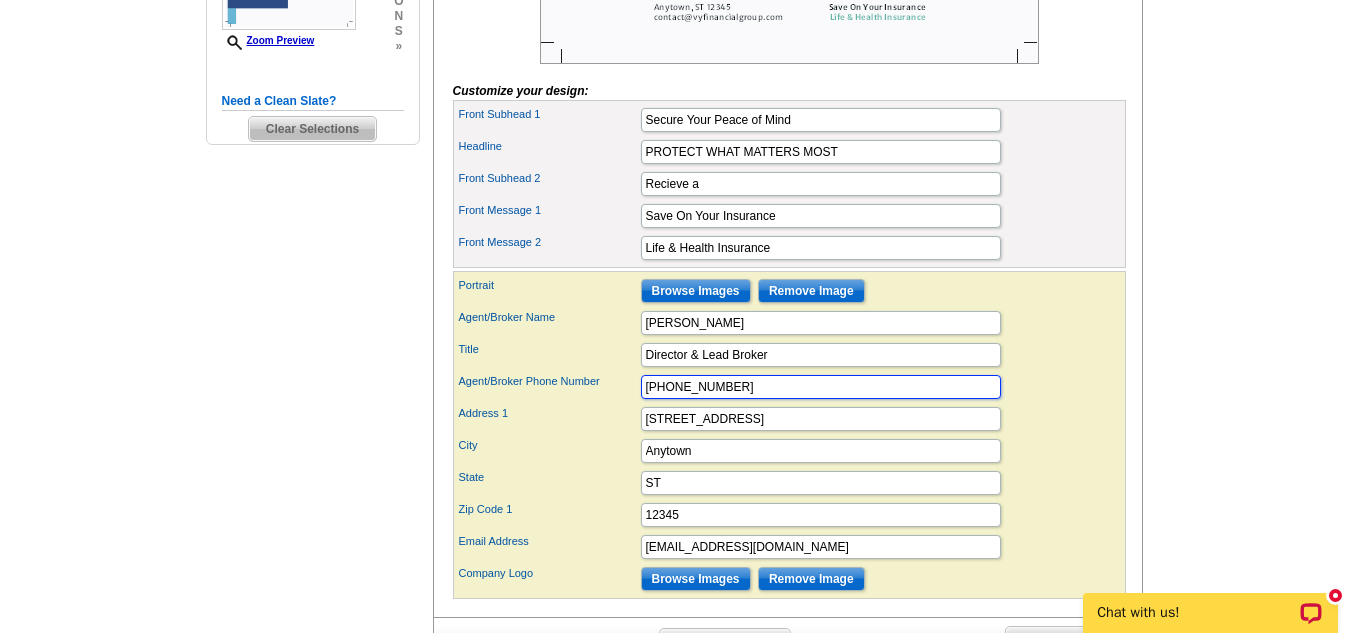 click on "555-555-5555" at bounding box center (821, 387) 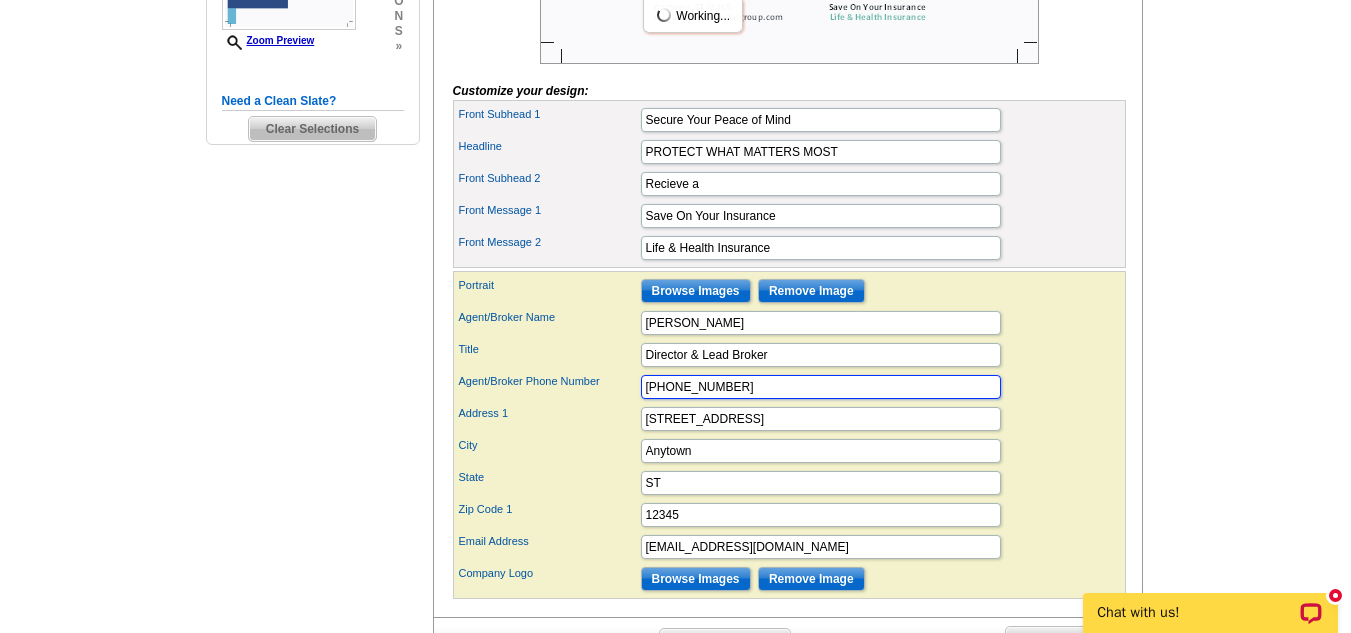 click on "555-555-5555" at bounding box center [821, 387] 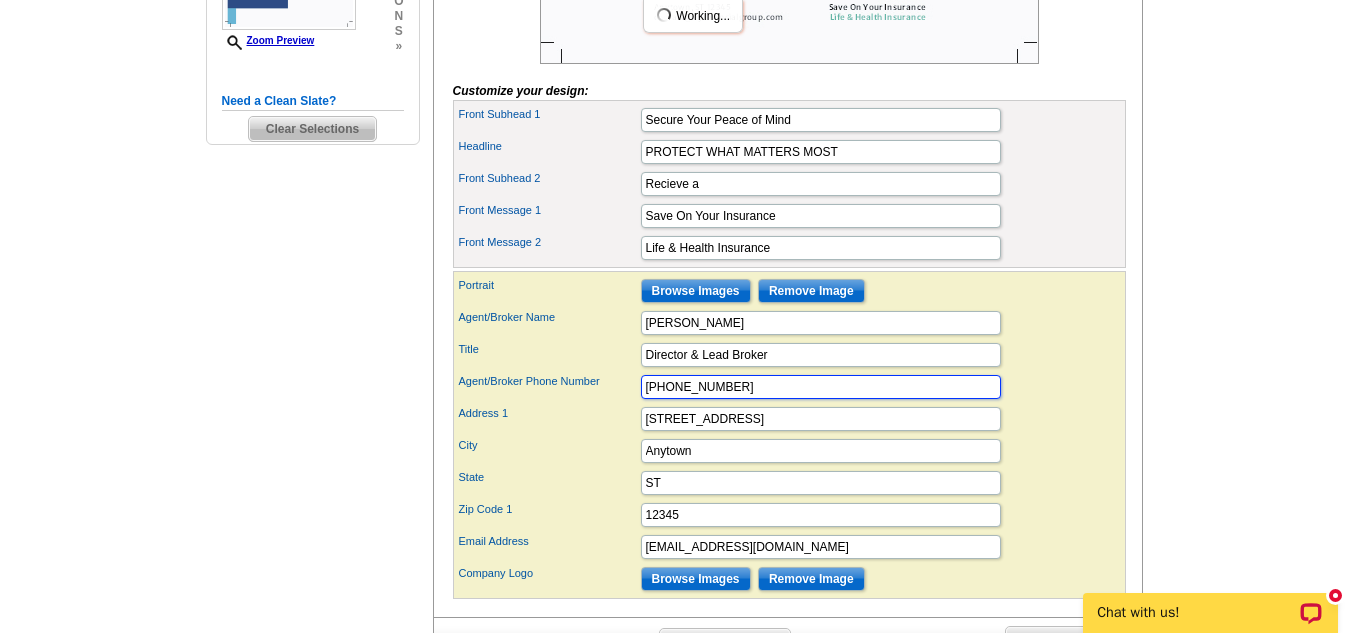click on "555-555-5555" at bounding box center [821, 387] 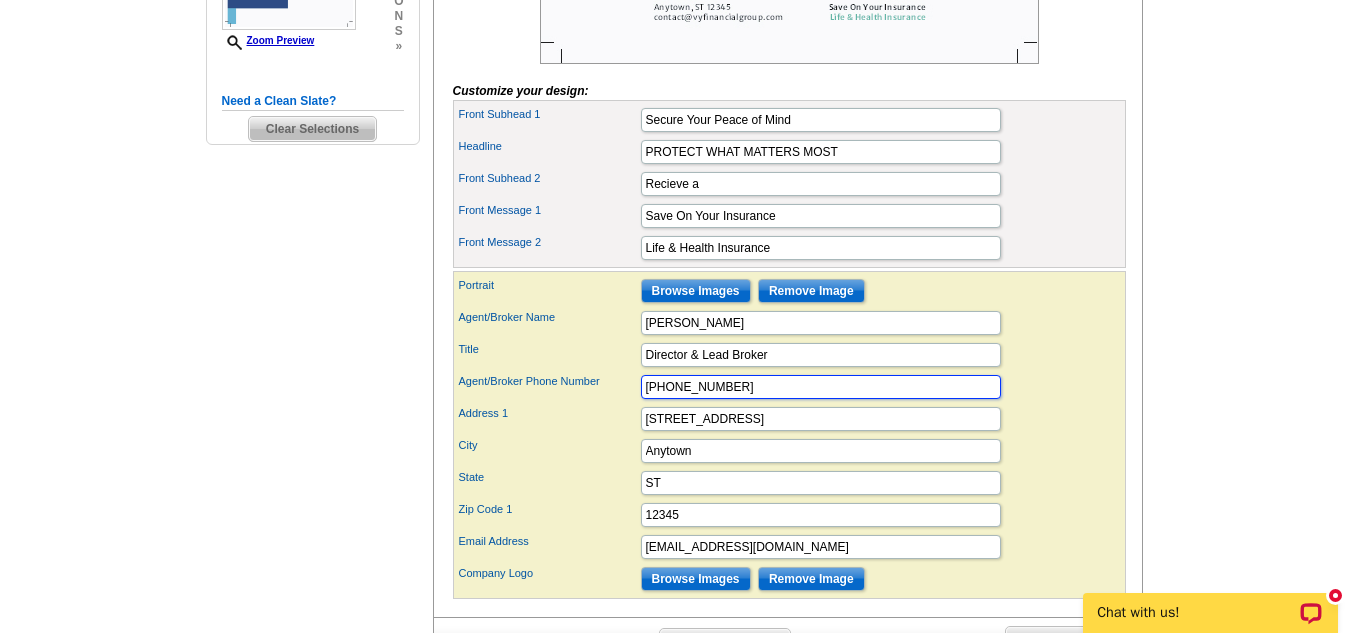 type on "336-365-8118" 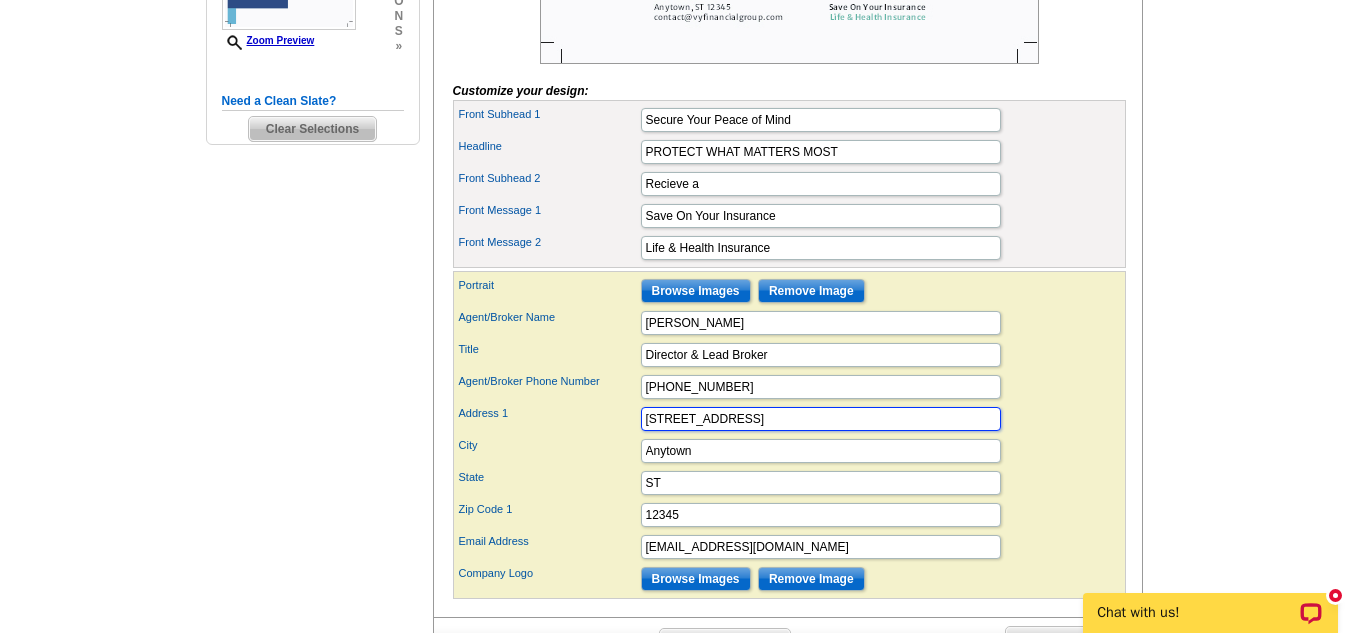 click on "123 Main Street" at bounding box center [821, 419] 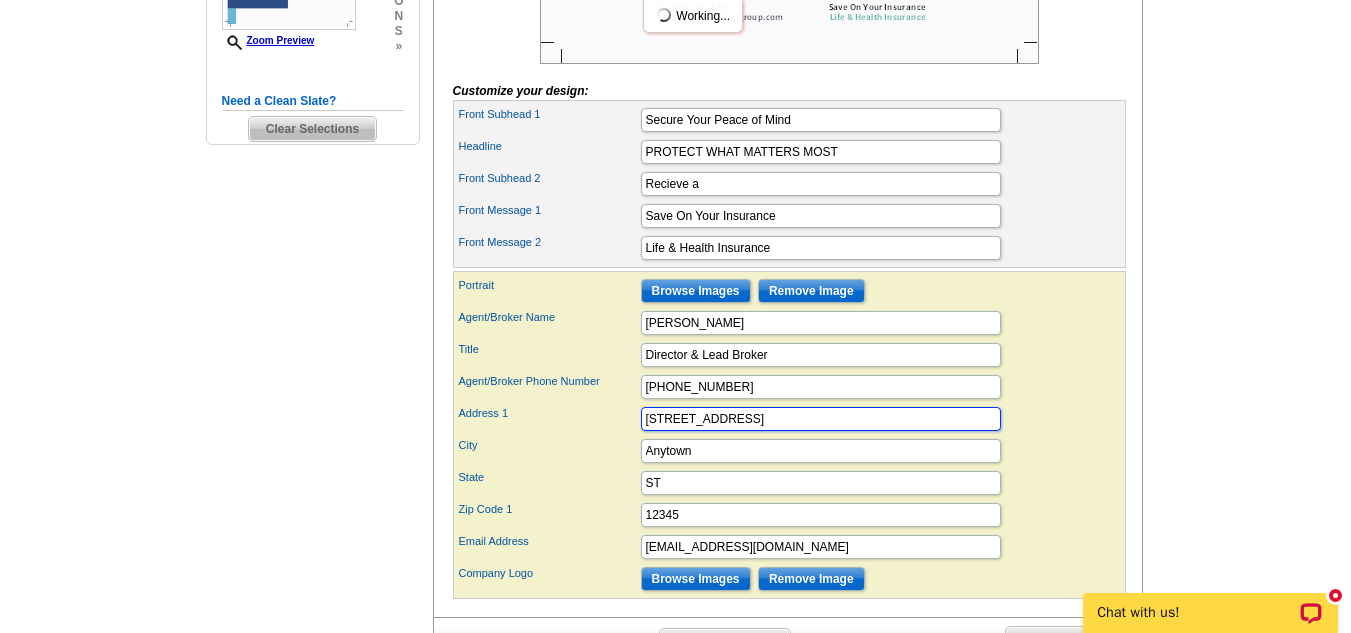 click on "123 Main Street" at bounding box center (821, 419) 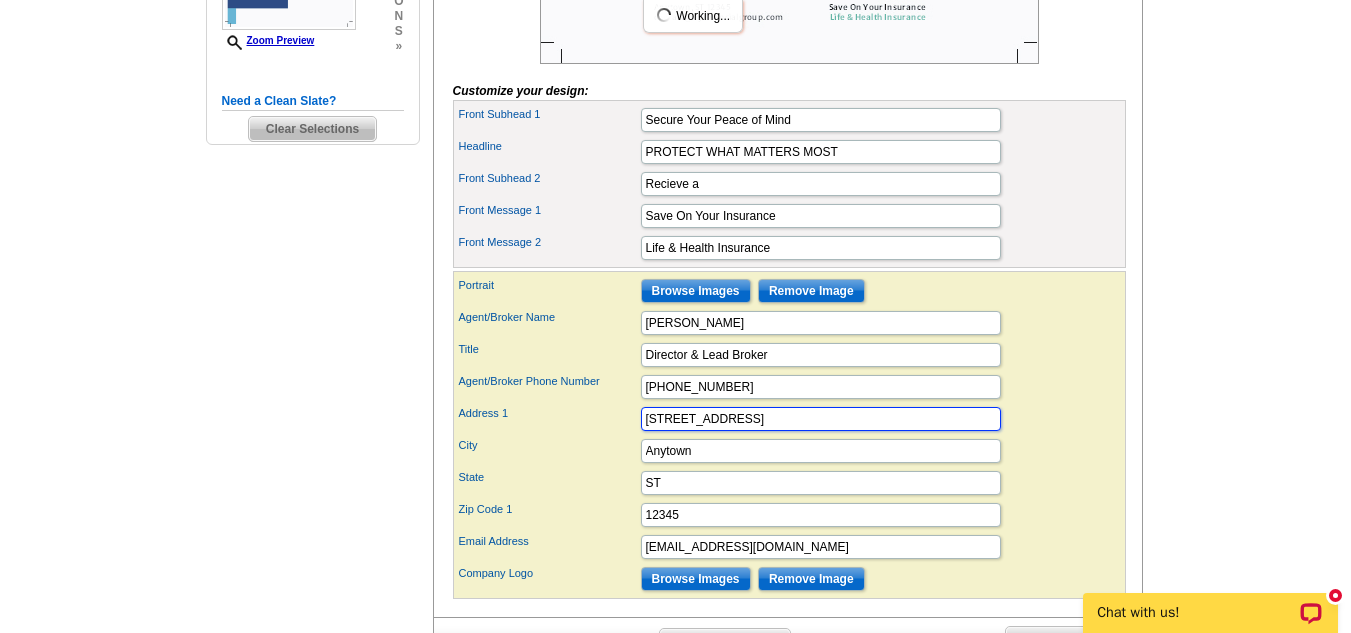 click on "123 Main Street" at bounding box center (821, 419) 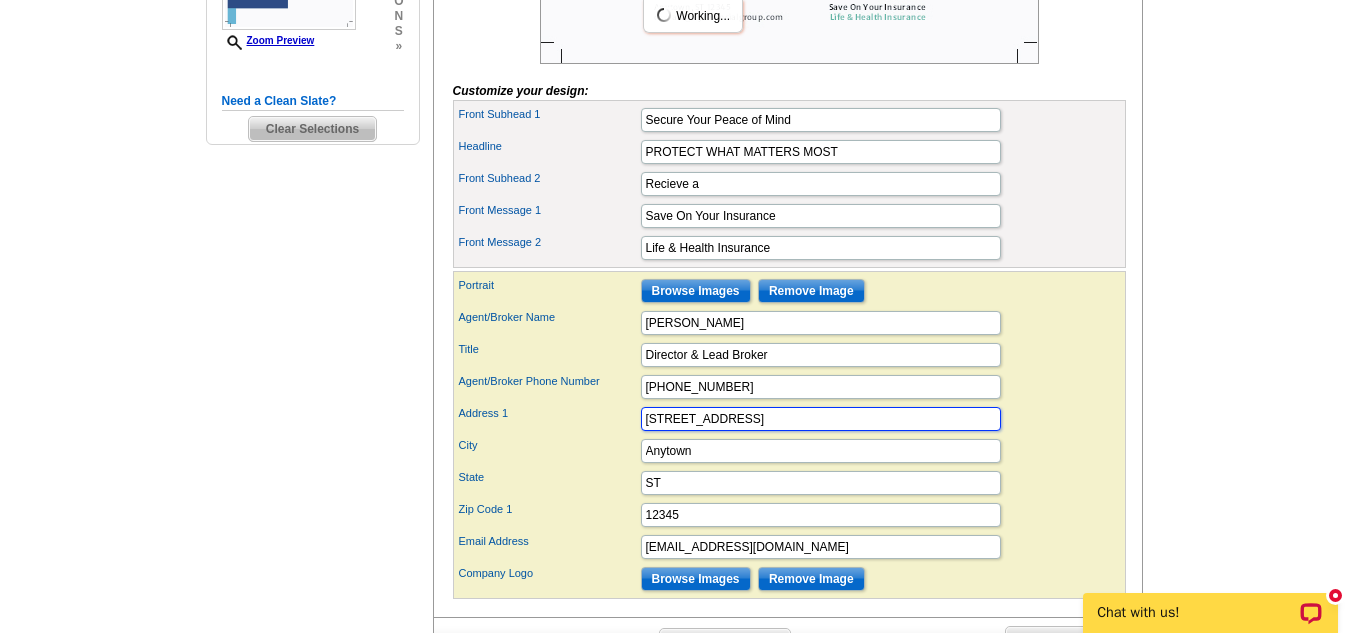 click on "123 Main Street" at bounding box center [821, 419] 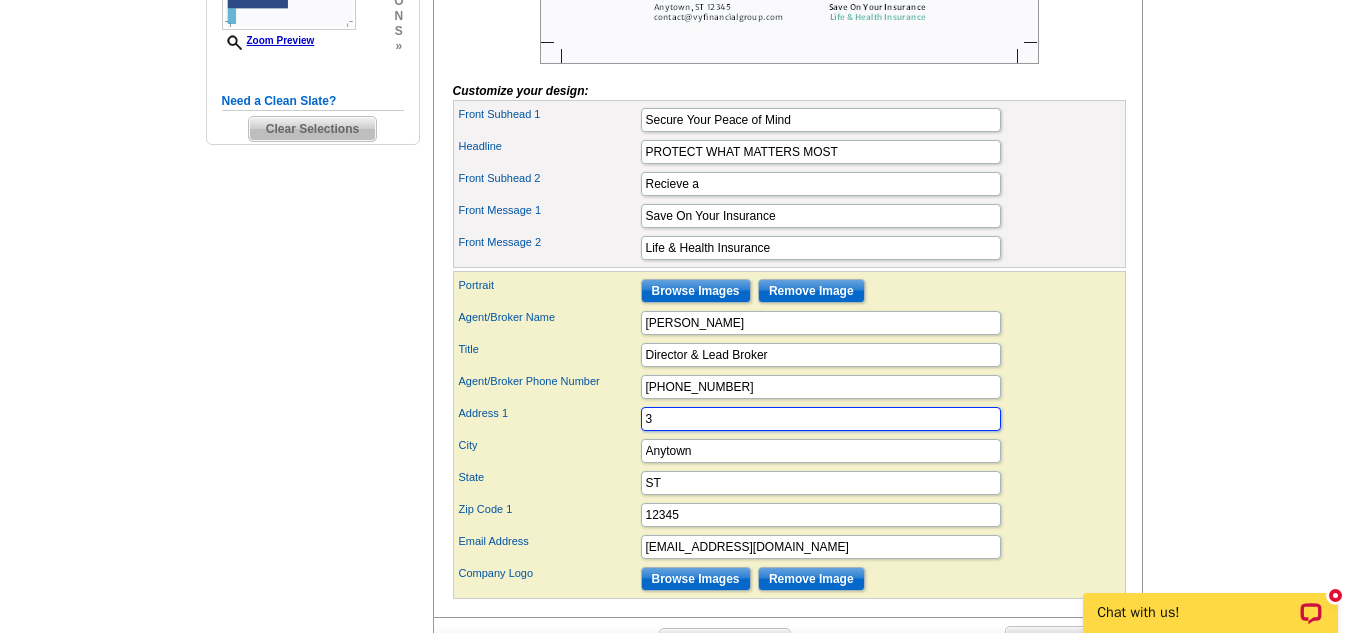 type on "3 Centerview Drive #300" 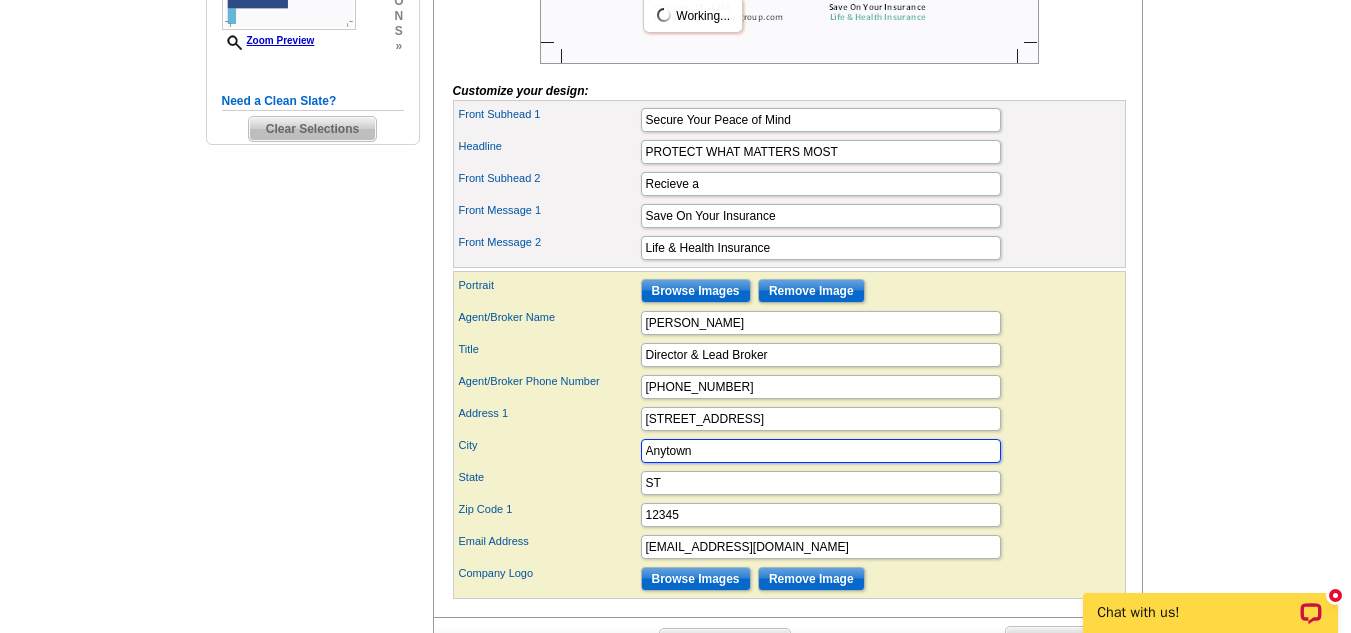 drag, startPoint x: 722, startPoint y: 484, endPoint x: 638, endPoint y: 487, distance: 84.05355 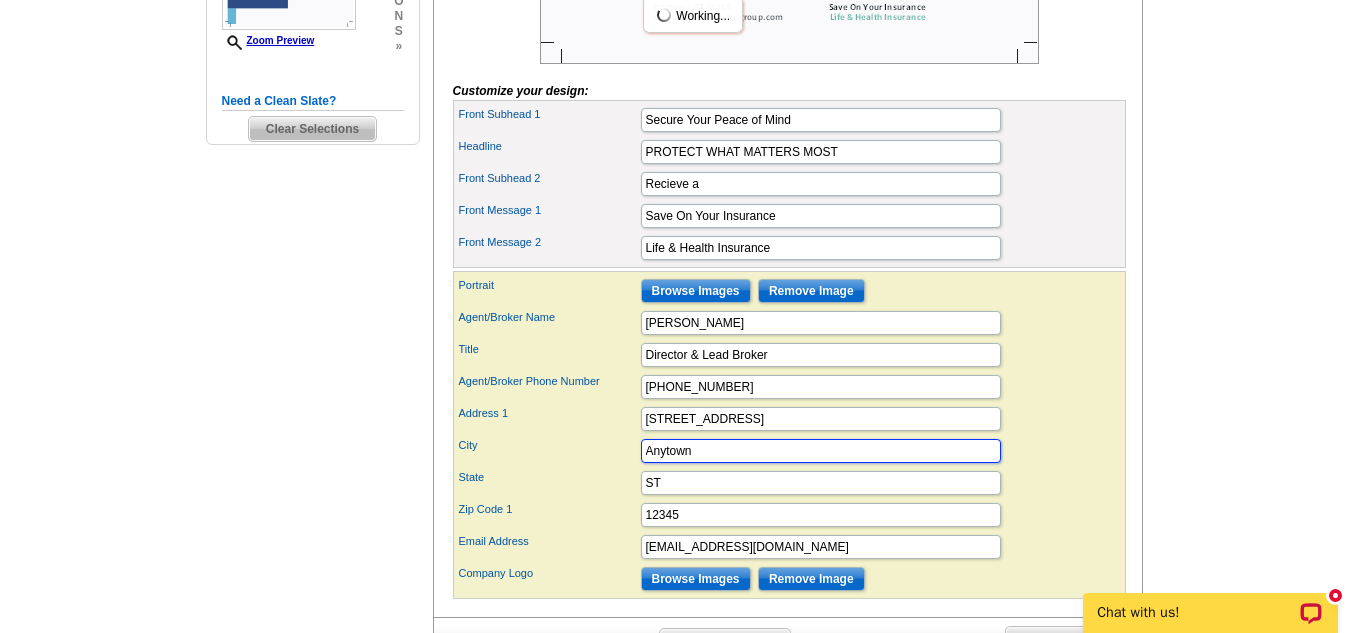 click on "City
Anytown" at bounding box center [789, 451] 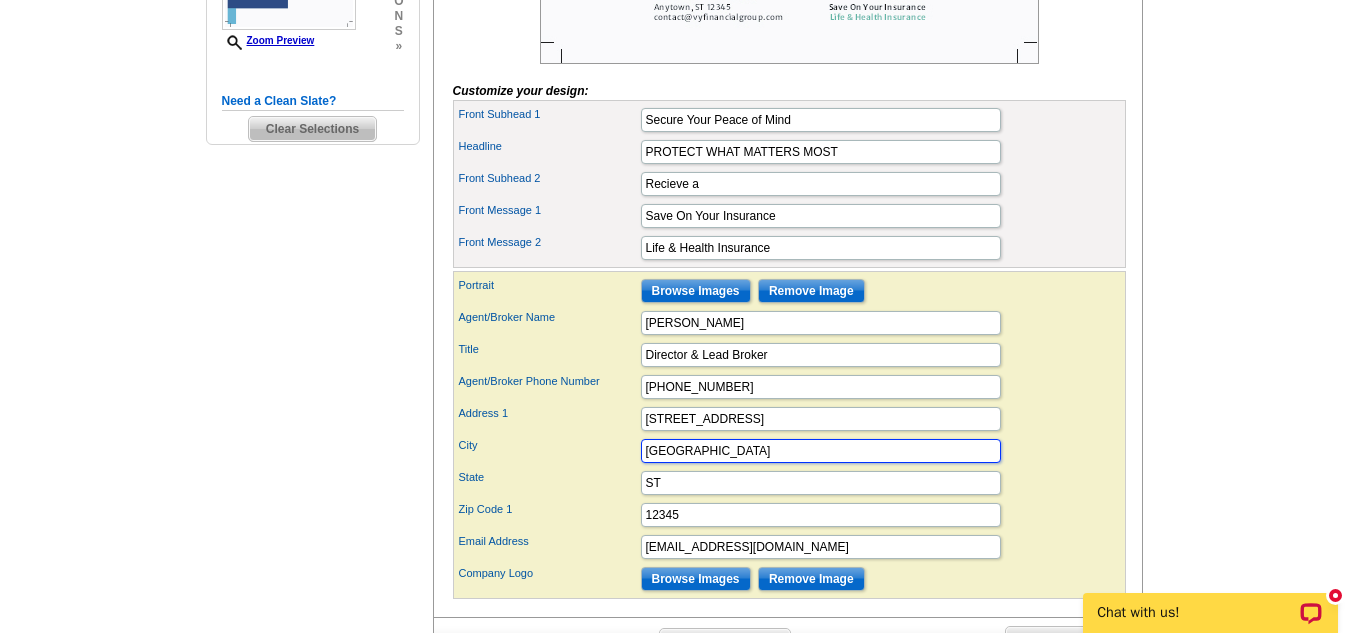 type on "Greensboro" 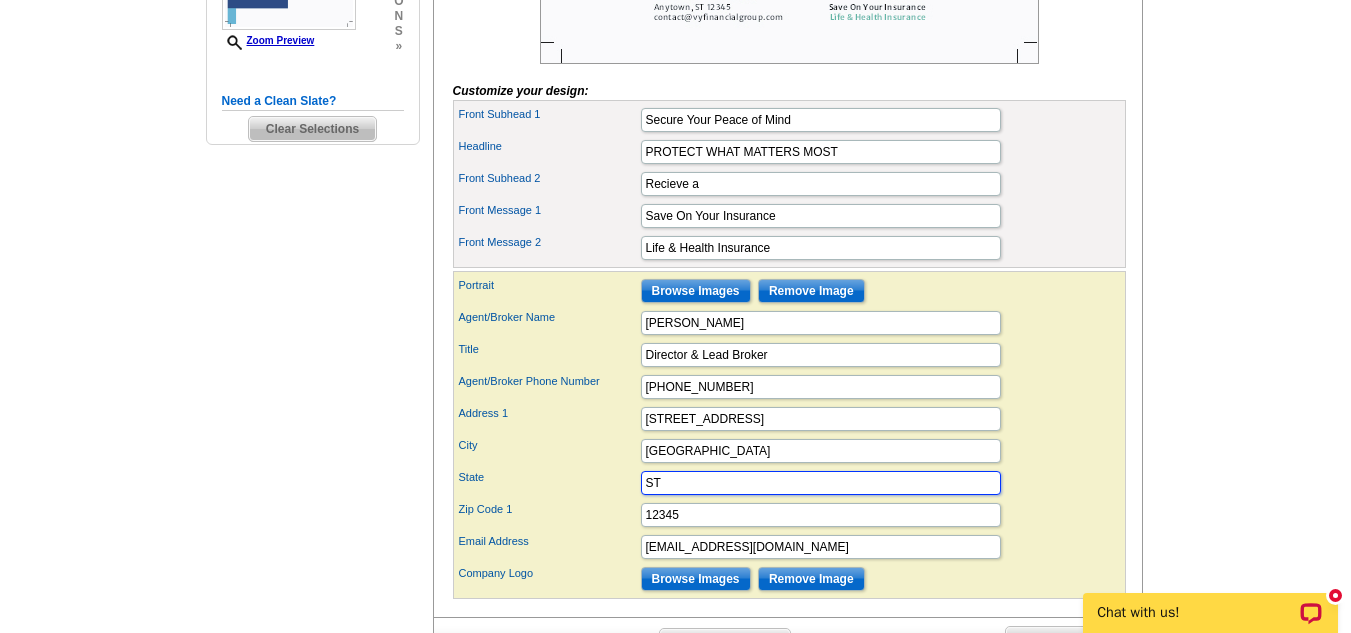 click on "ST" at bounding box center (821, 483) 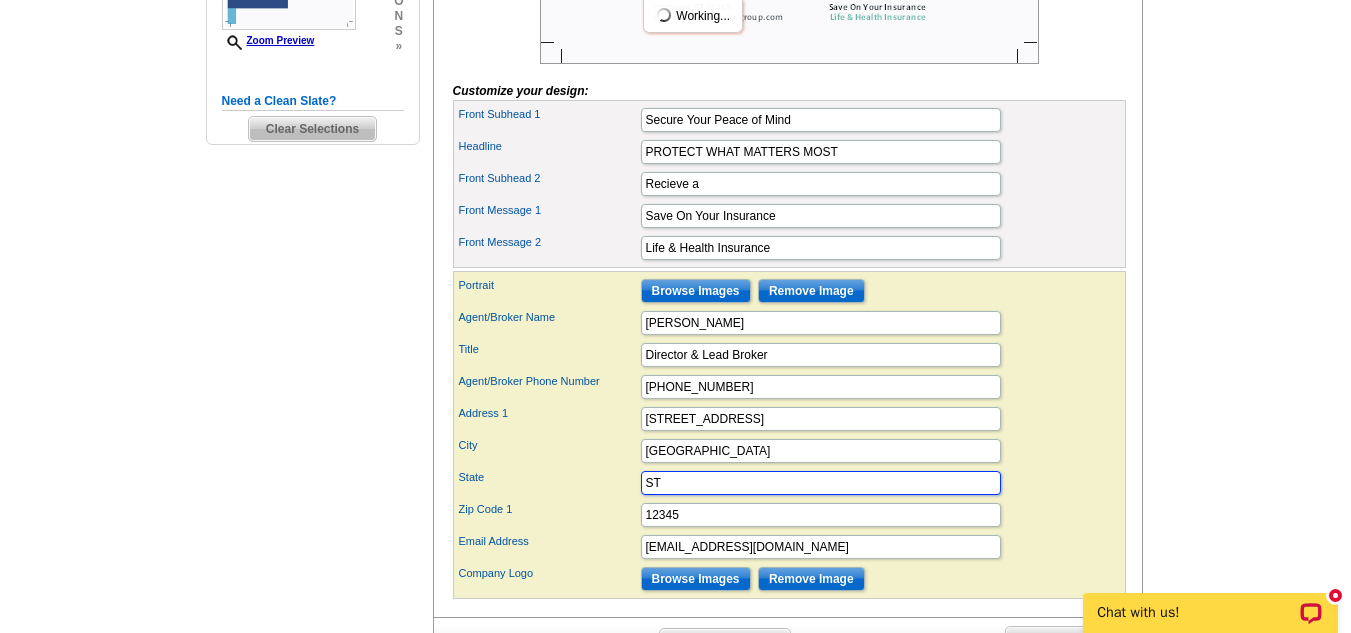 click on "ST" at bounding box center [821, 483] 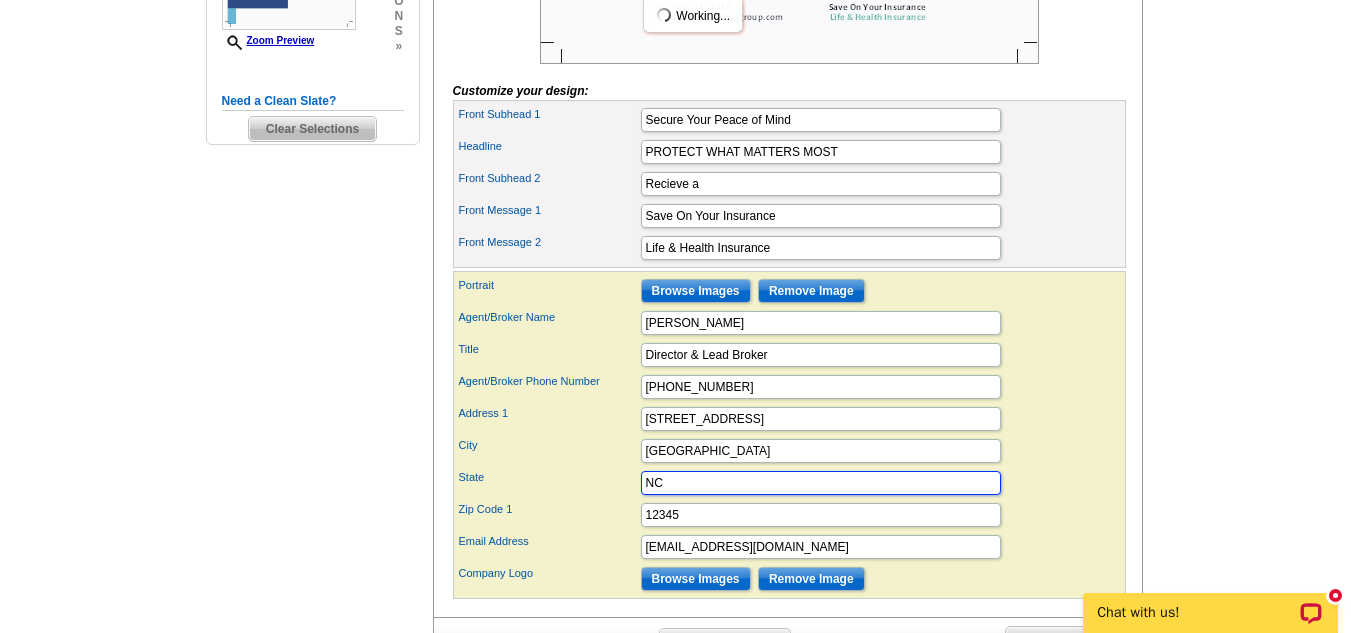 type on "NC" 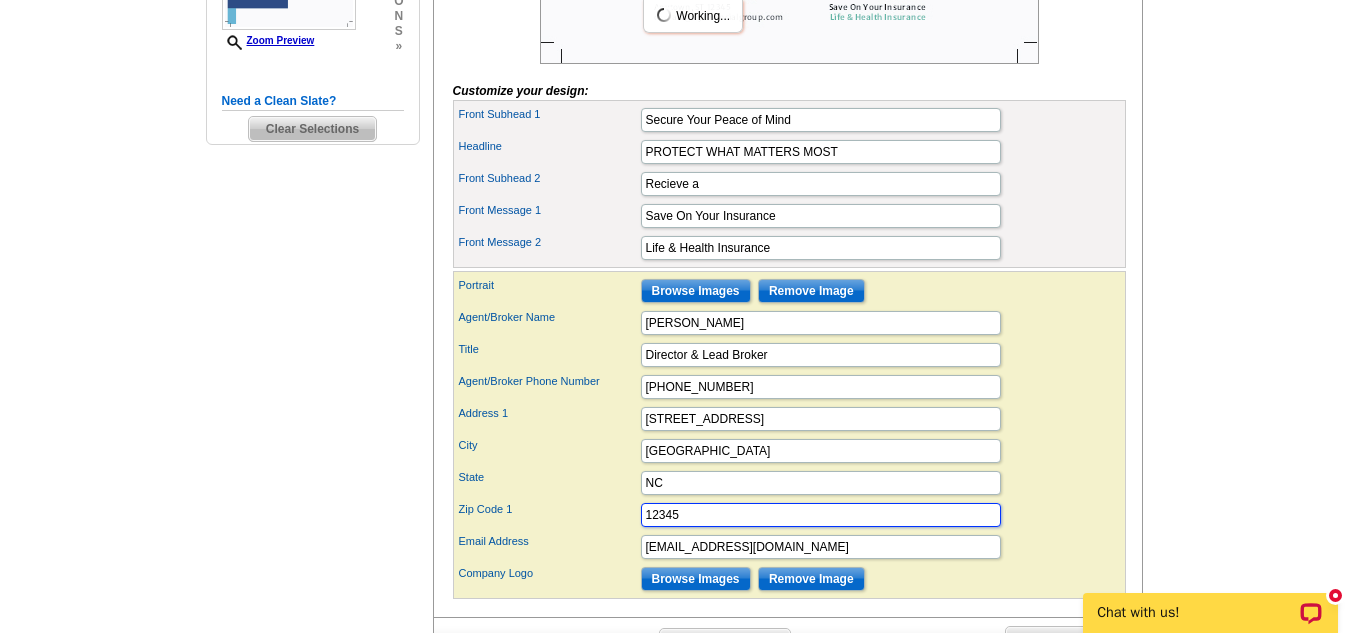 click on "12345" at bounding box center (821, 515) 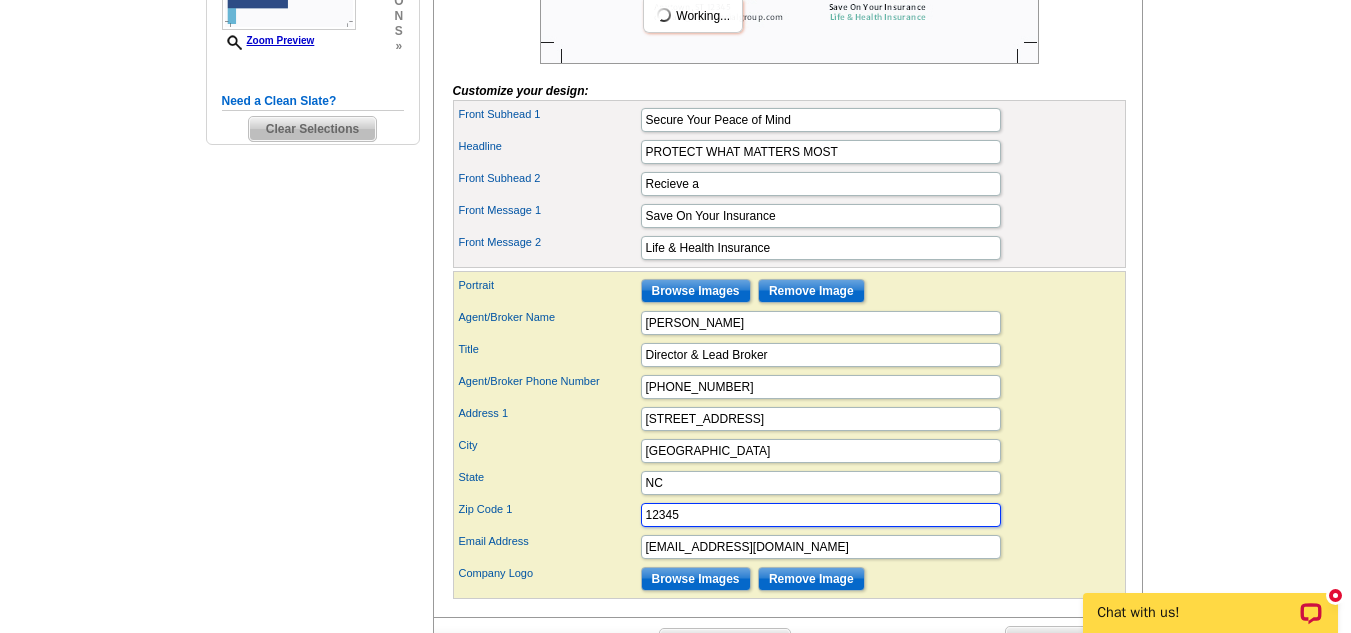 click on "12345" at bounding box center [821, 515] 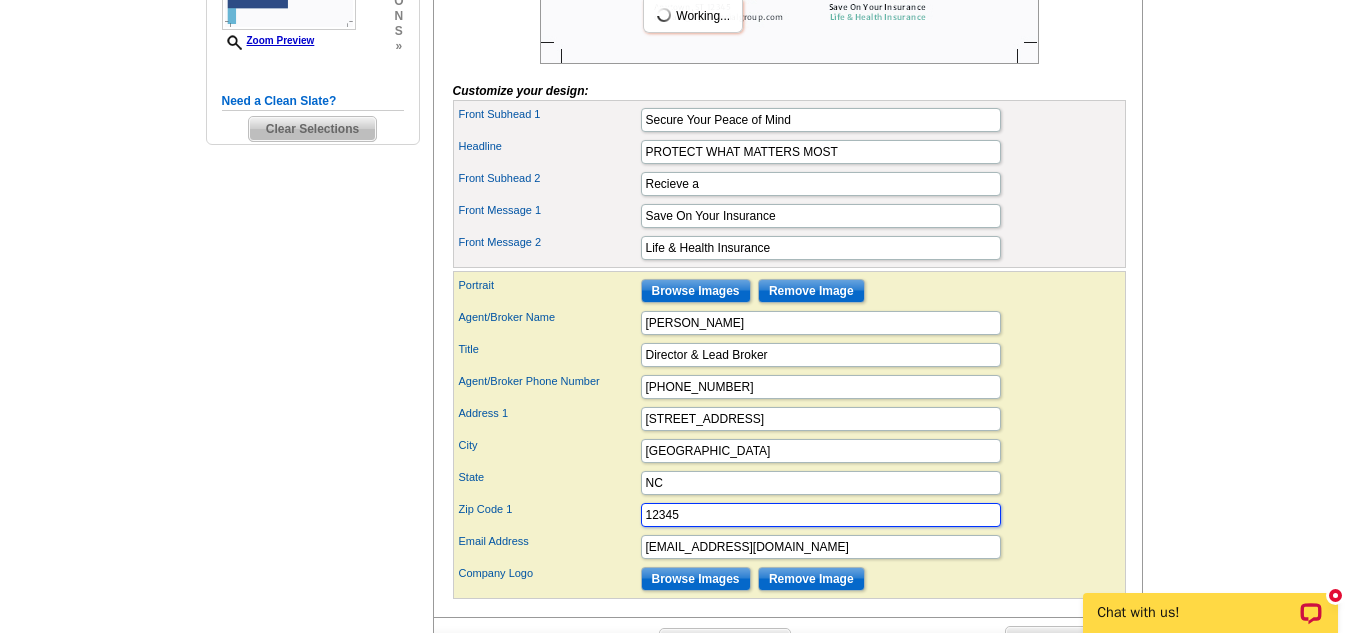 click on "12345" at bounding box center (821, 515) 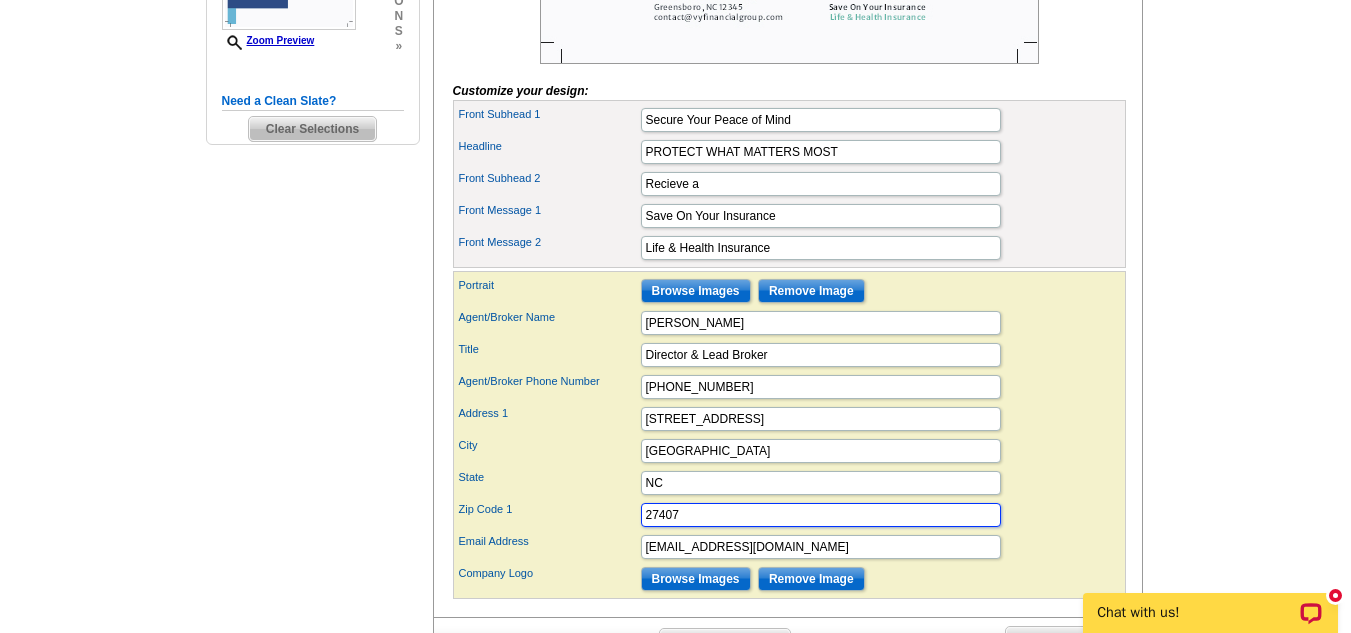 type on "27407" 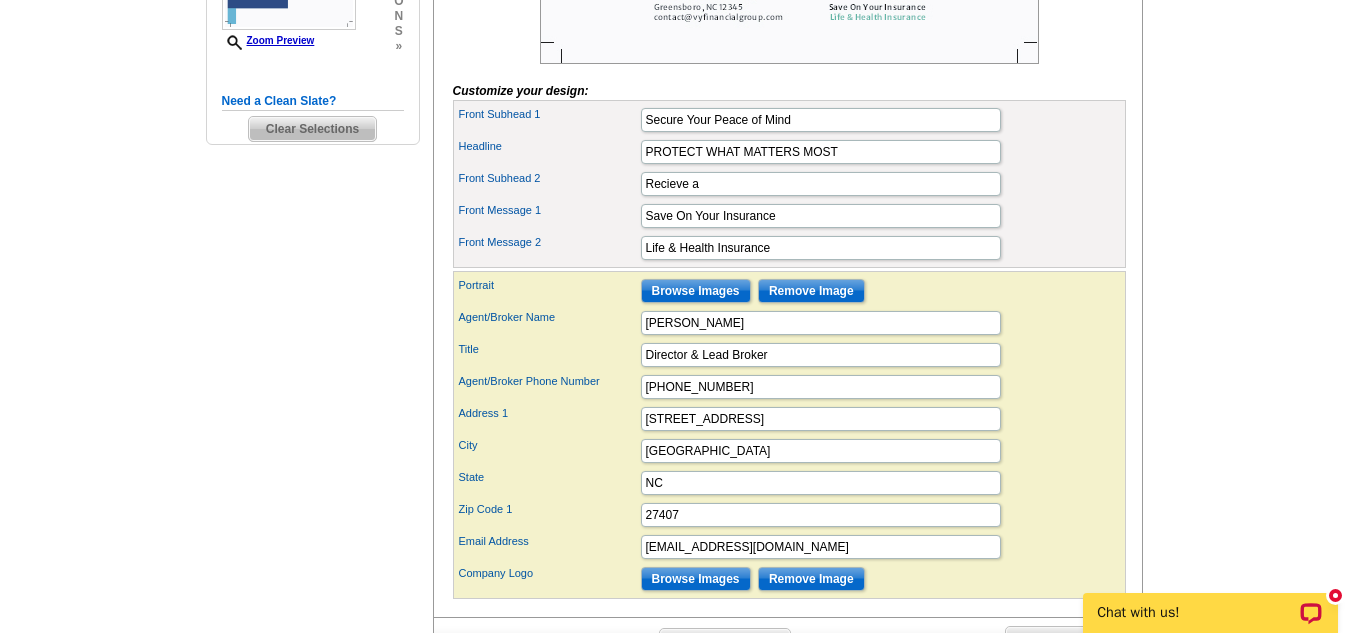 click on "Need Help? call 800-260-5887,  chat  with support, or have our designers make something custom just for you!
Got it, no need for the selection guide next time.
Show Results
Selected Design
Regular Postcard (4.25" x 5.6")
Design Name
What Matters Most
Front Design
Zoom Preview
»
o
p
t
i
o
n
s
»" at bounding box center [676, 118] 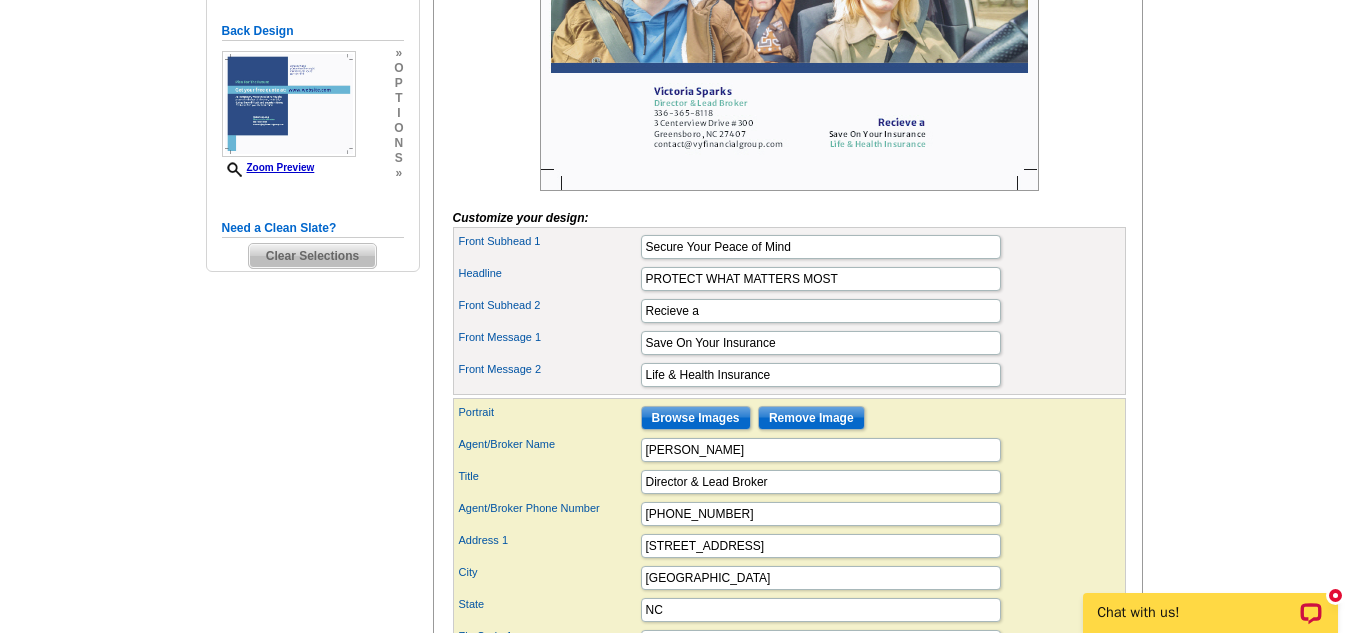 scroll, scrollTop: 612, scrollLeft: 0, axis: vertical 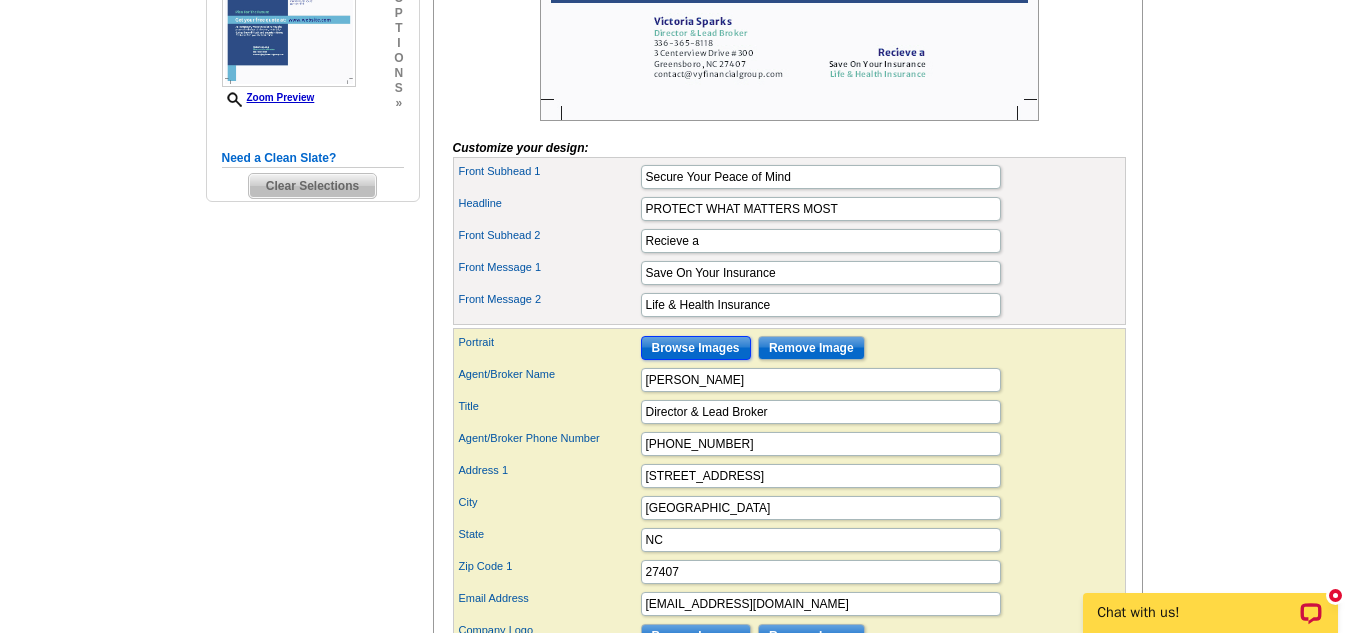 click on "Browse Images" at bounding box center [696, 348] 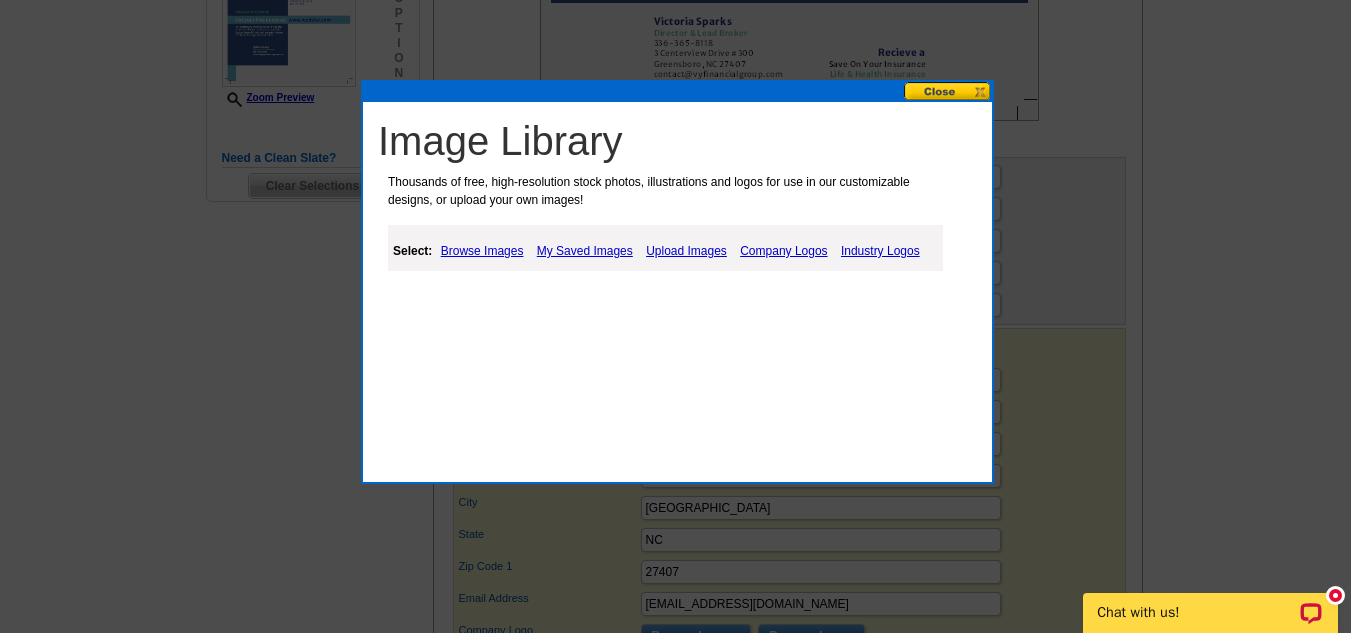 click on "Browse Images" at bounding box center [482, 251] 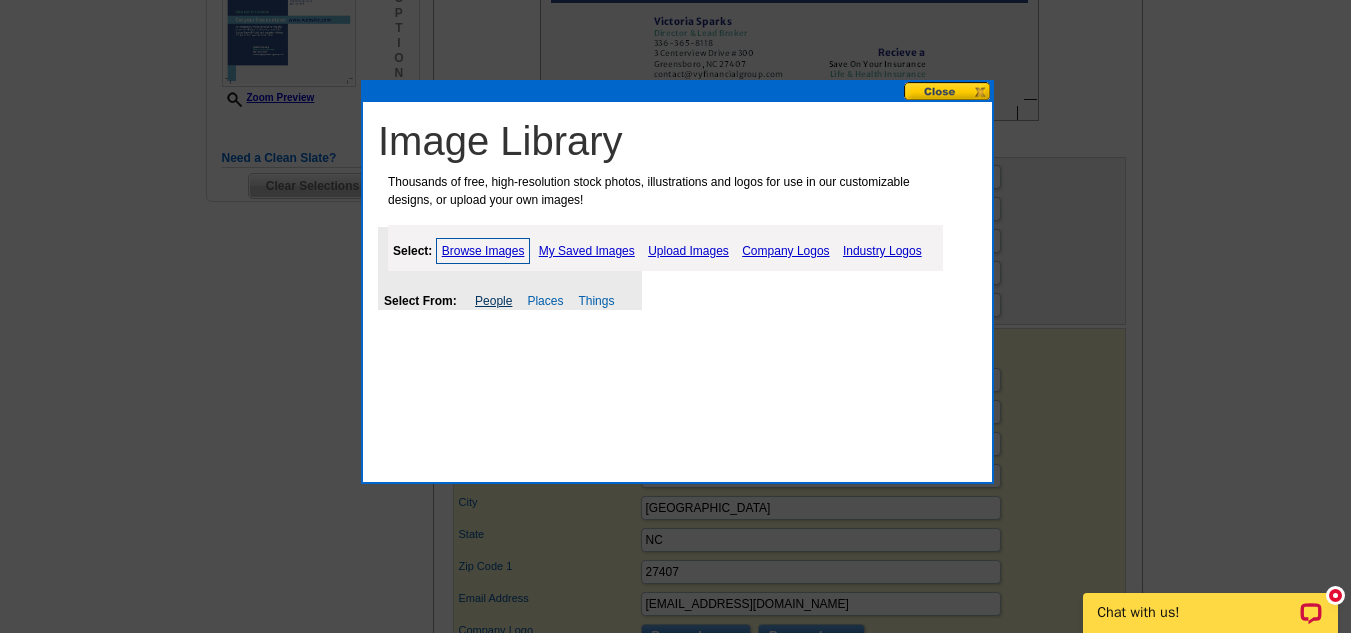 click on "People" at bounding box center (493, 301) 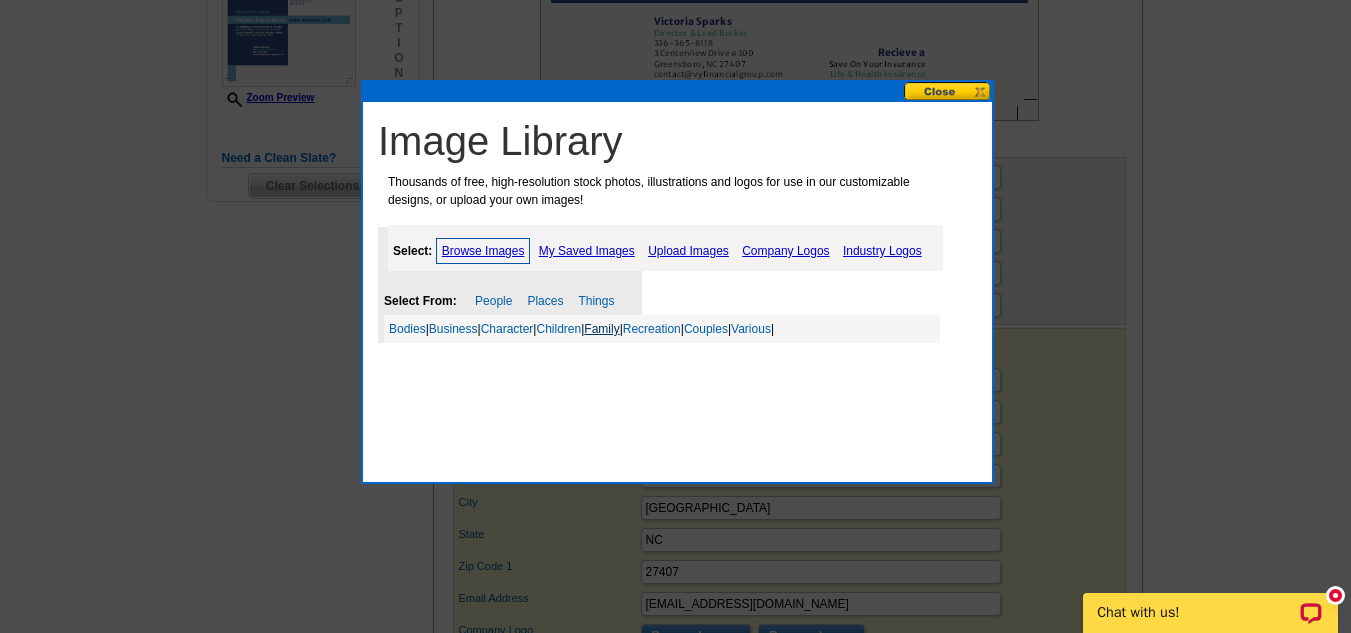 click on "Family" at bounding box center [601, 329] 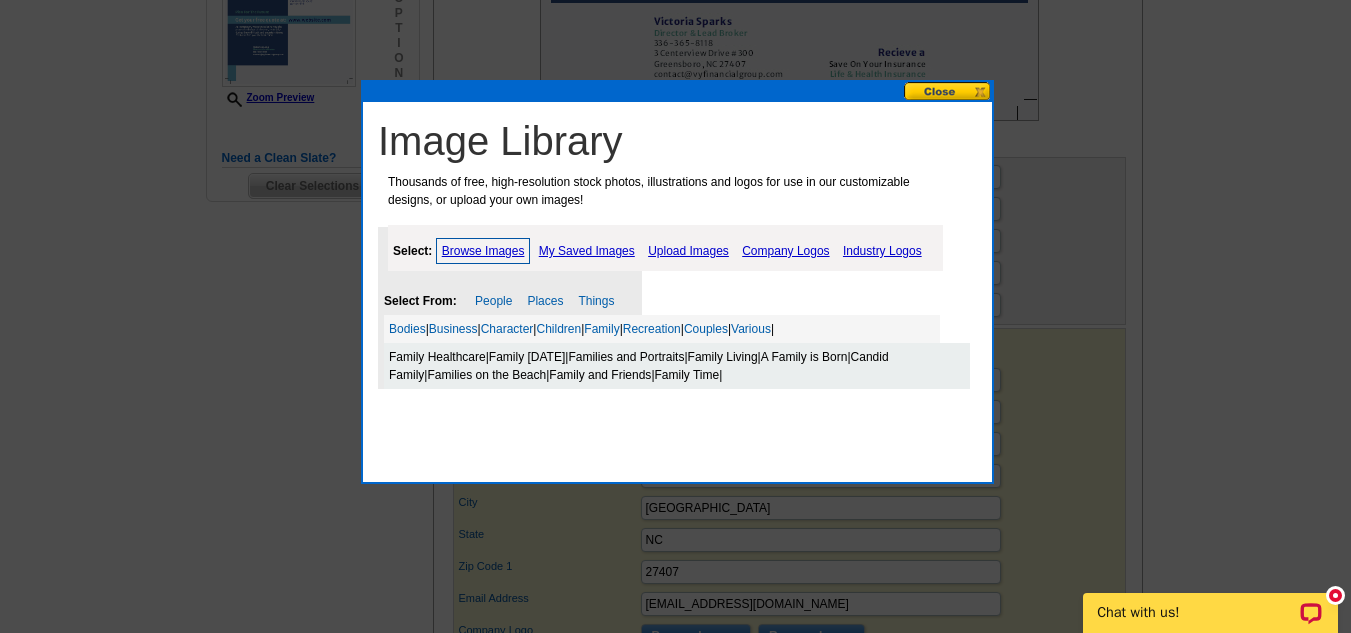click on "Family Today" at bounding box center (527, 357) 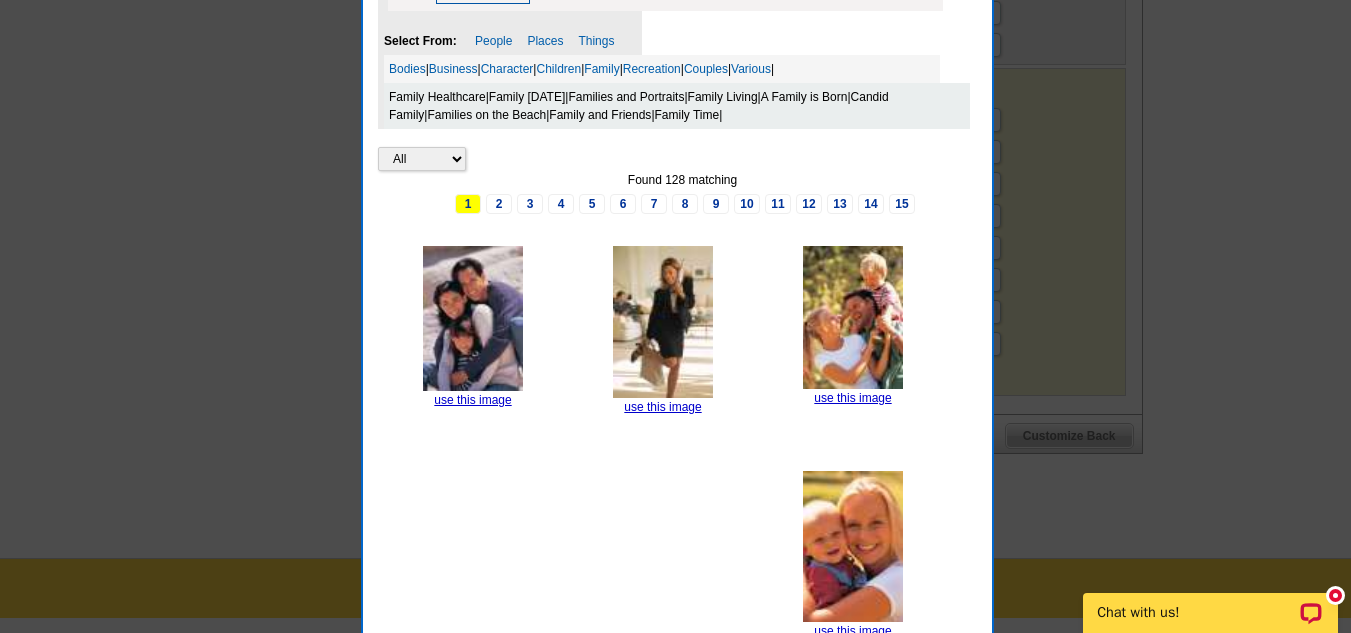 scroll, scrollTop: 866, scrollLeft: 0, axis: vertical 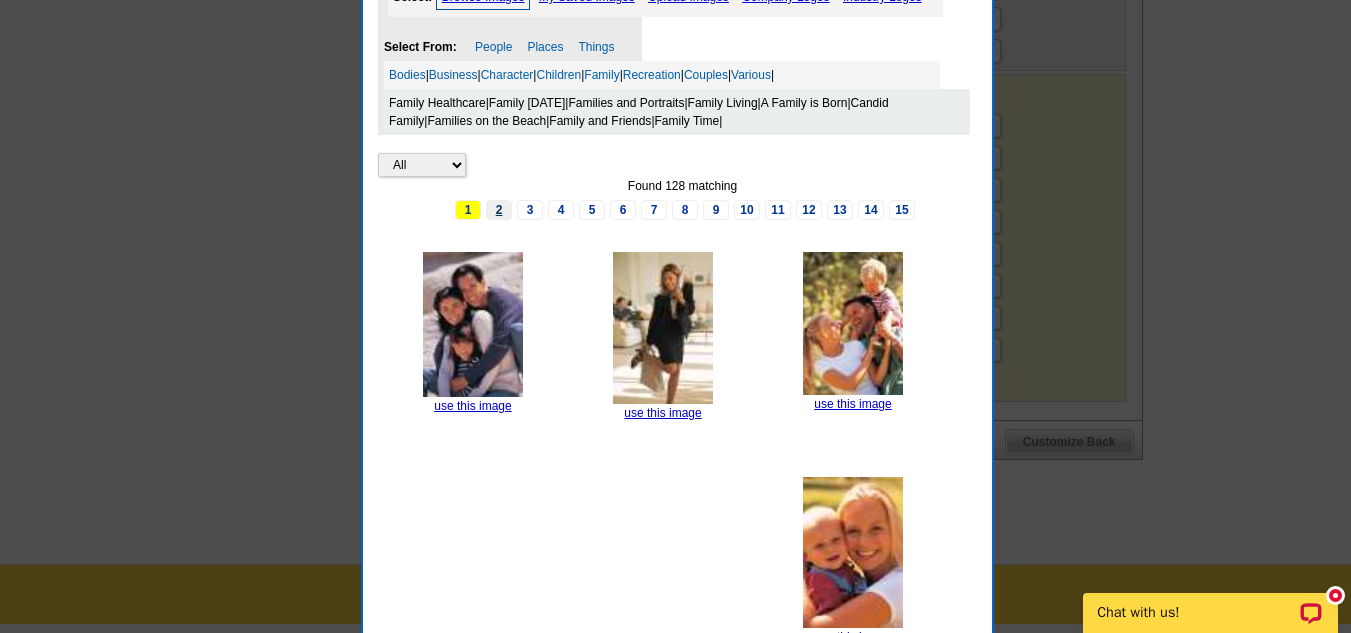 click on "2" at bounding box center (499, 210) 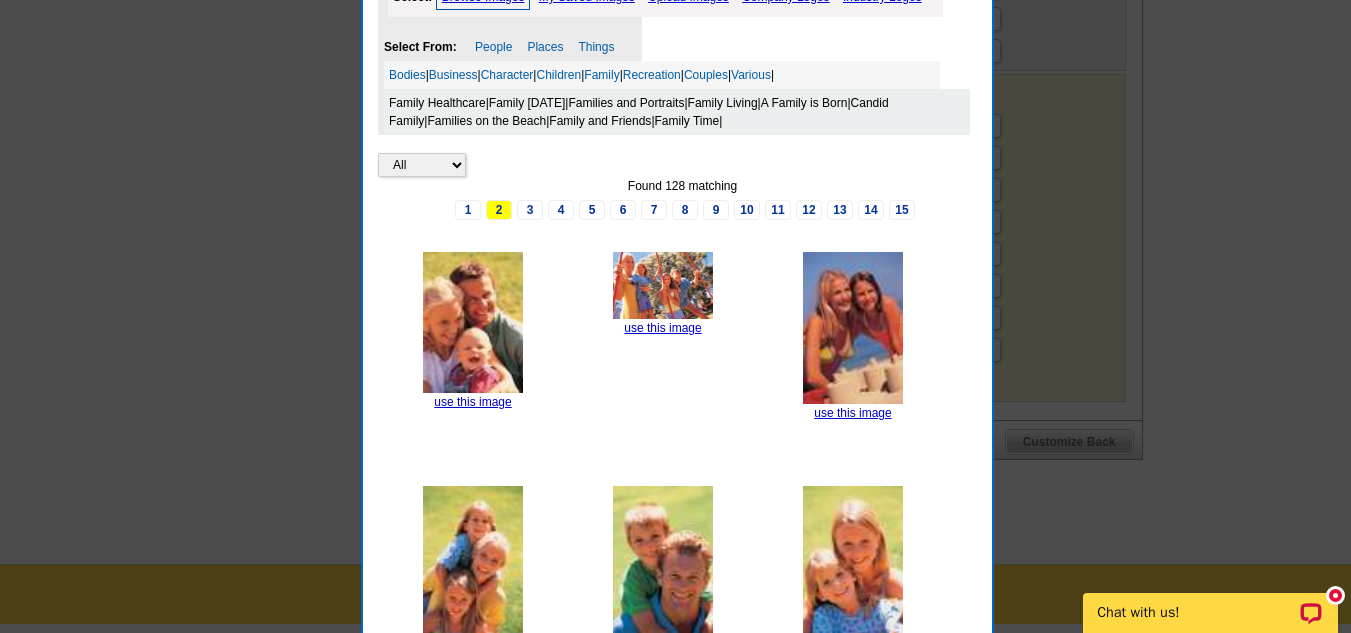 click on "A Family is Born" at bounding box center (804, 103) 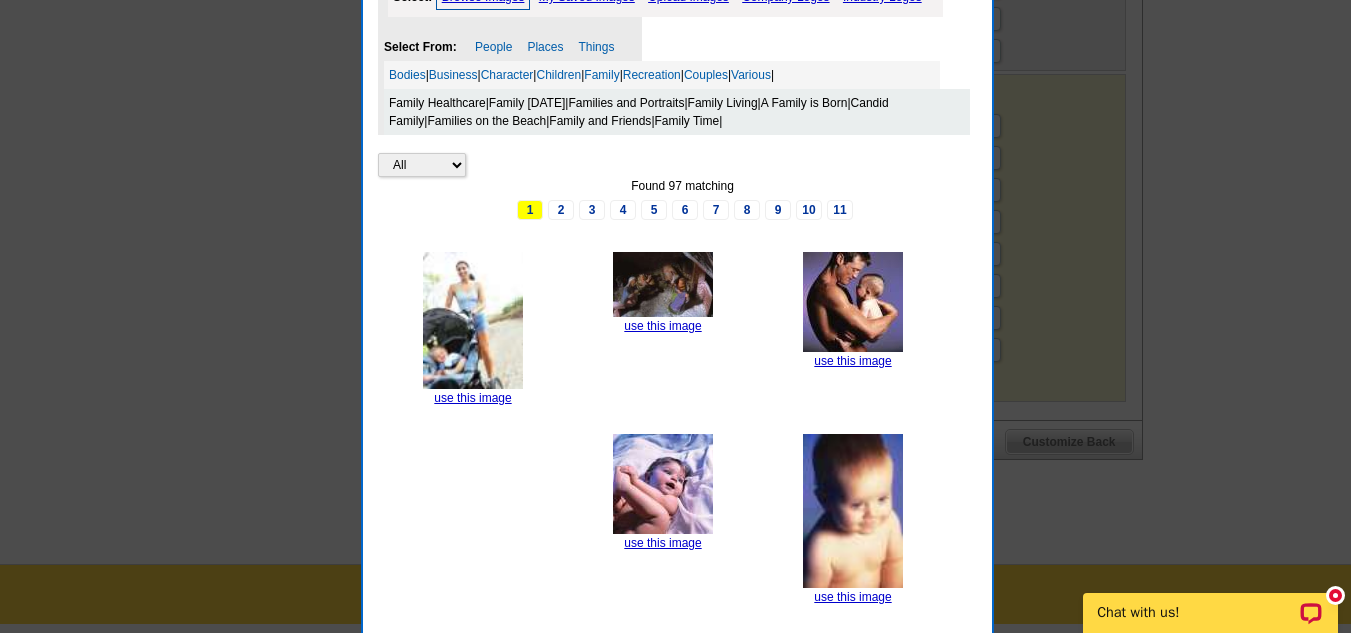 click on "Candid Family" at bounding box center [639, 112] 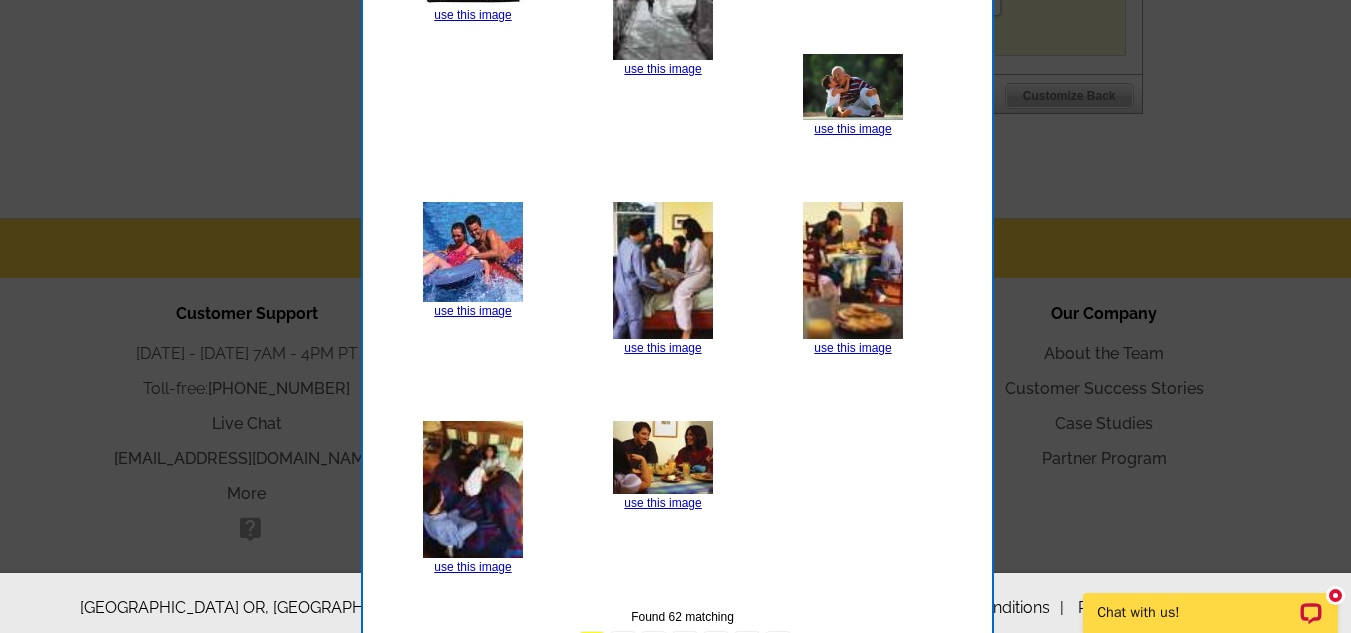 scroll, scrollTop: 1022, scrollLeft: 0, axis: vertical 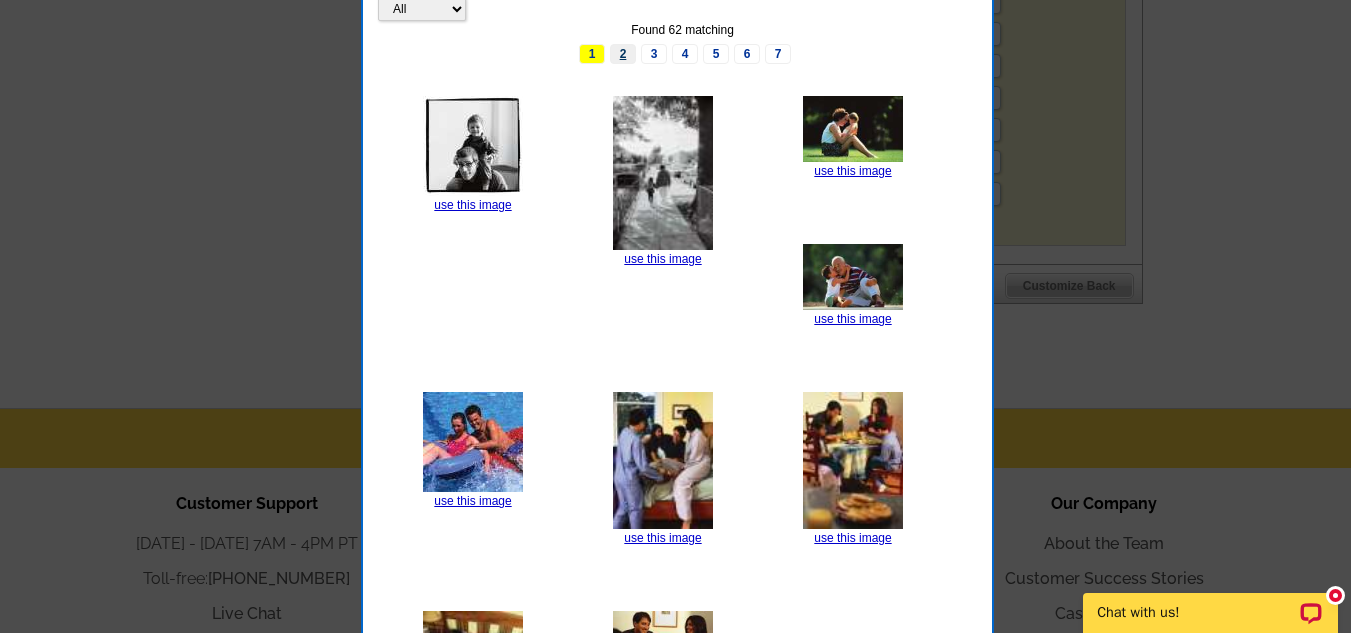click on "2" at bounding box center (623, 54) 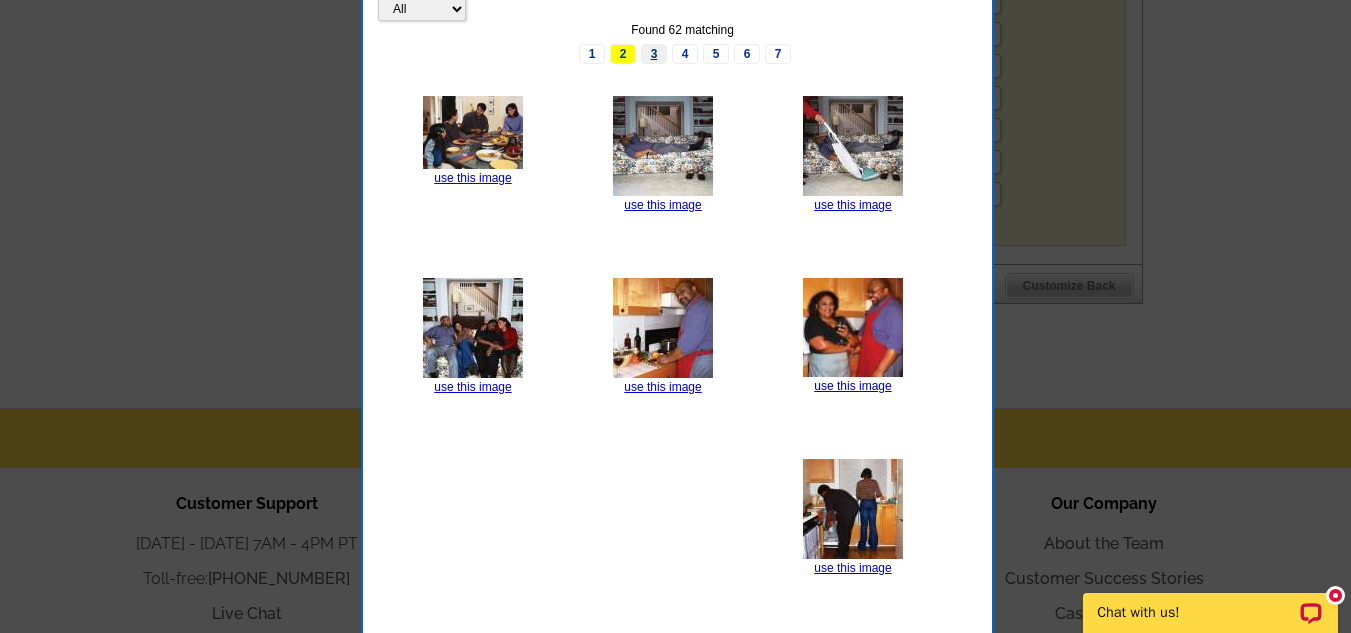click on "3" at bounding box center [654, 54] 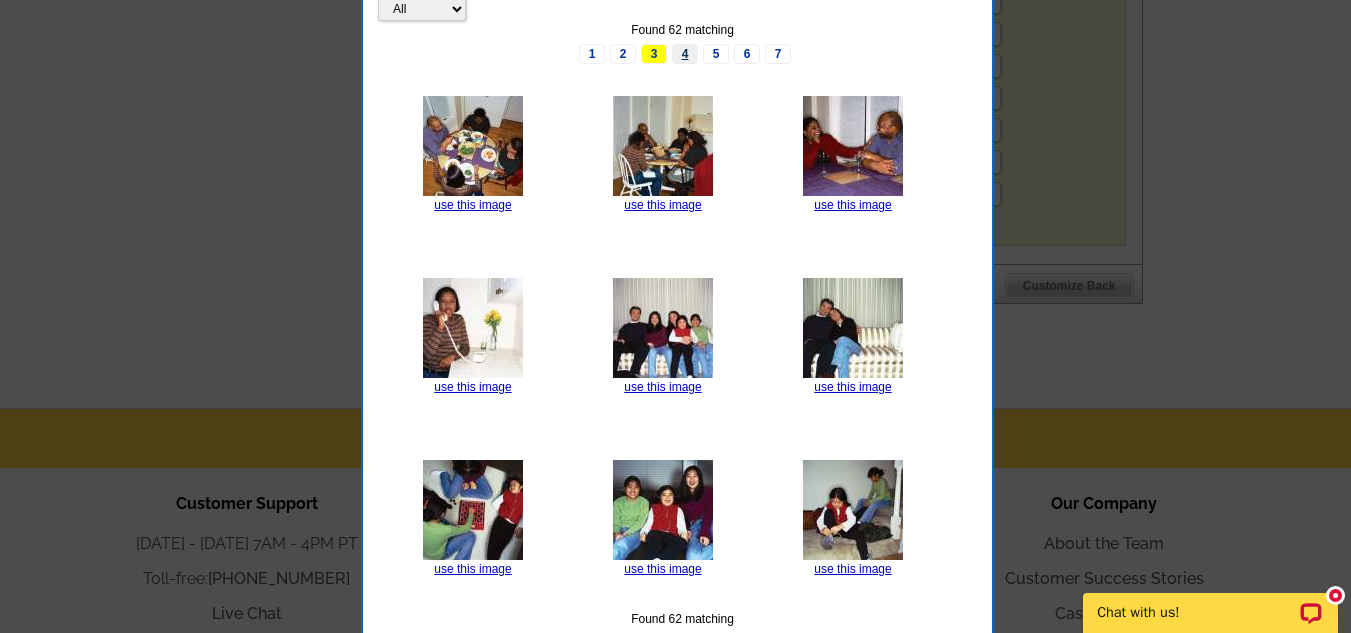 click on "4" at bounding box center (685, 54) 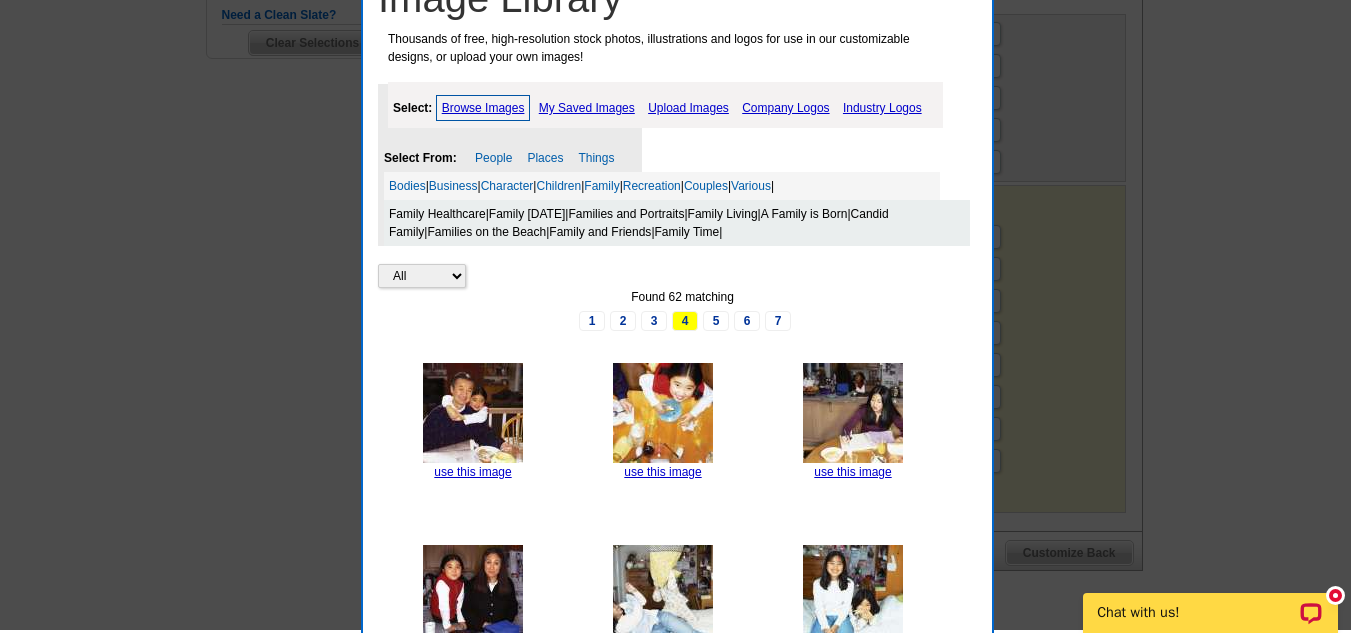 scroll, scrollTop: 752, scrollLeft: 0, axis: vertical 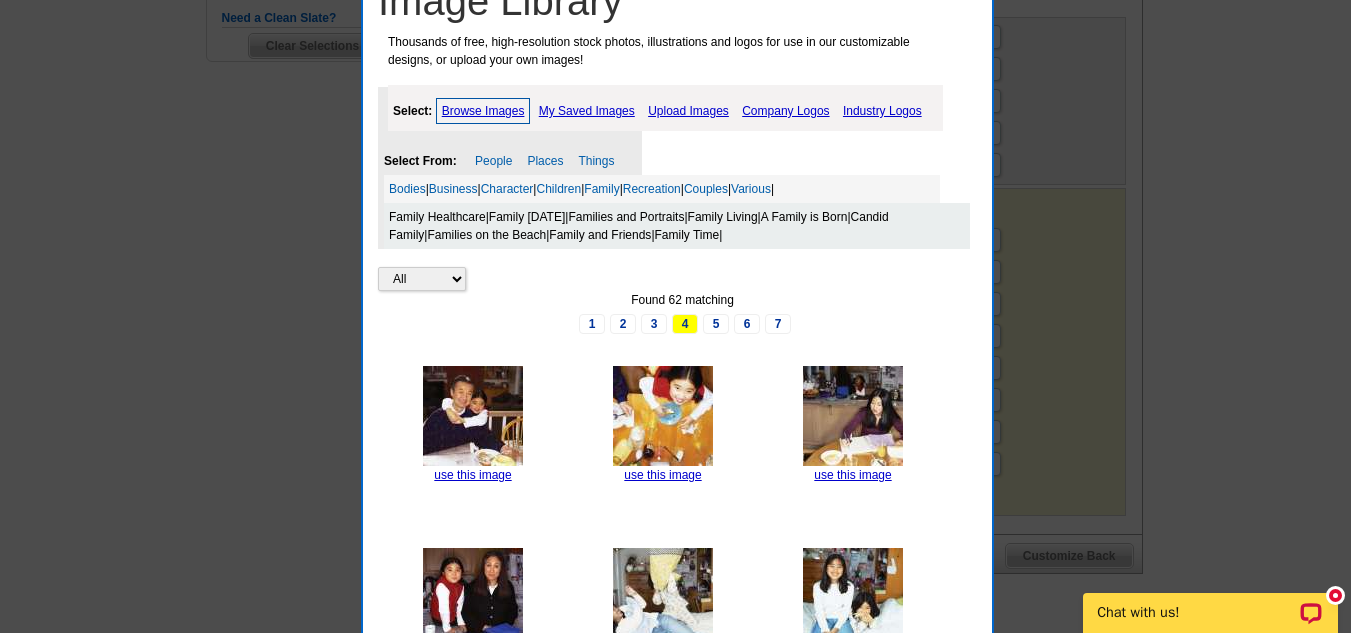 click at bounding box center (675, -60) 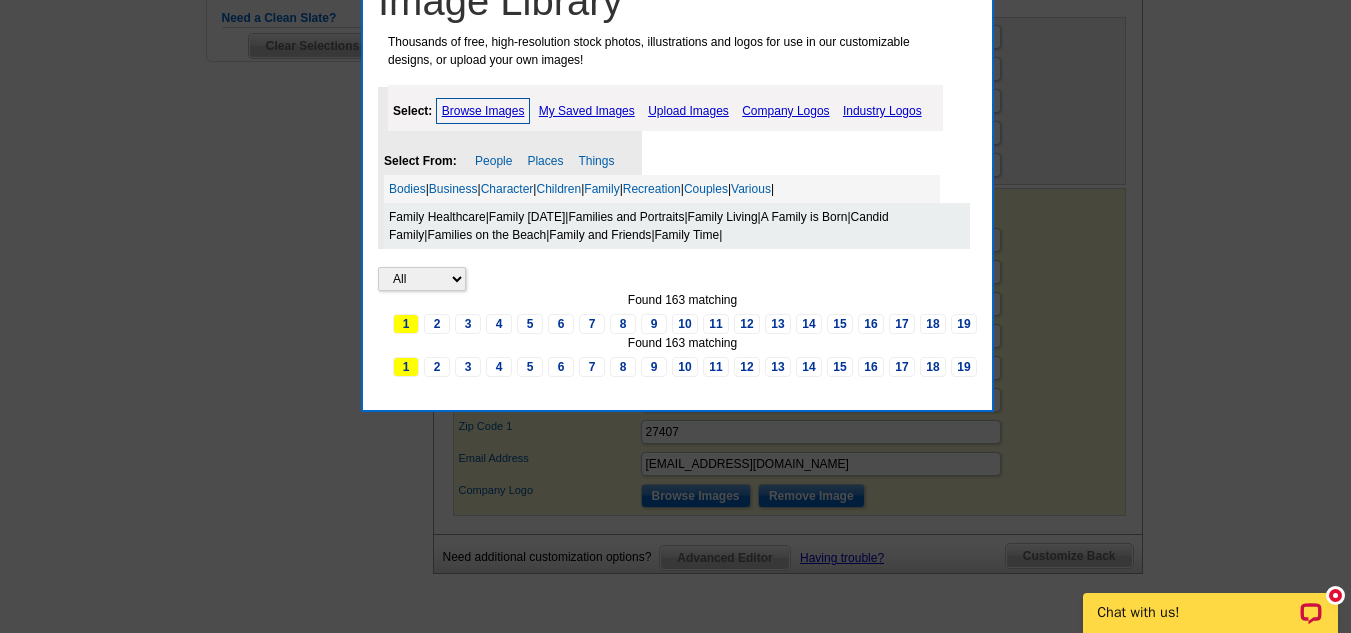 click on "Family Healthcare" at bounding box center (437, 217) 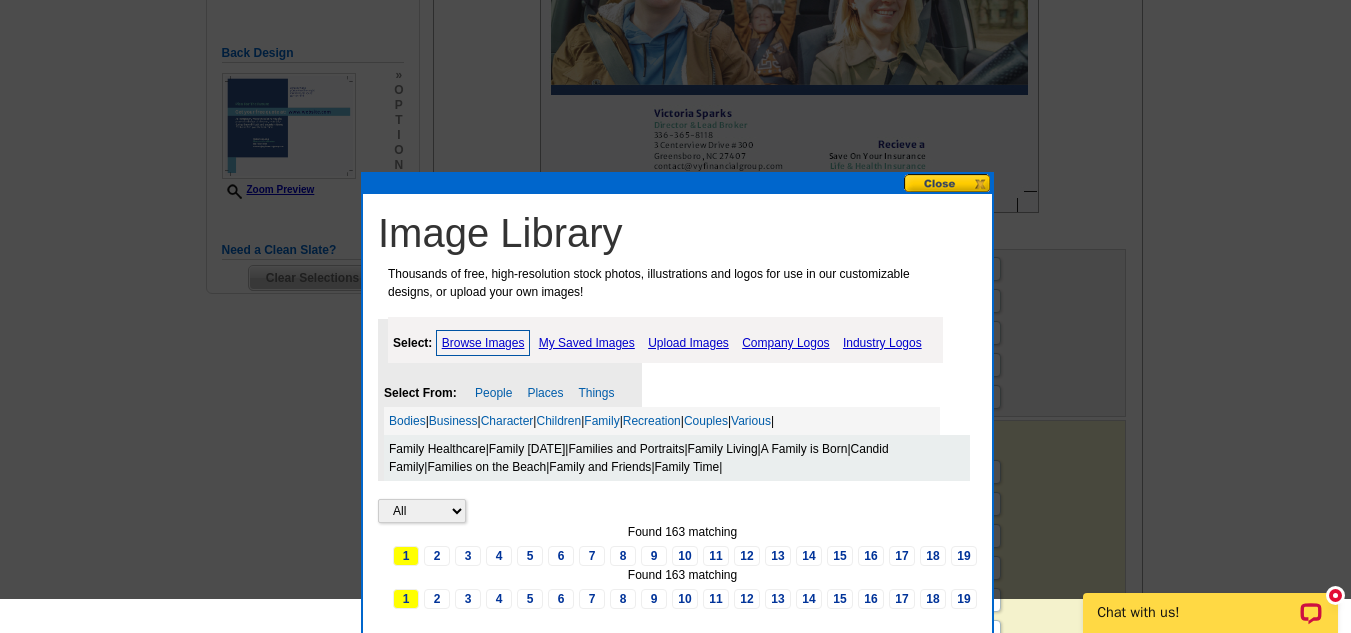 scroll, scrollTop: 486, scrollLeft: 0, axis: vertical 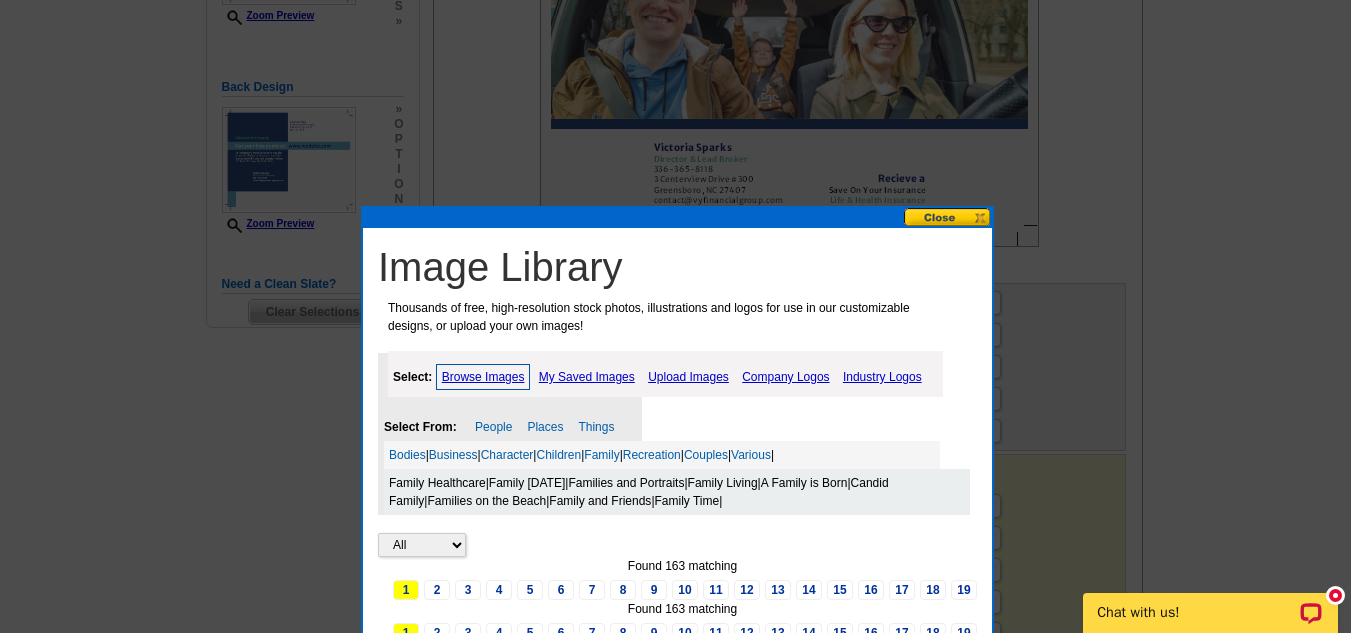 click at bounding box center (948, 217) 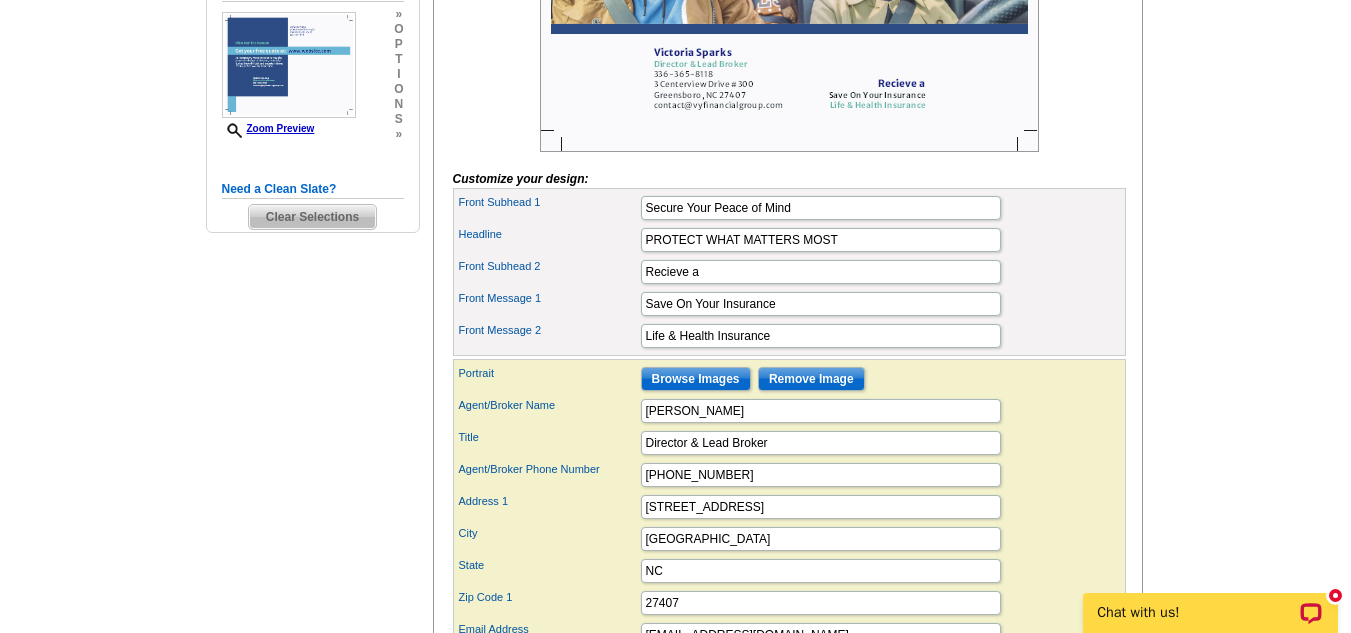 scroll, scrollTop: 587, scrollLeft: 0, axis: vertical 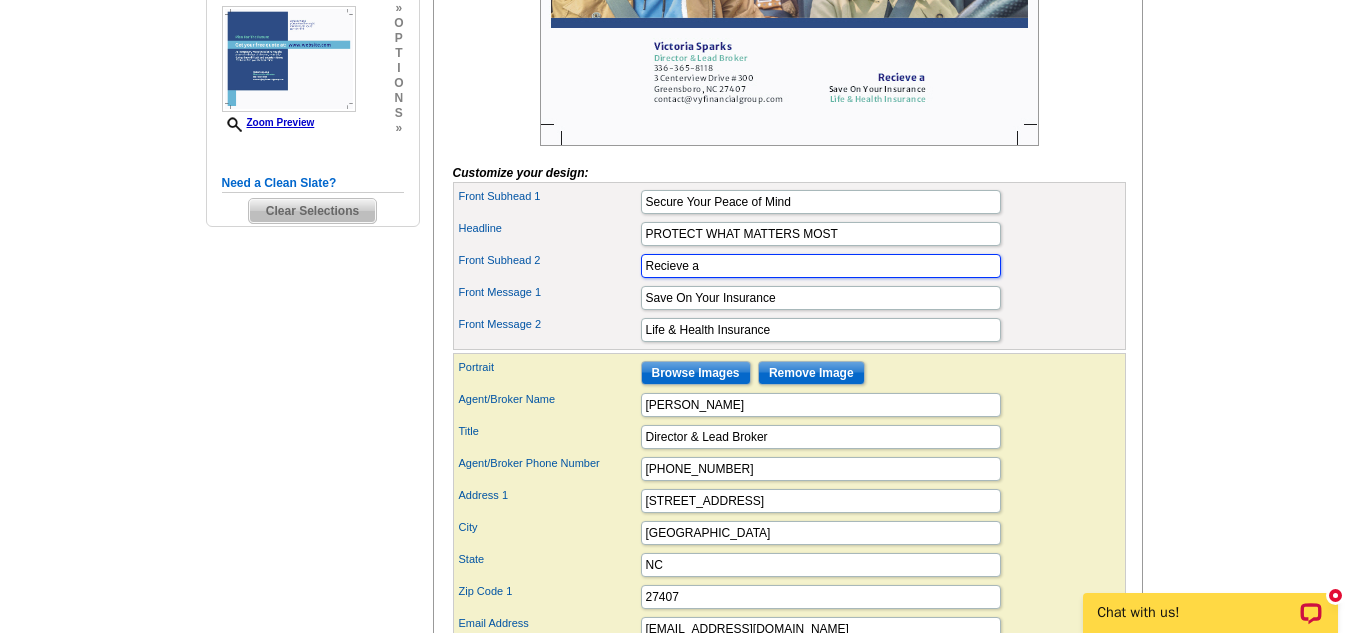 click on "Recieve a" at bounding box center (821, 266) 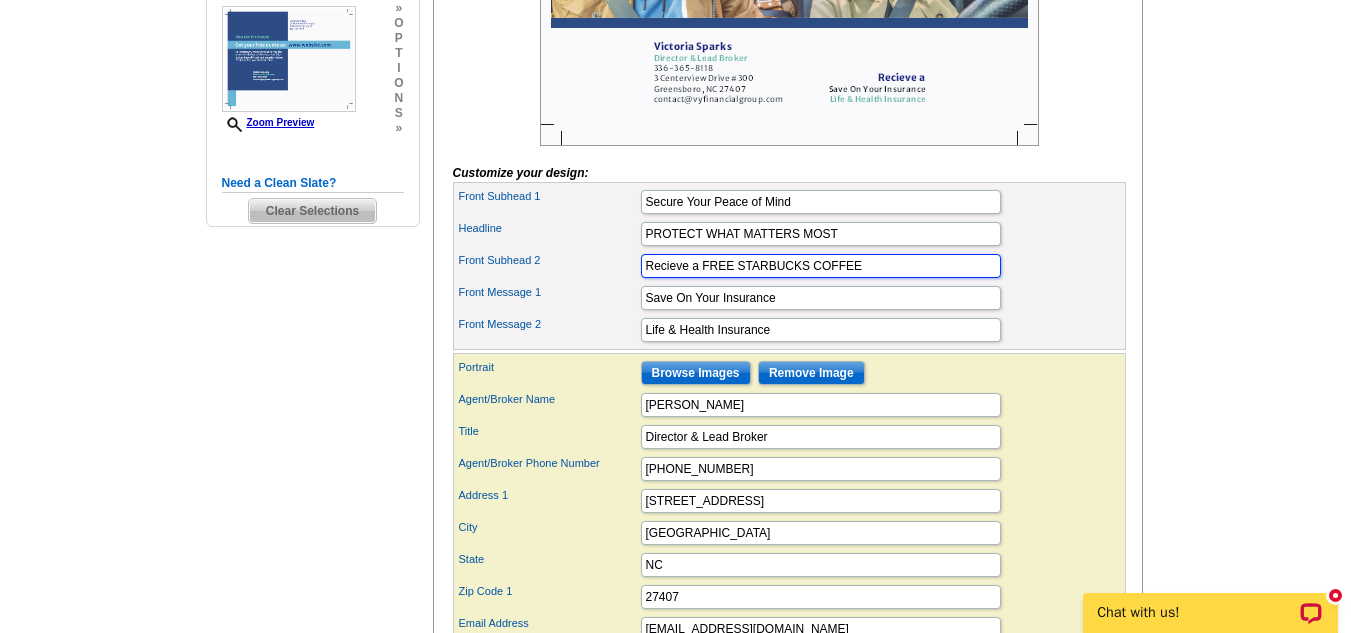 click on "Recieve a FREE STARBUCKS COFFEE" at bounding box center (821, 266) 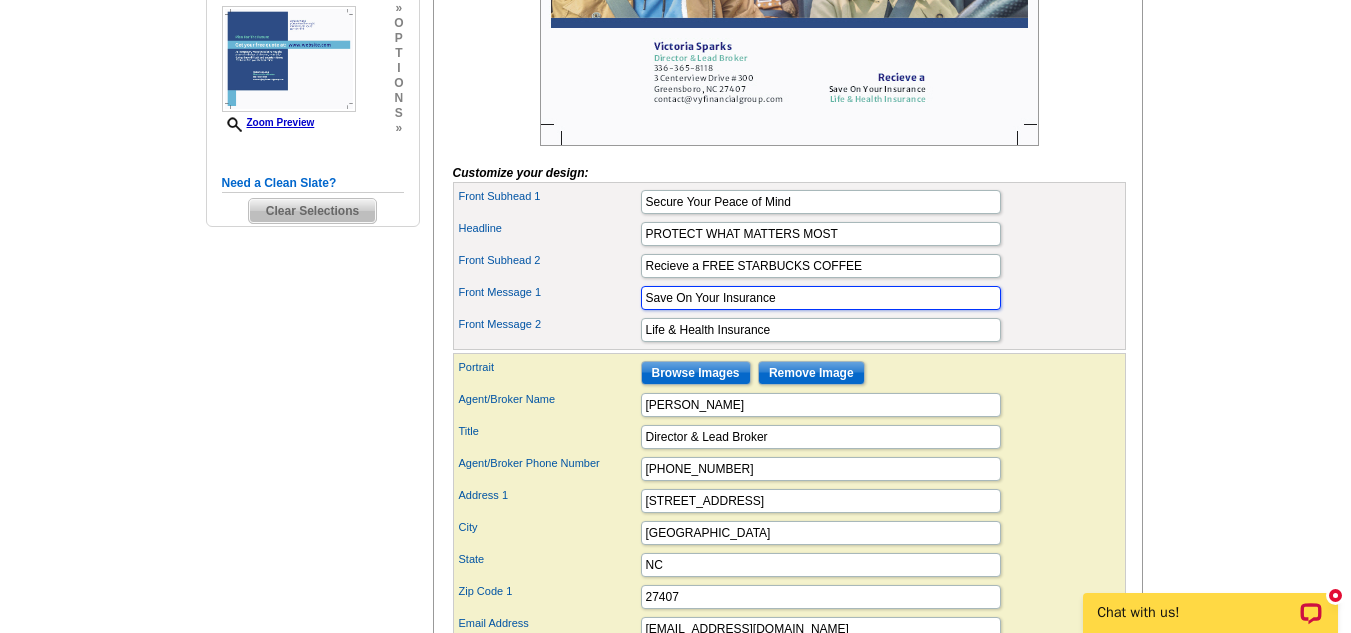 click on "Save On Your Insurance" at bounding box center (821, 298) 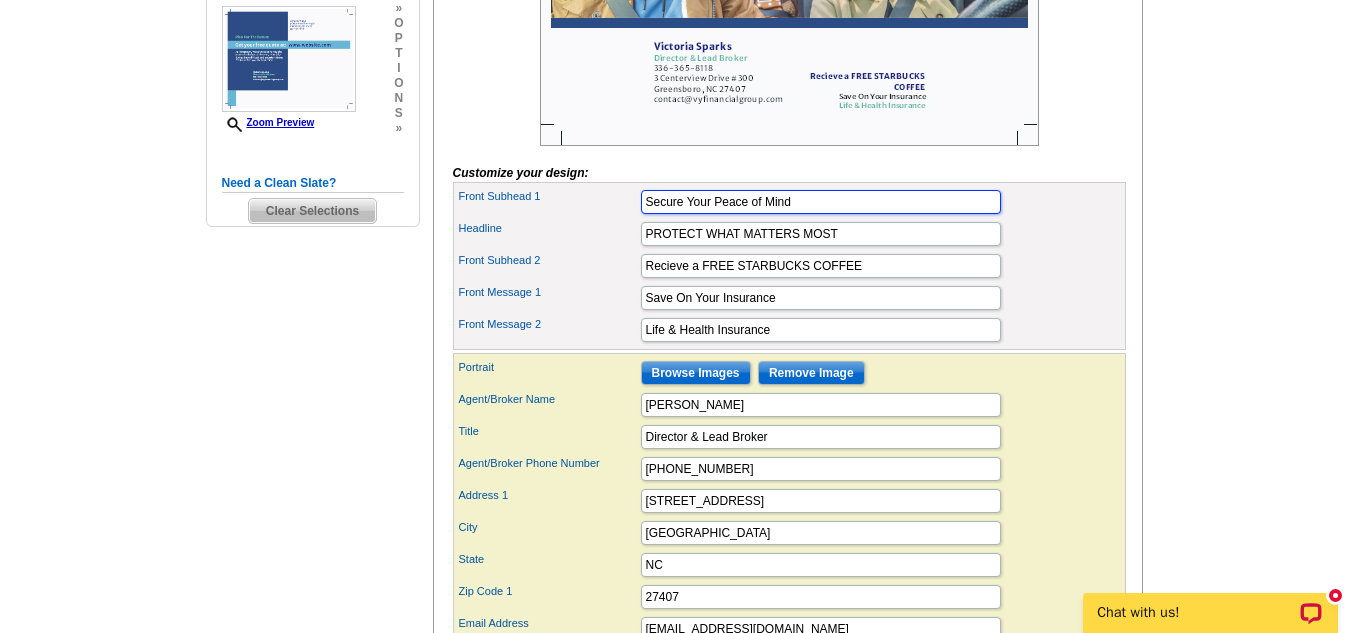 click on "Secure Your Peace of Mind" at bounding box center (821, 202) 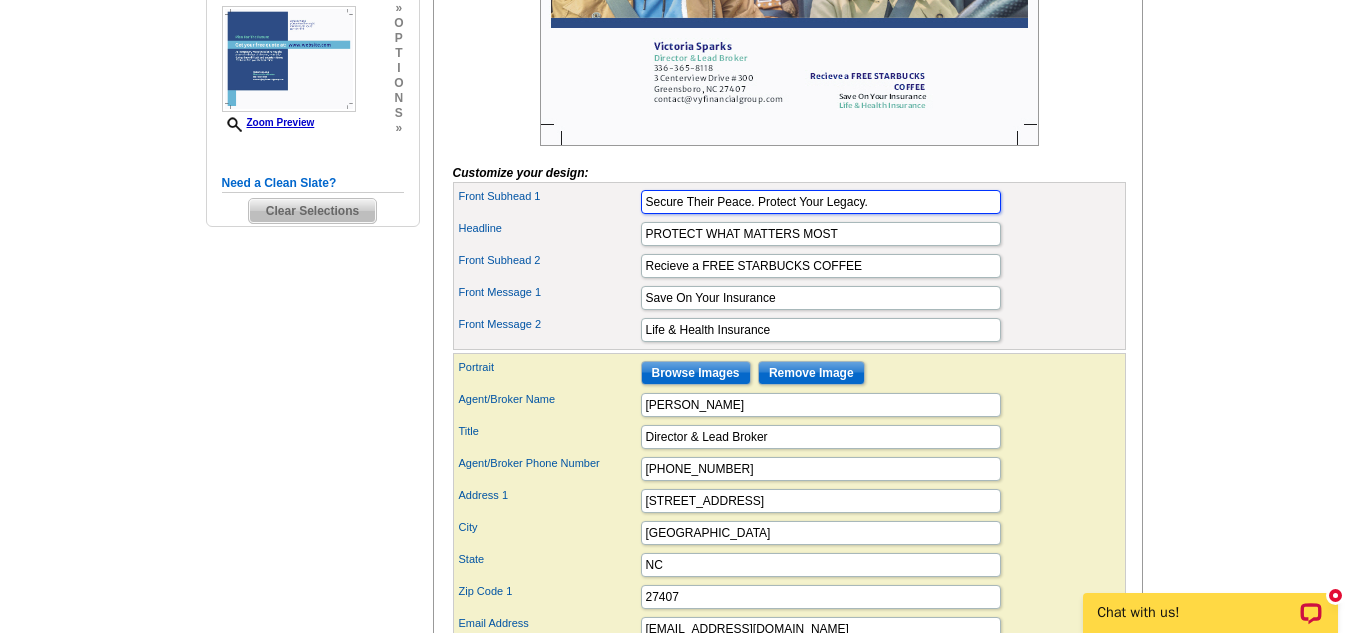type on "Secure Their Peace. Protect Your Legacy." 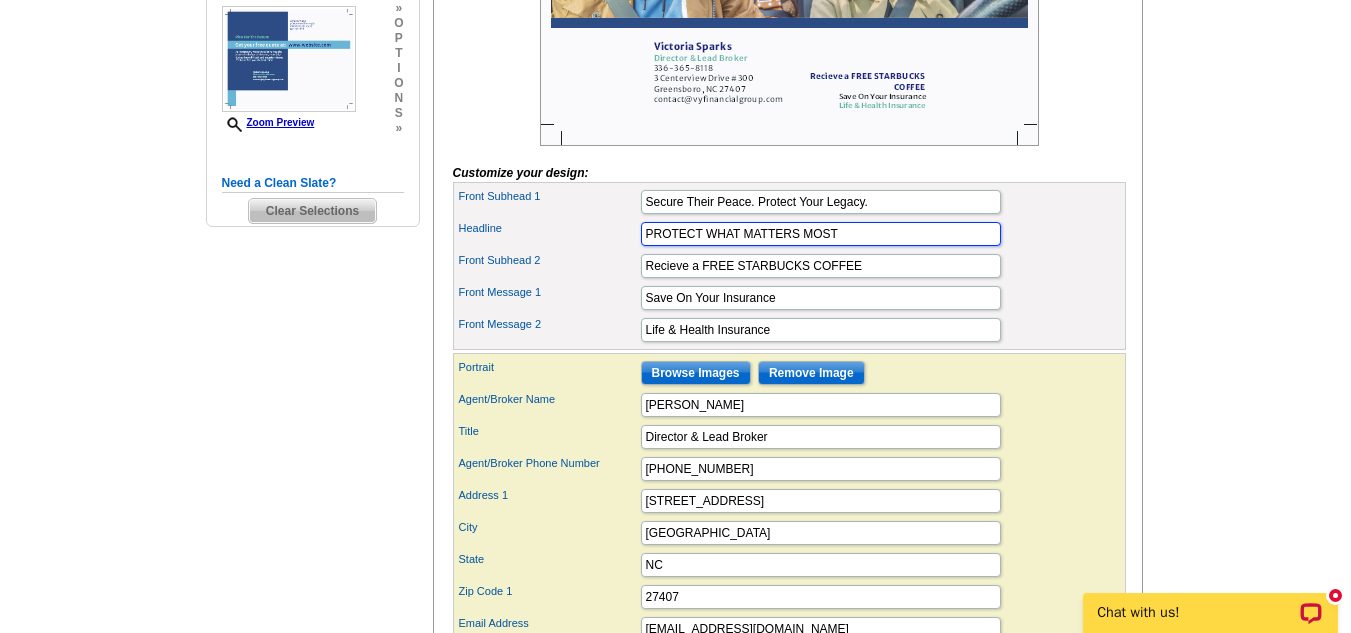 click on "PROTECT WHAT MATTERS MOST" at bounding box center (821, 234) 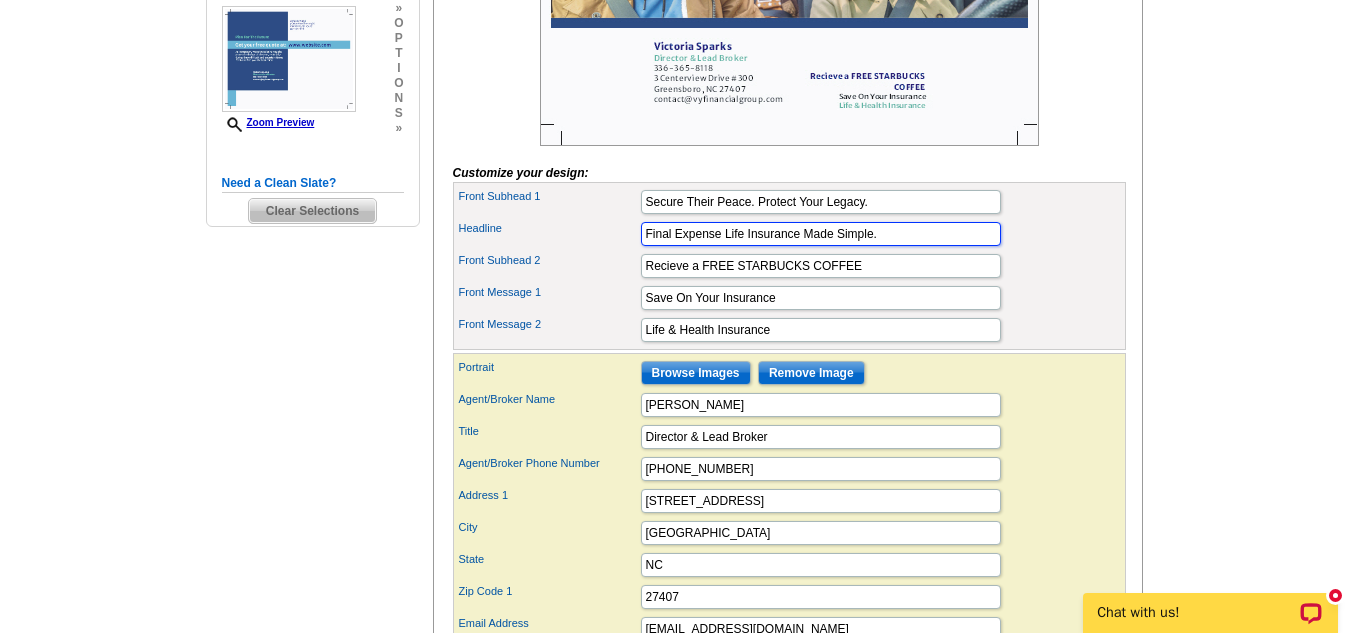 type on "Final Expense Life Insurance Made Simple." 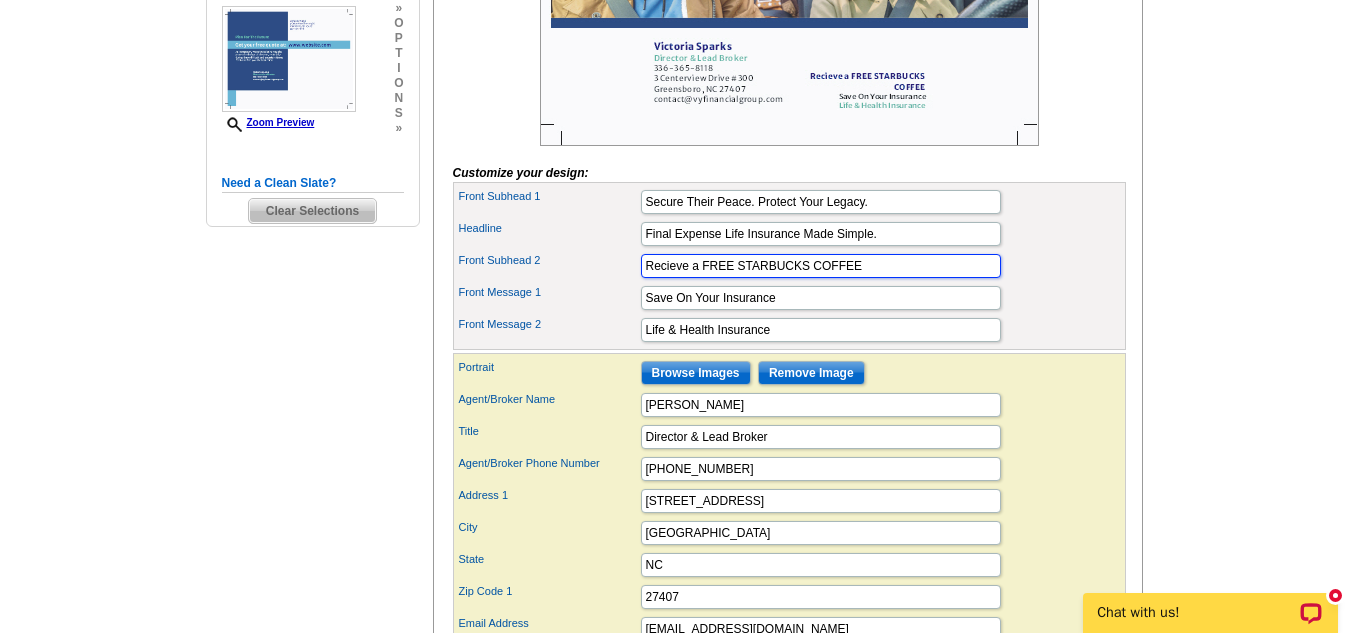 click on "Recieve a FREE STARBUCKS COFFEE" at bounding box center (821, 266) 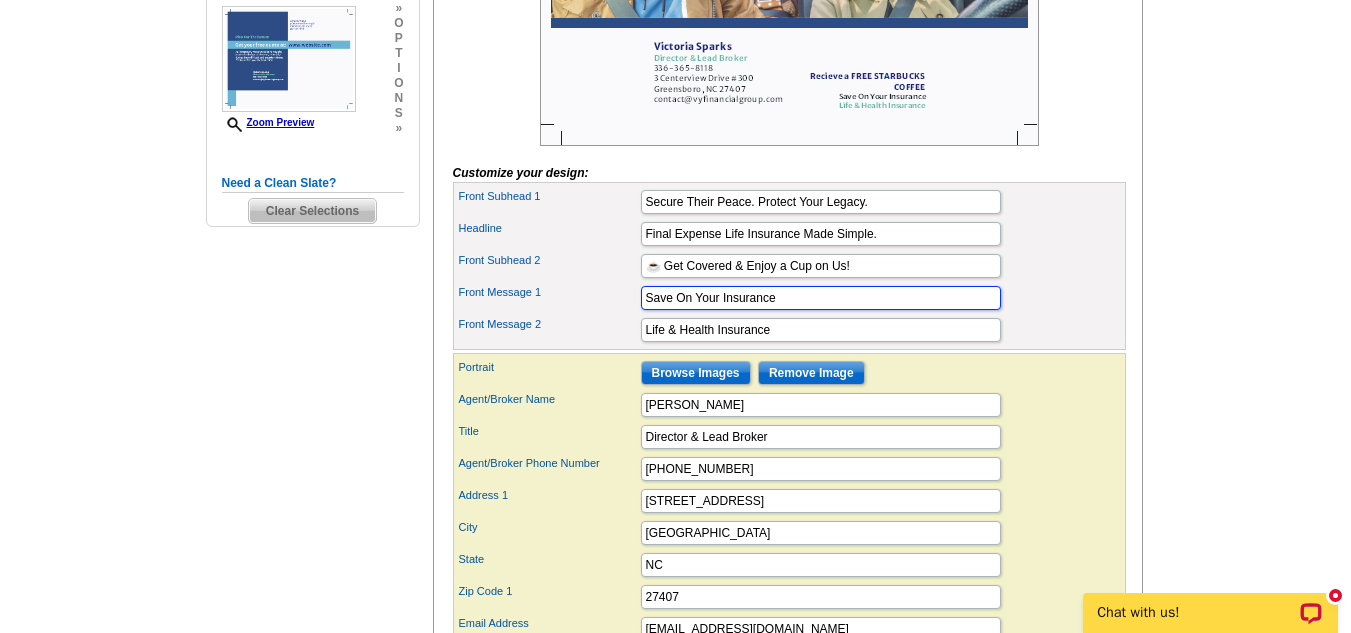 click on "Save On Your Insurance" at bounding box center [821, 298] 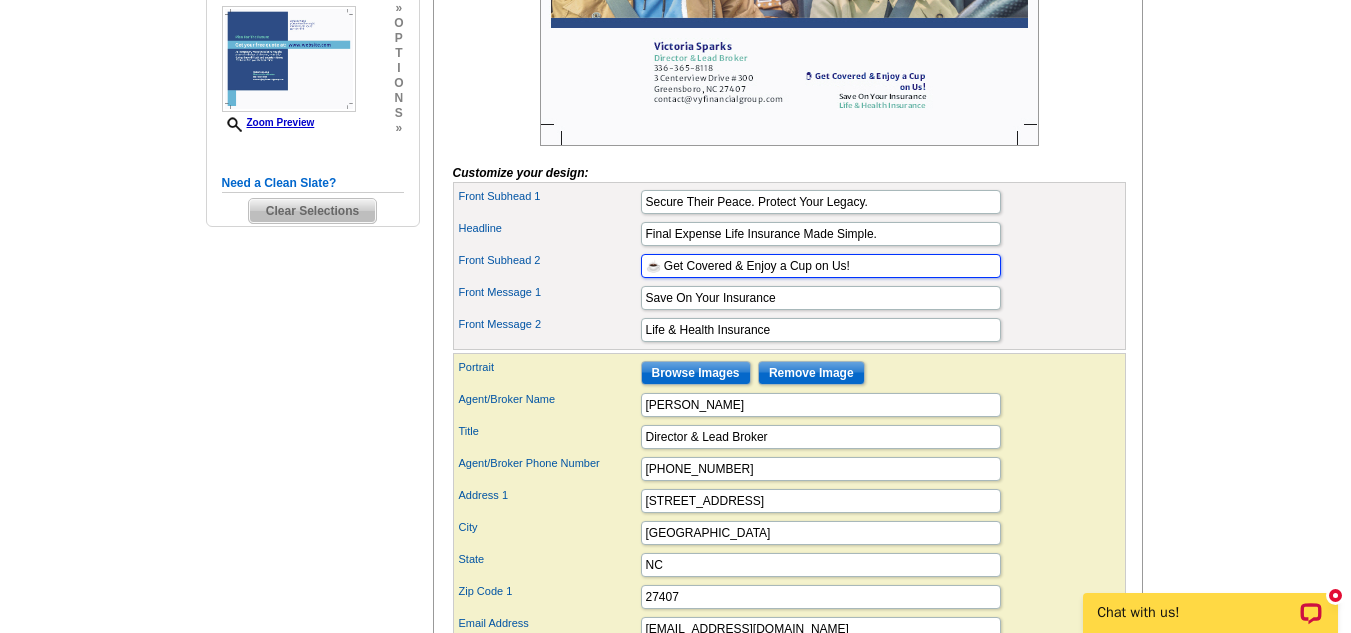 click on "☕ Get Covered & Enjoy a Cup on Us!" at bounding box center [821, 266] 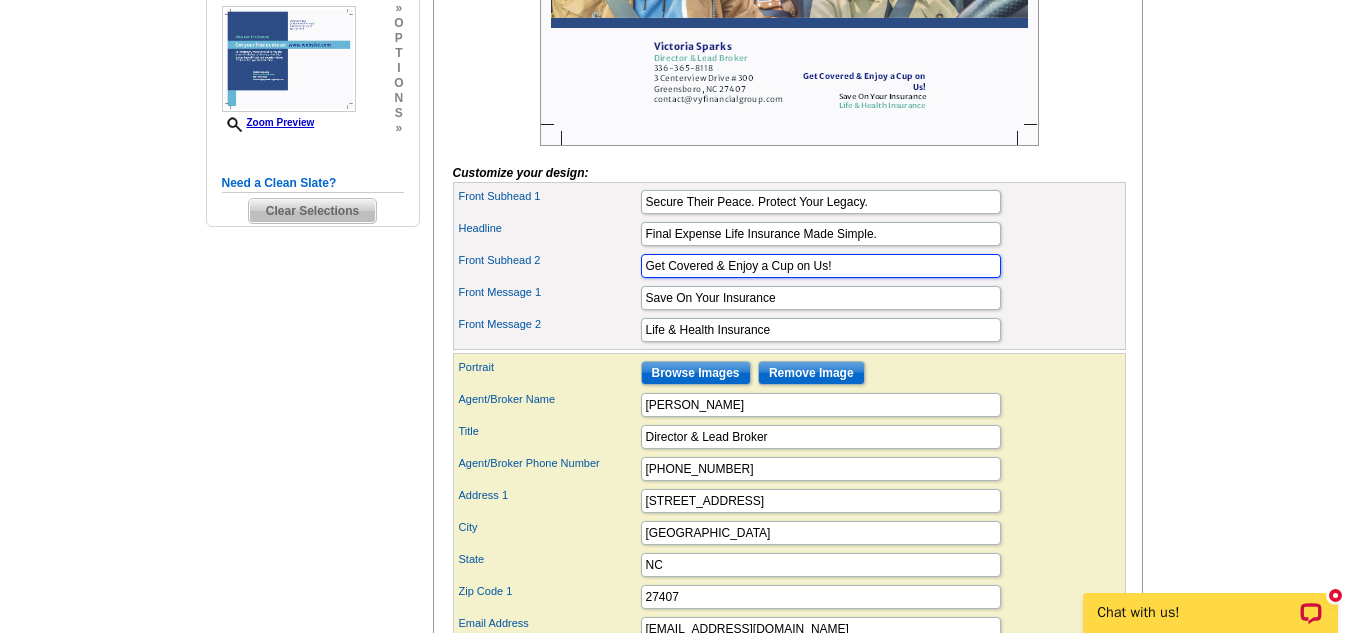 click on "Get Covered & Enjoy a Cup on Us!" at bounding box center [821, 266] 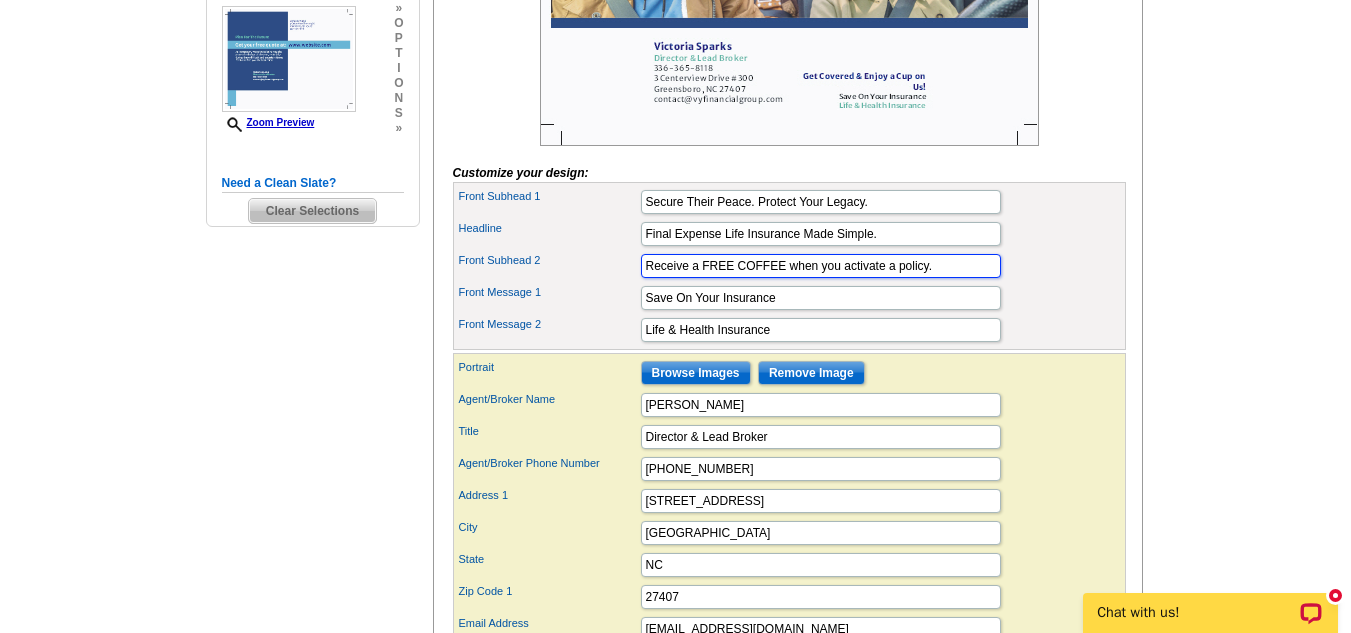 type on "Receive a FREE COFFEE when you activate a policy." 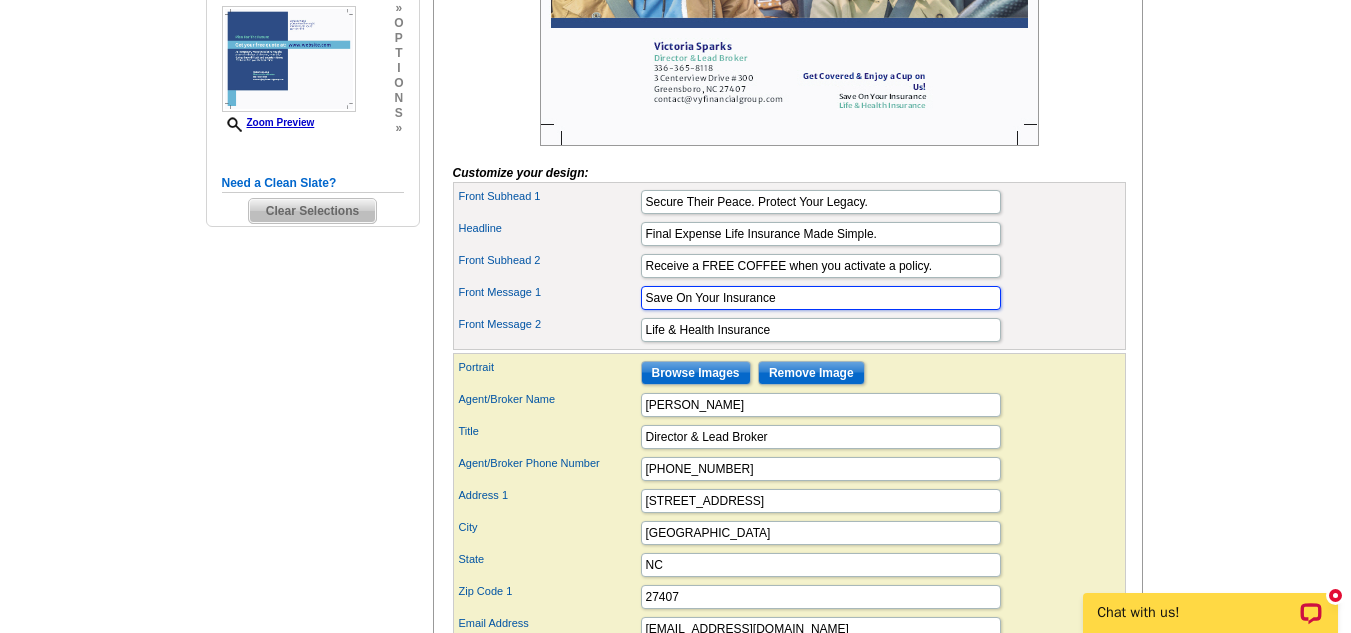 click on "Save On Your Insurance" at bounding box center [821, 298] 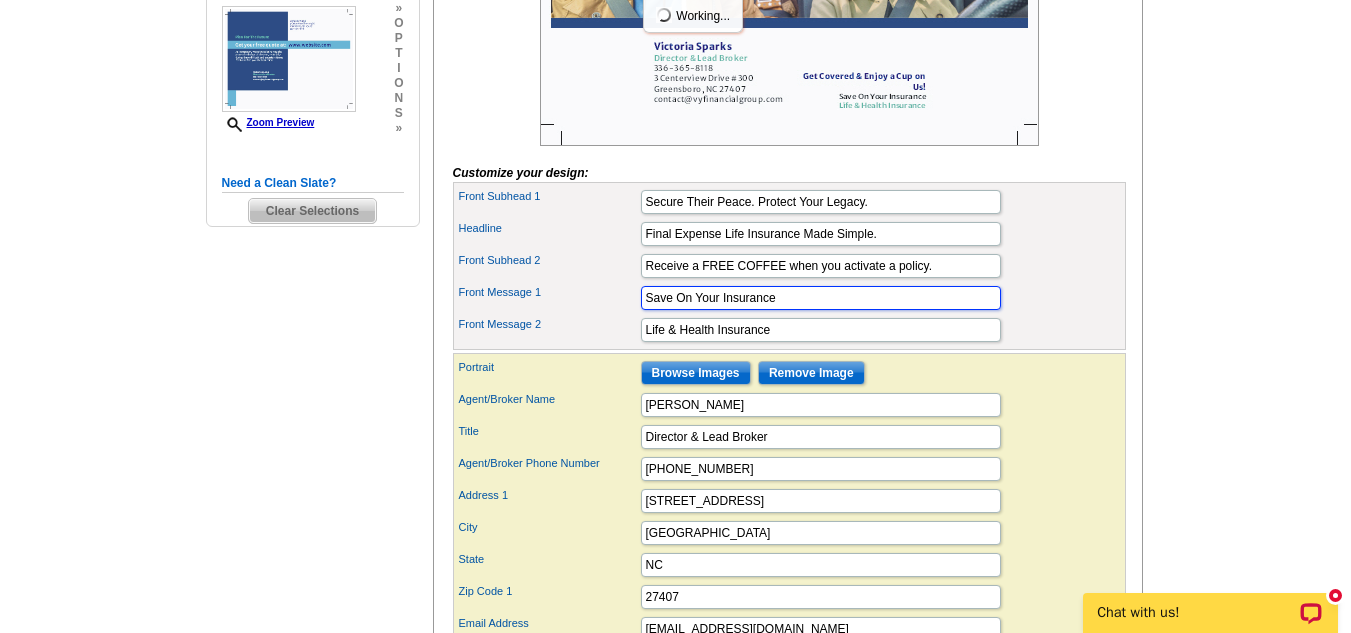 click on "Save On Your Insurance" at bounding box center (821, 298) 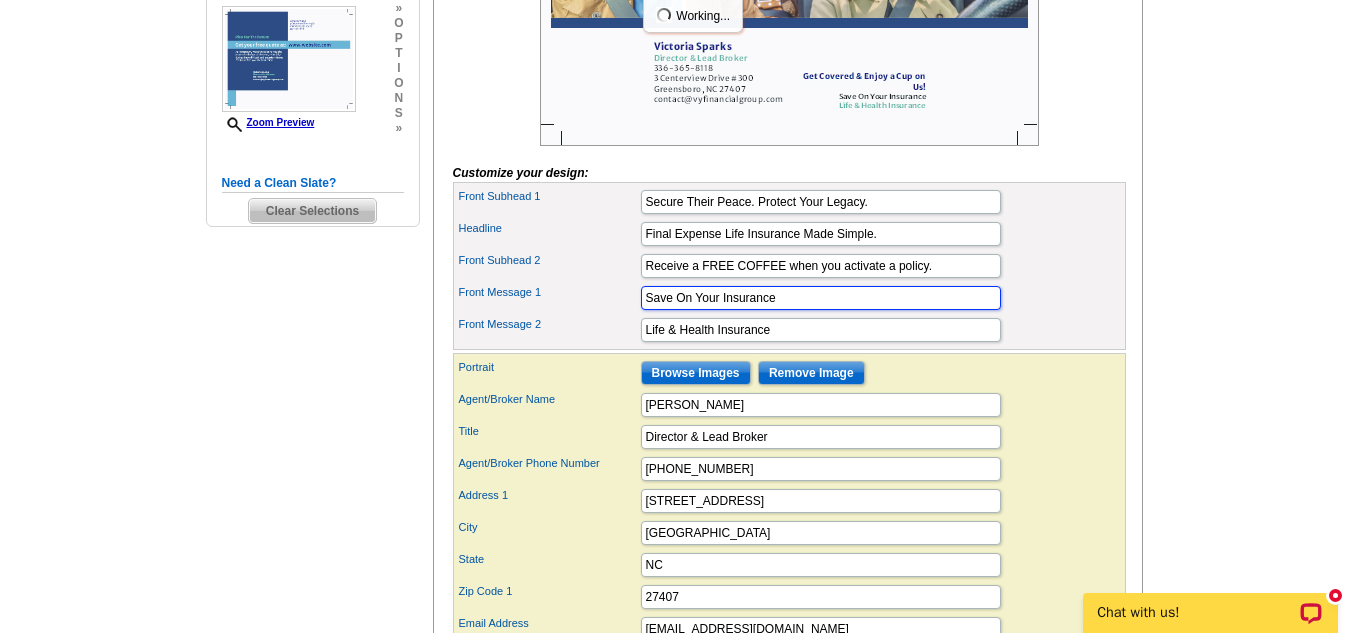 click on "Save On Your Insurance" at bounding box center [821, 298] 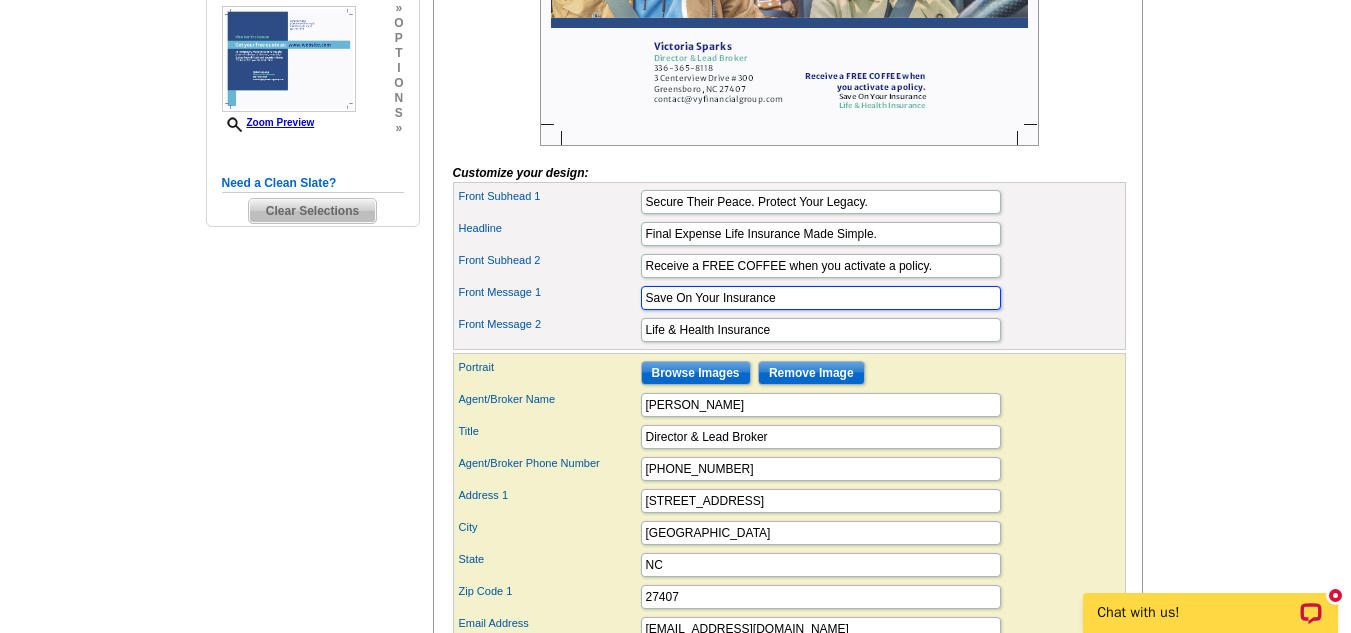 click on "Save On Your Insurance" at bounding box center [821, 298] 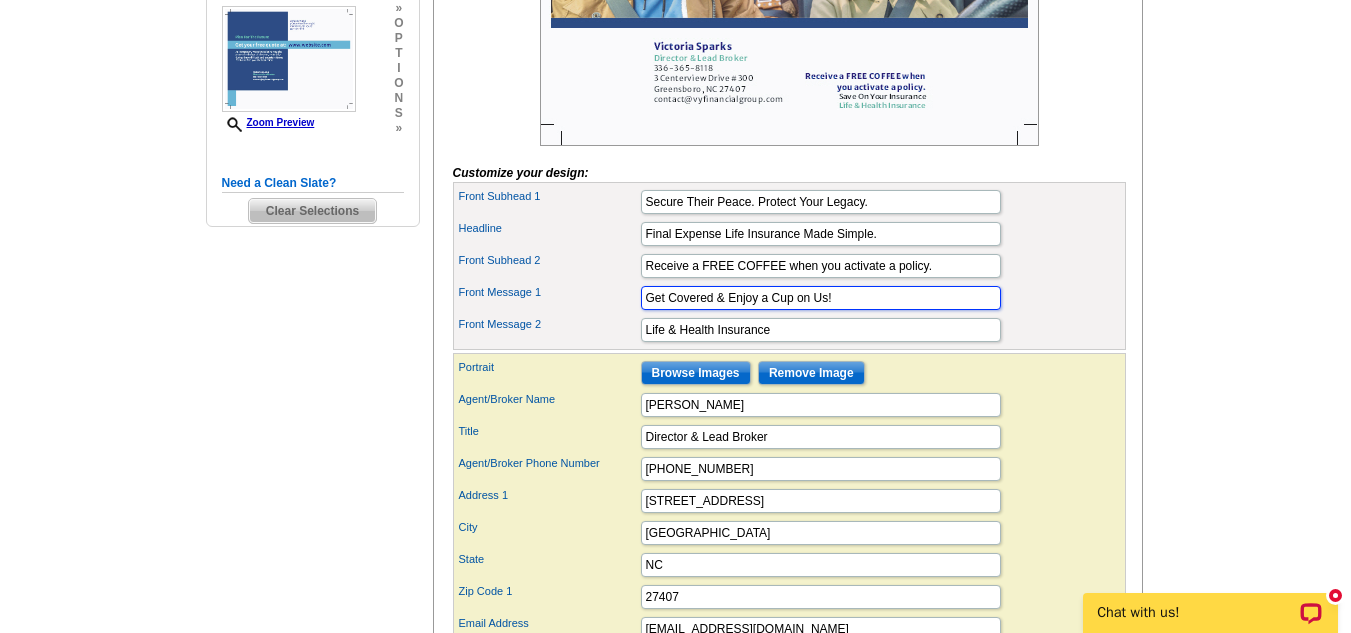 type on "Get Covered & Enjoy a Cup on Us!" 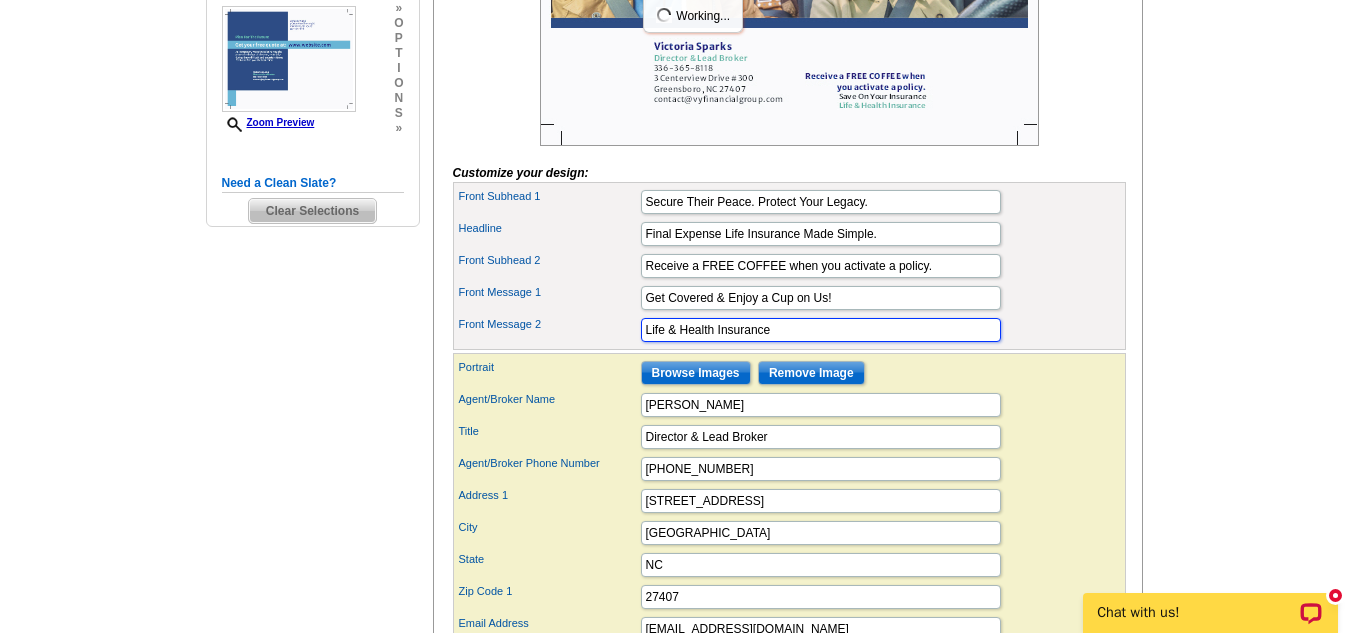 click on "Life & Health Insurance" at bounding box center (821, 330) 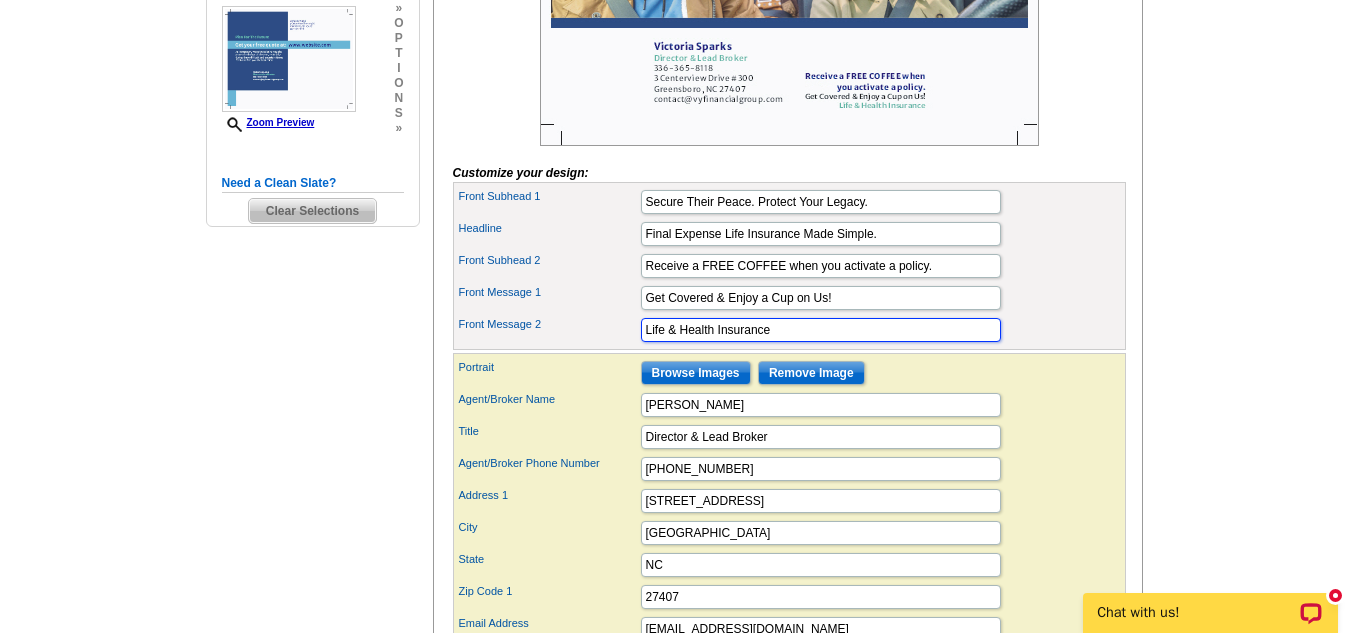 click on "Life & Health Insurance" at bounding box center [821, 330] 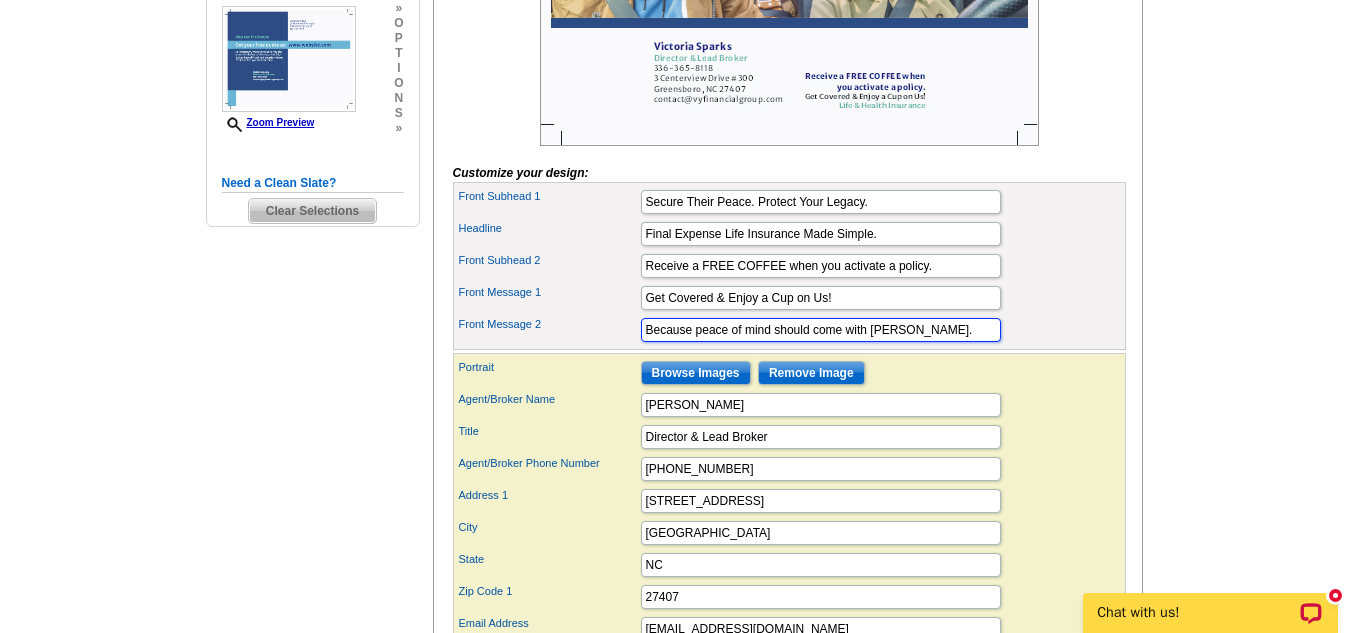 type on "Because peace of mind should come with perks." 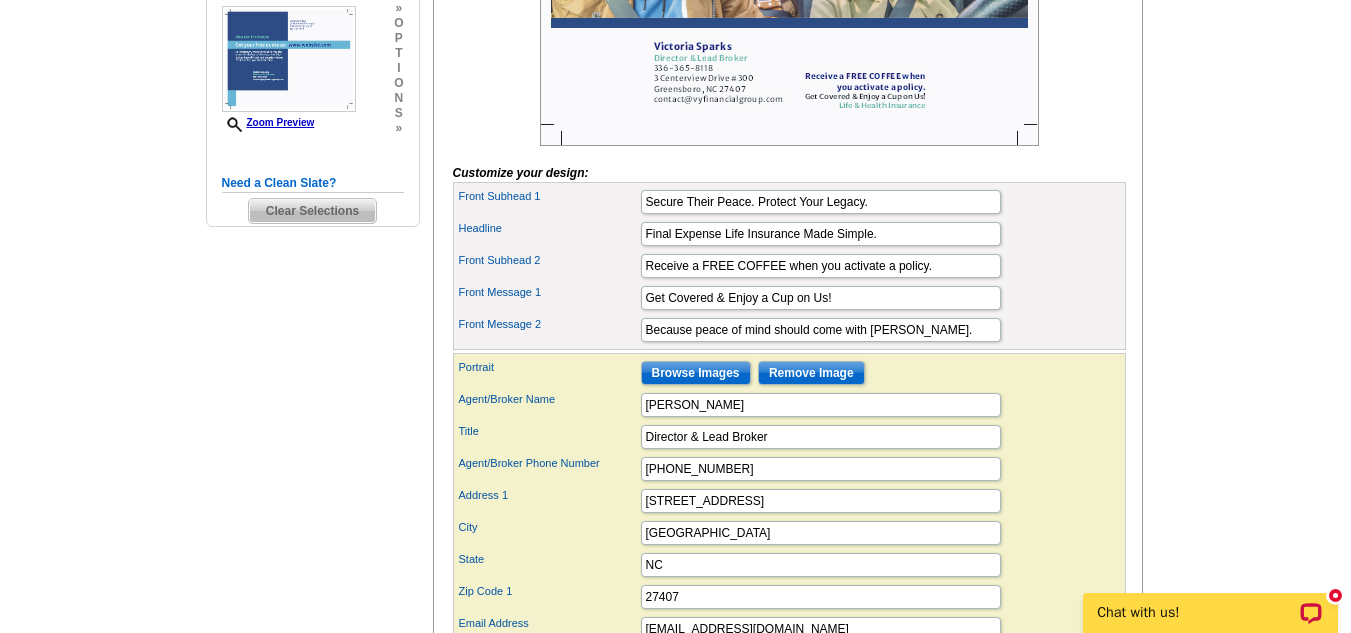 click on "Front Subhead 2
Receive a FREE COFFEE when you activate a policy." at bounding box center [789, 266] 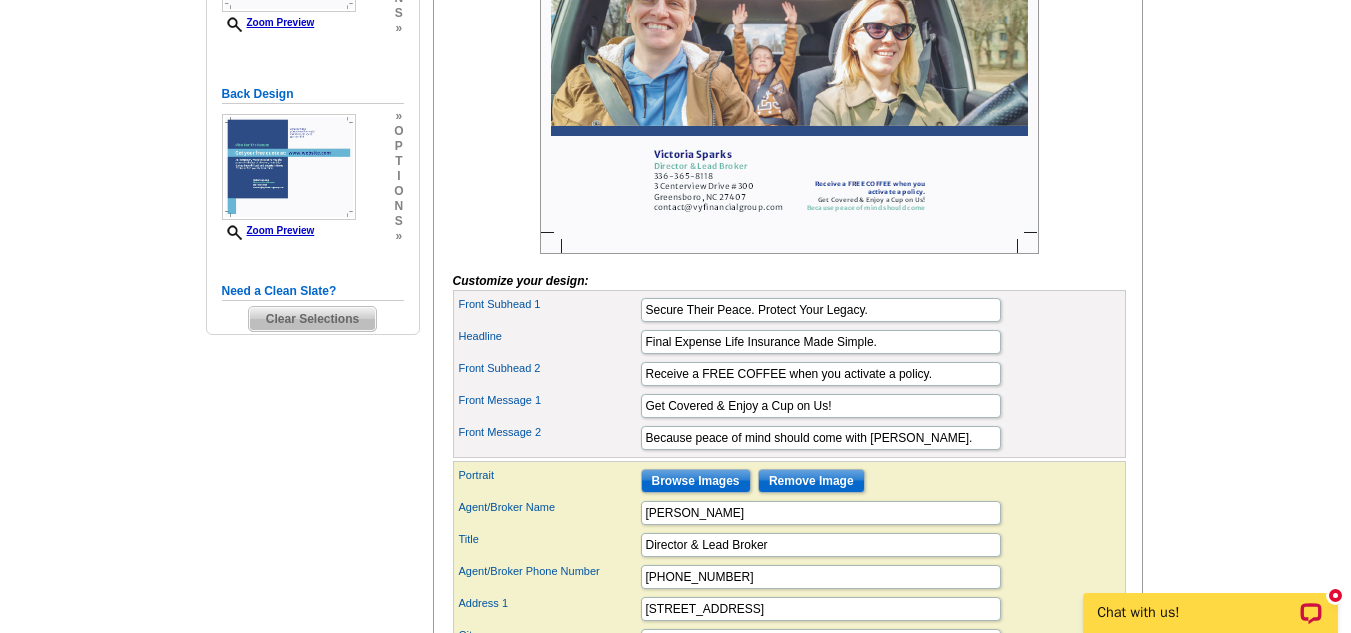 scroll, scrollTop: 460, scrollLeft: 0, axis: vertical 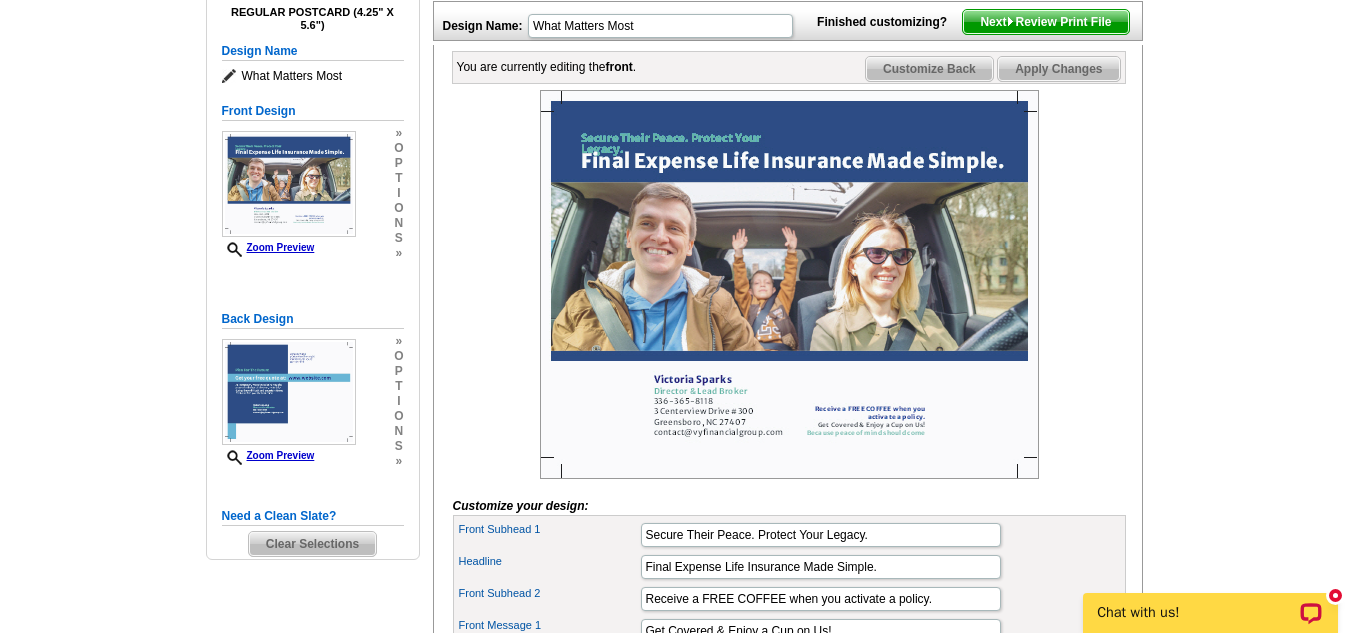 click on "Customize Back" at bounding box center (929, 69) 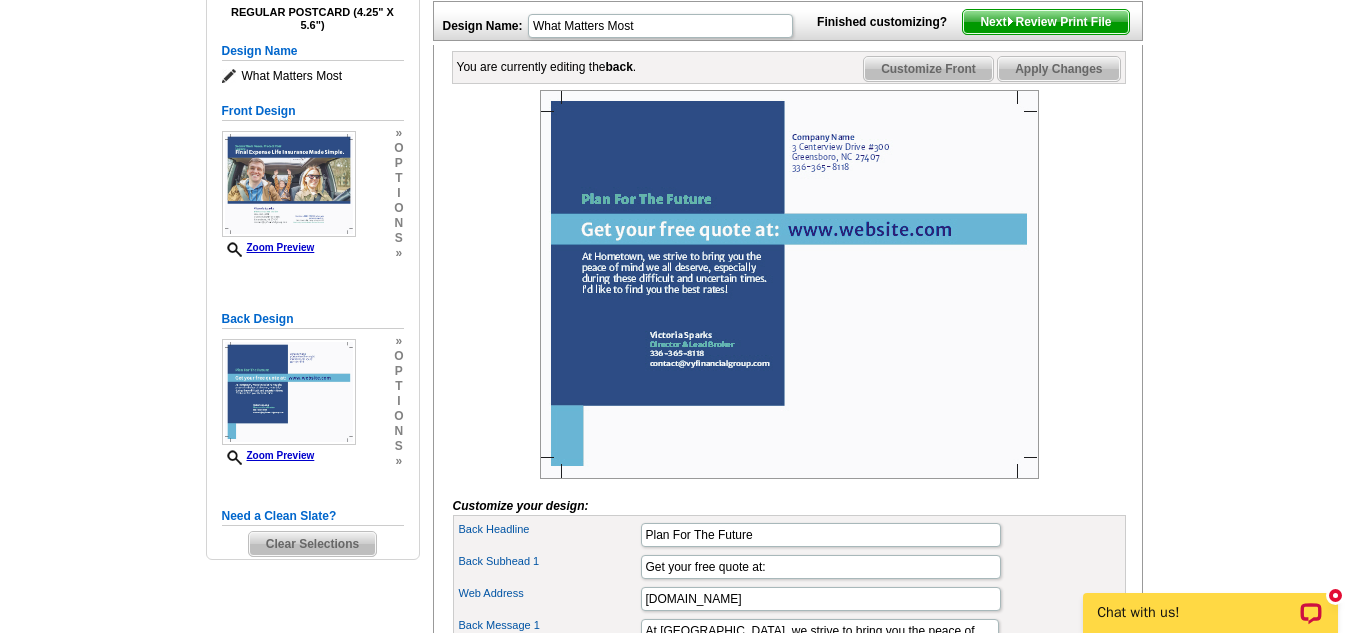 click at bounding box center [789, 284] 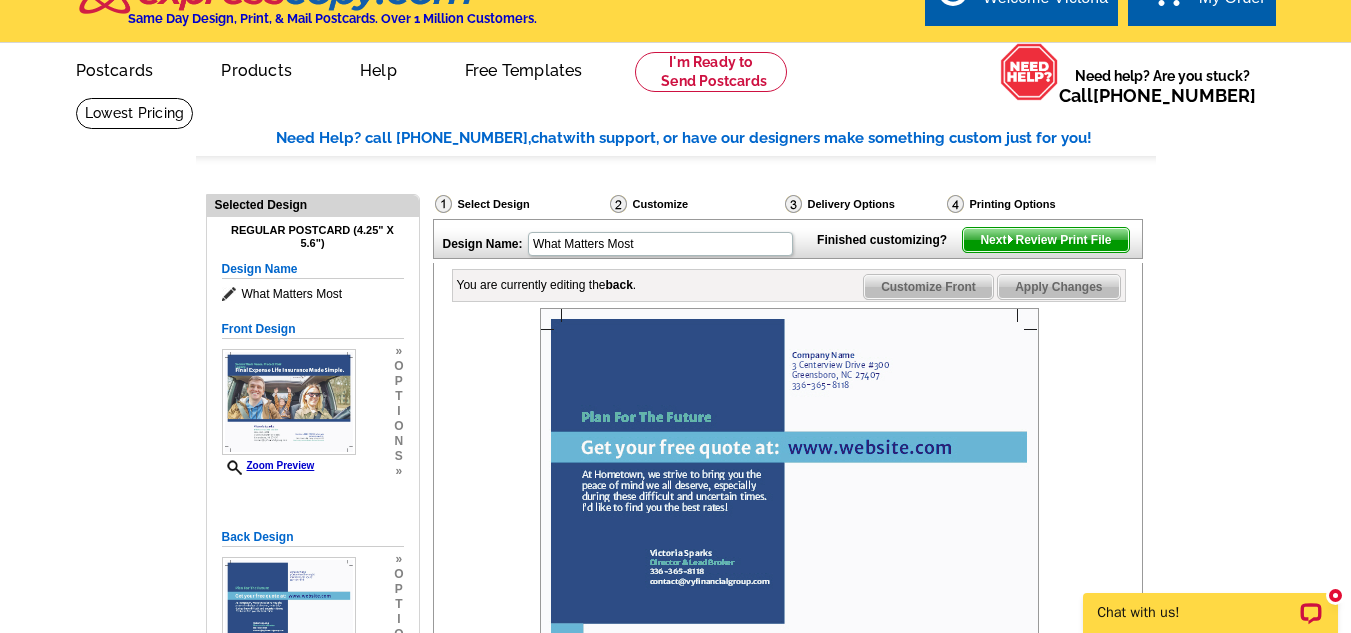 scroll, scrollTop: 0, scrollLeft: 0, axis: both 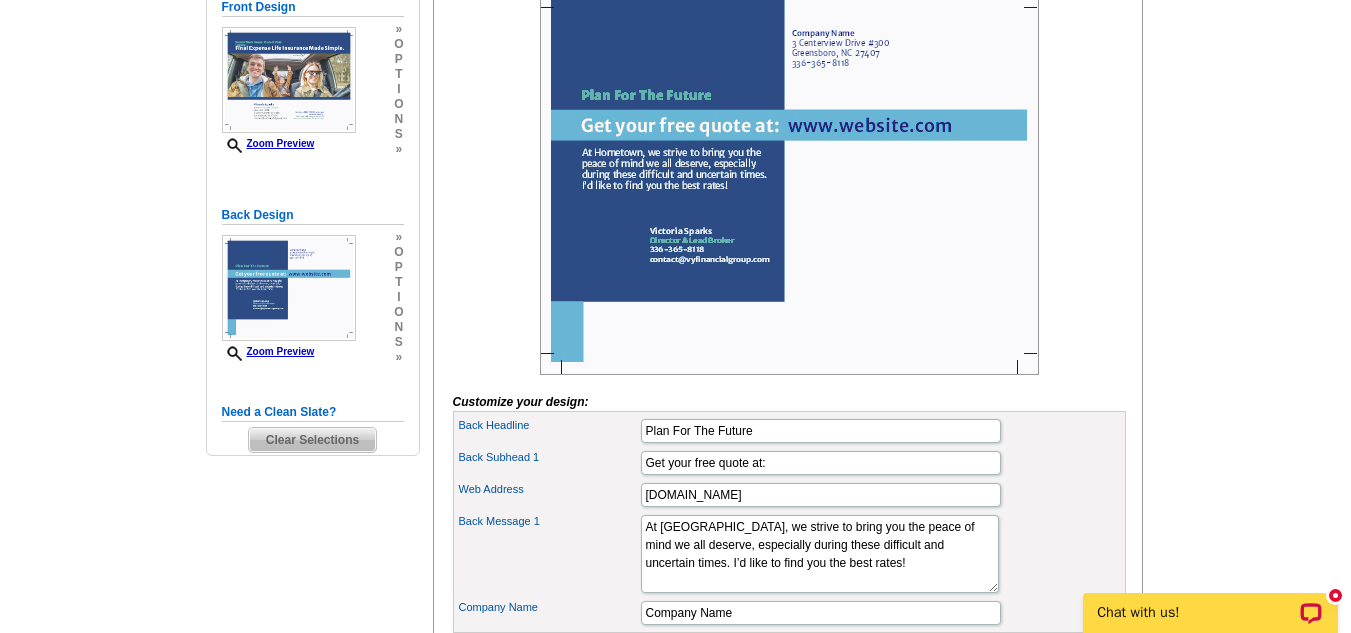 click on "Welcome back  VIctoria
My Account
Logout
local_phone
Same Day Design, Print, & Mail Postcards. Over 1 Million Customers.
account_circle
Welcome VIctoria
My Account Logout
0
shopping_cart
My Order
picture_in_picture
Postcards
store_mall_directory
Products
keyboard_arrow_down
Postcards
More" at bounding box center (675, 597) 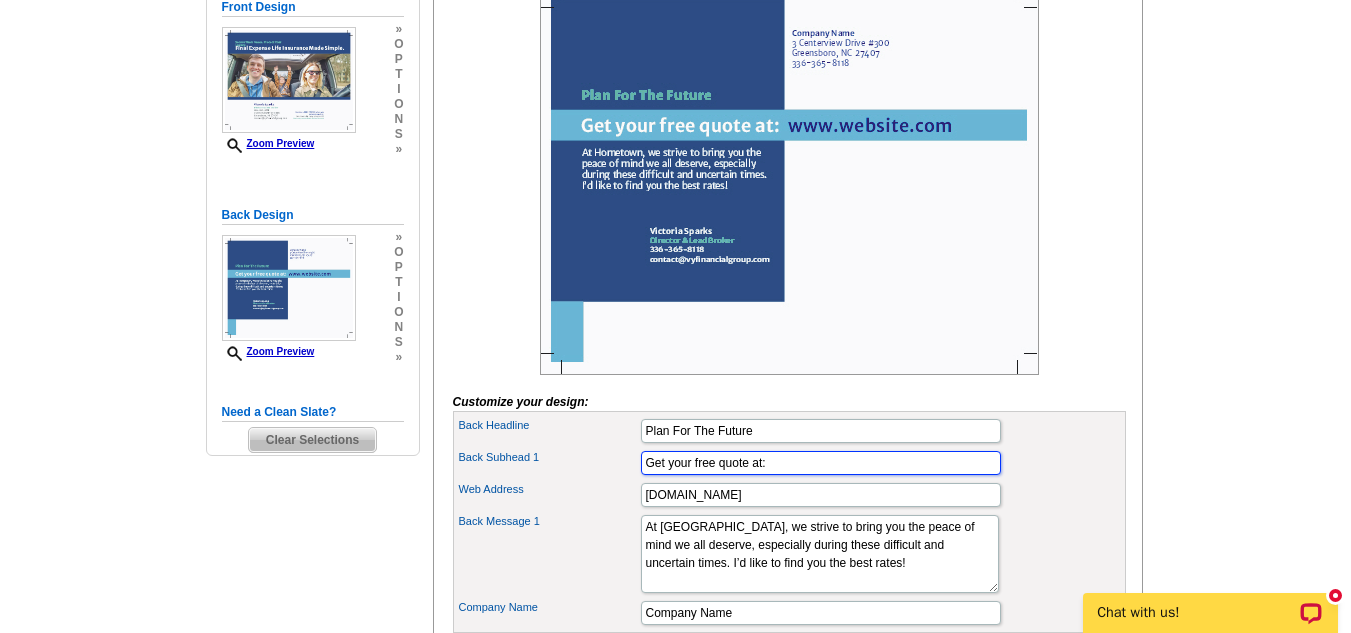 drag, startPoint x: 780, startPoint y: 503, endPoint x: 649, endPoint y: 506, distance: 131.03435 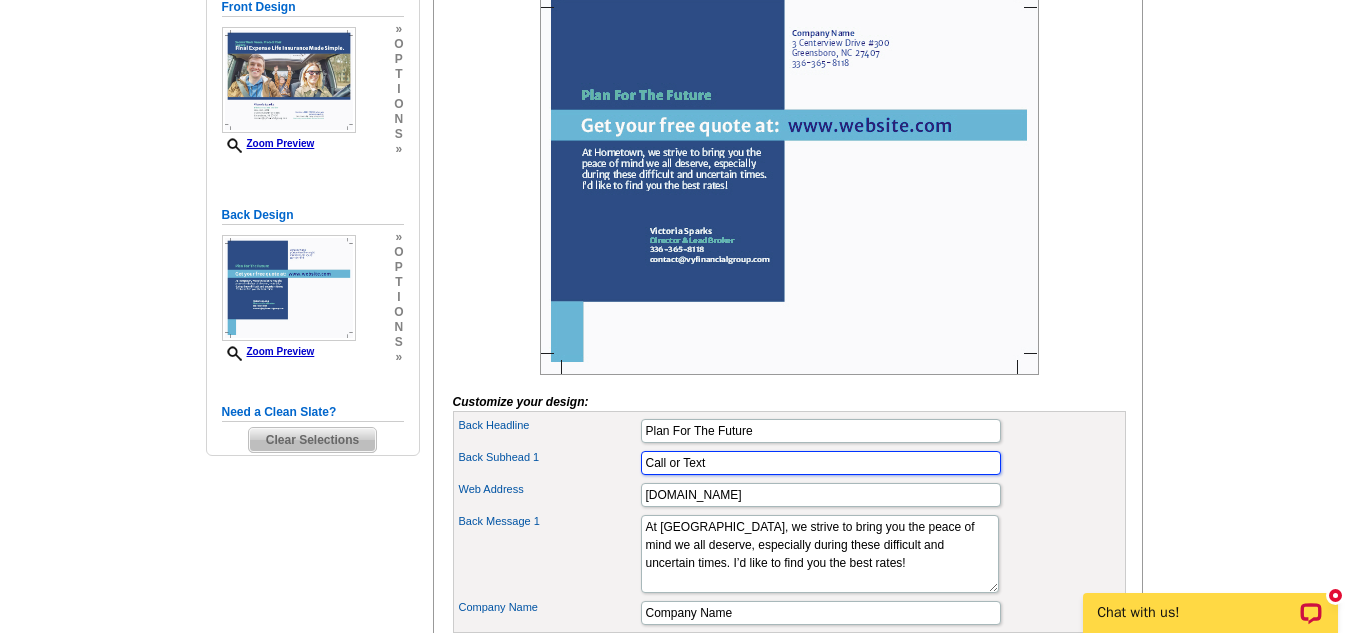 type on "Call or Text" 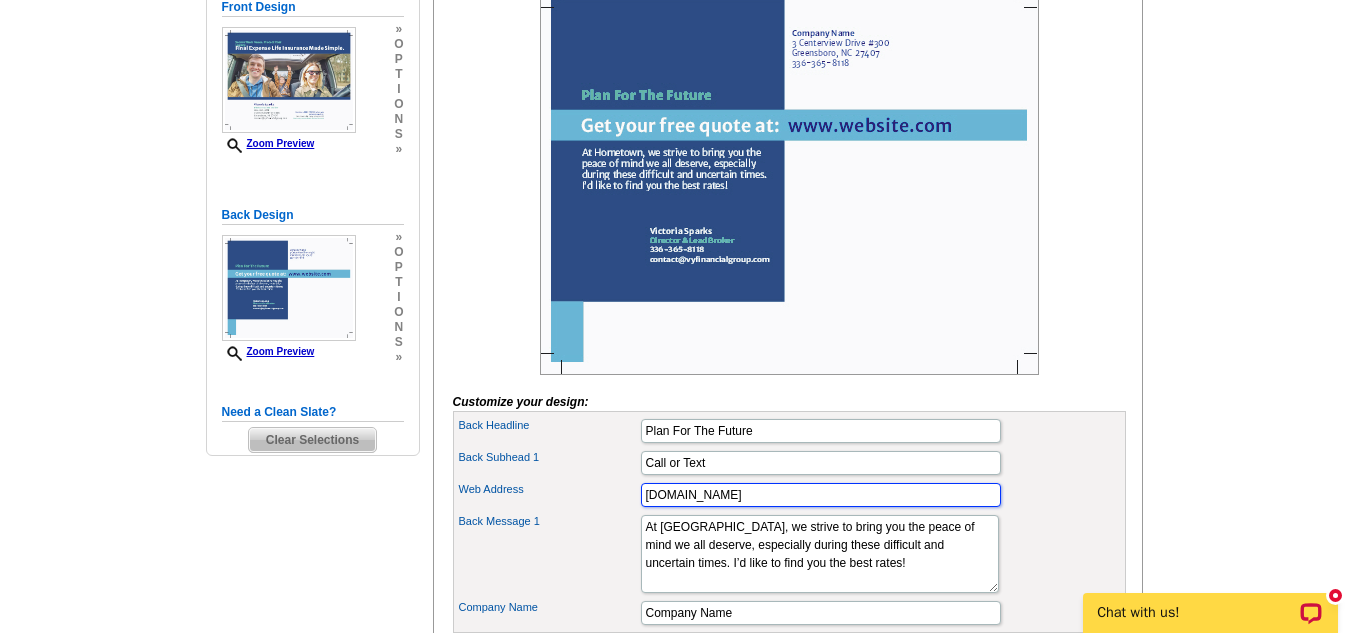 click on "www.website.com" at bounding box center (821, 495) 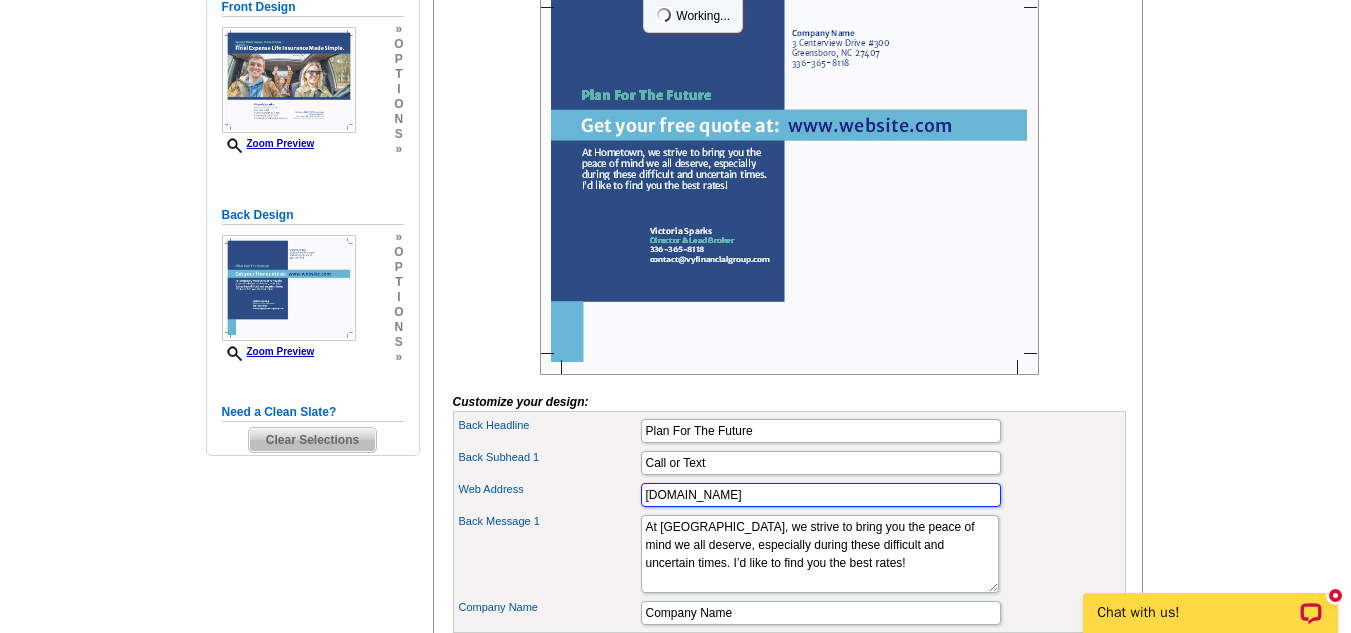 click on "www.website.com" at bounding box center [821, 495] 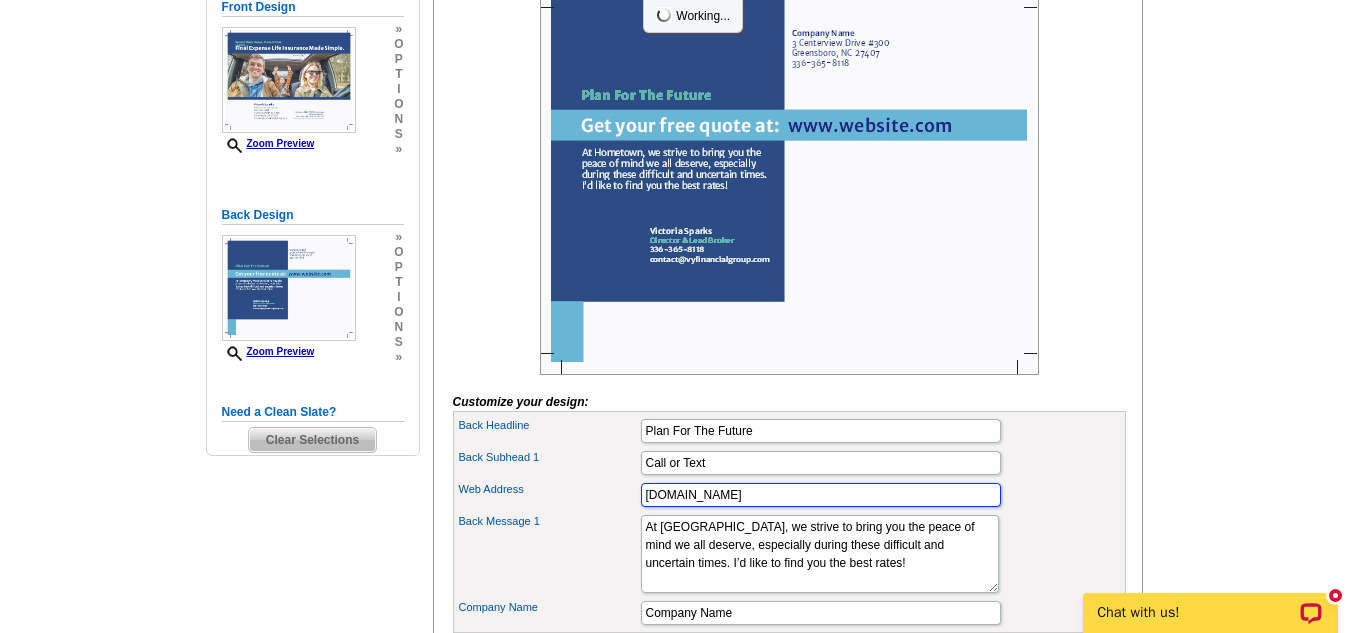 click on "www.website.com" at bounding box center [821, 495] 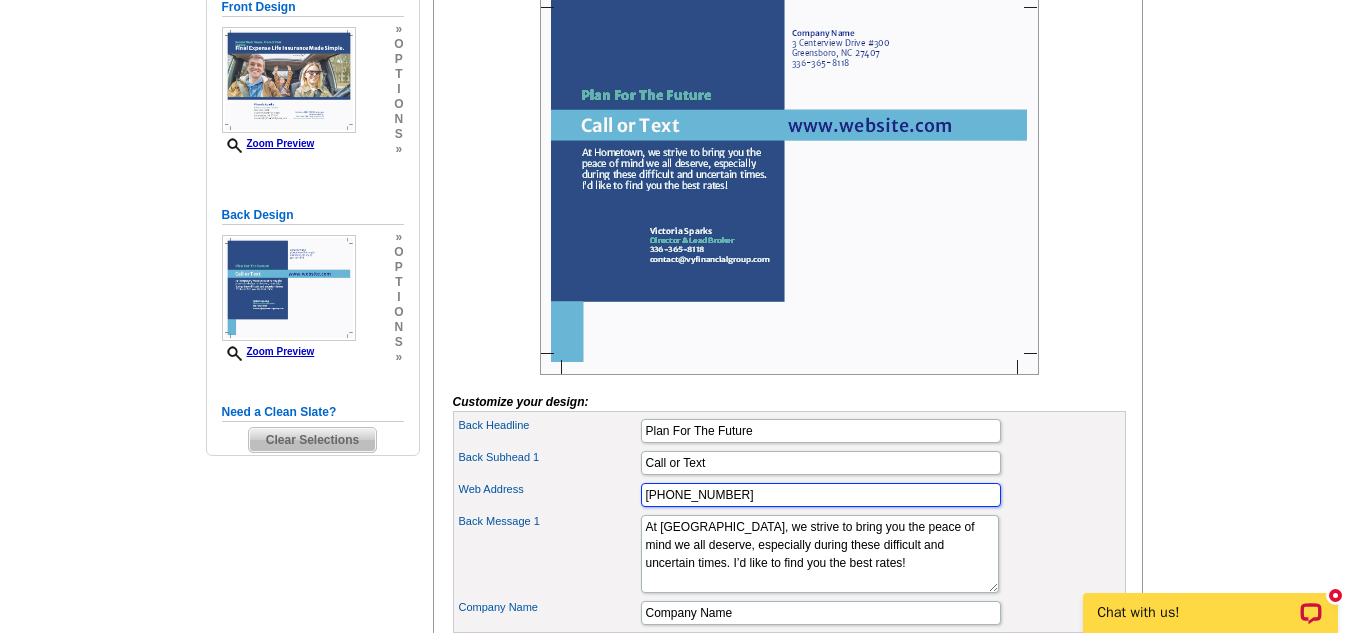 type on "336-455-4438" 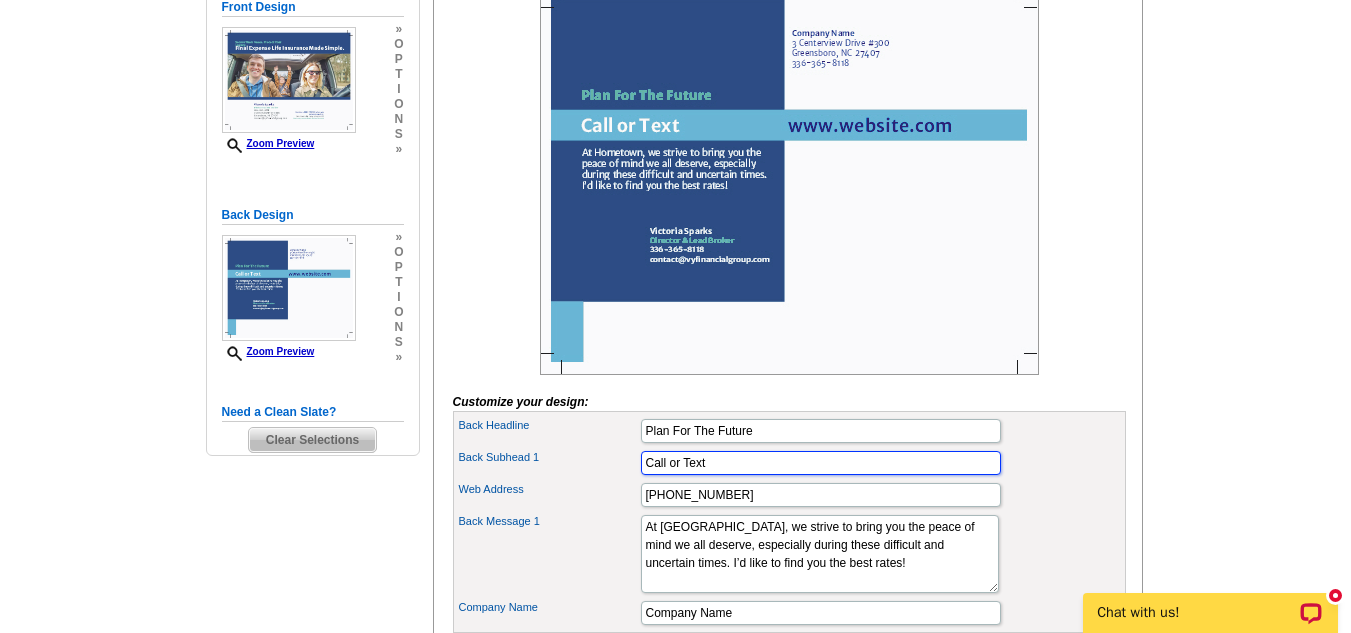click on "Call or Text" at bounding box center [821, 463] 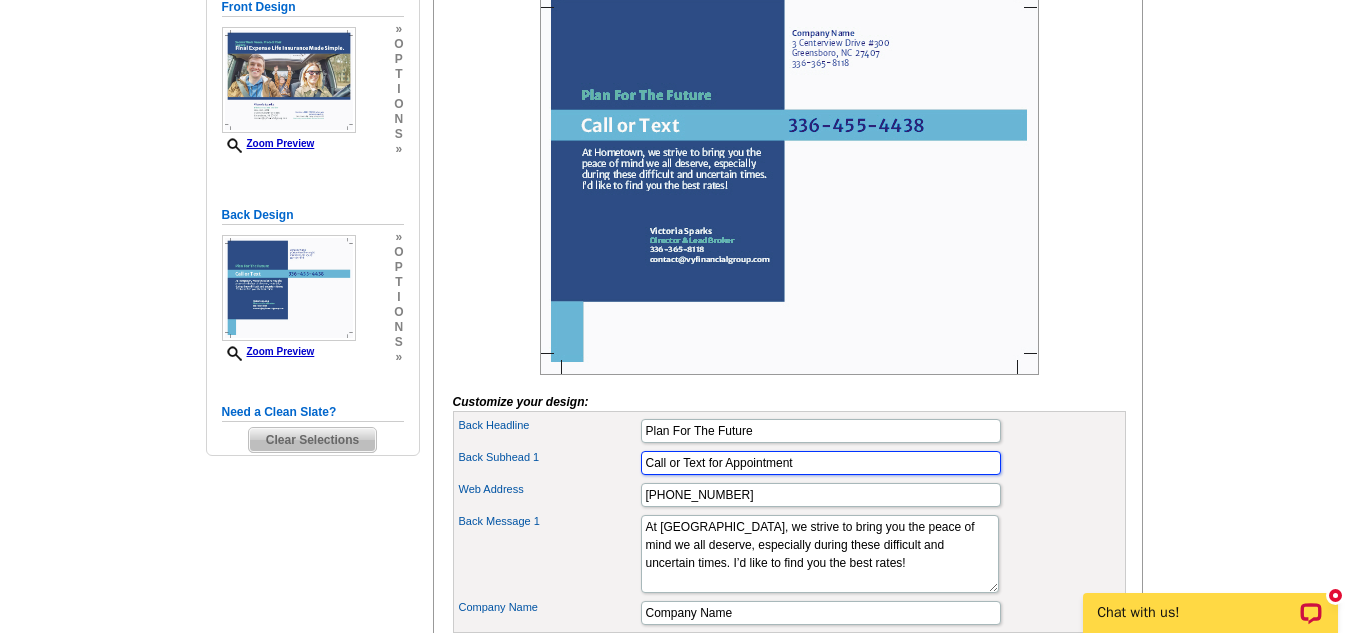 type on "Call or Text for Appointment" 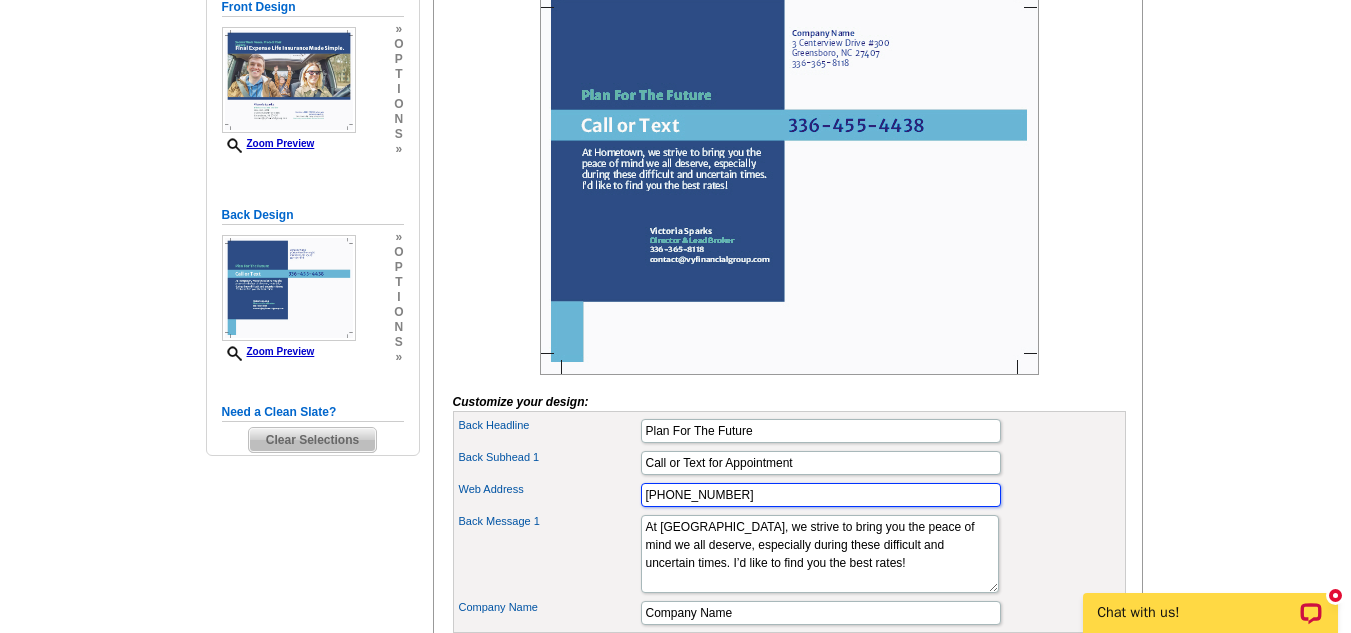 click on "336-455-4438" at bounding box center (821, 495) 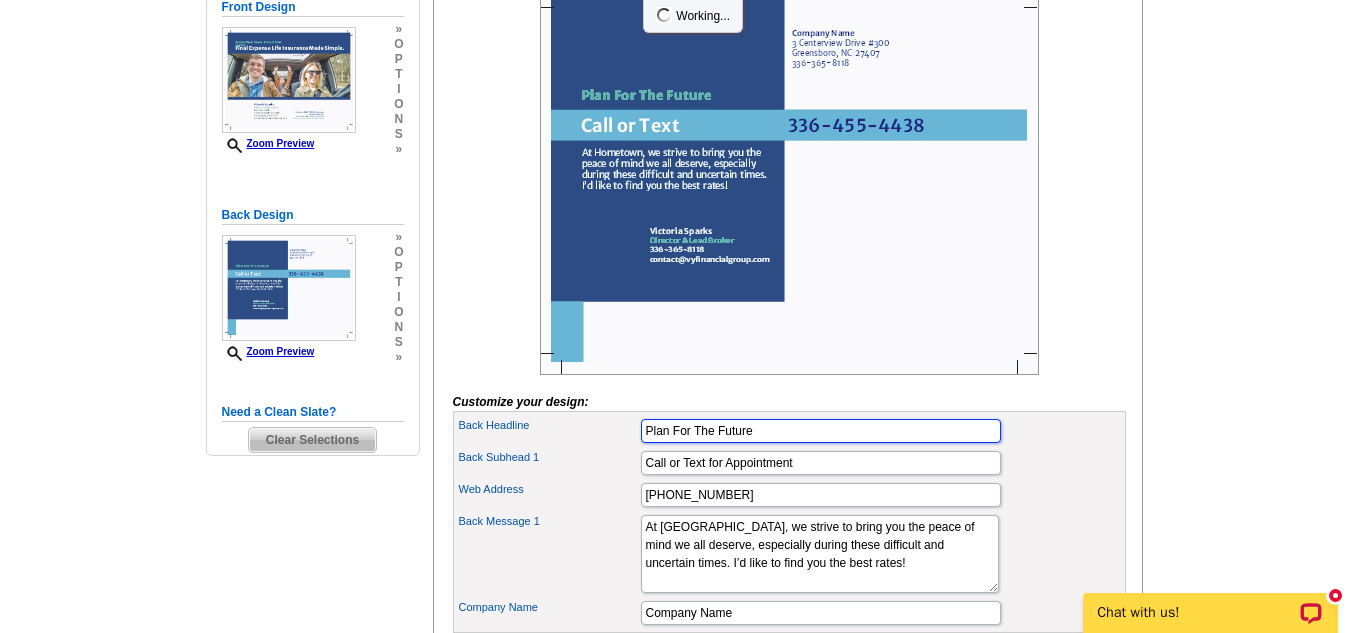 click on "Plan For The Future" at bounding box center (821, 431) 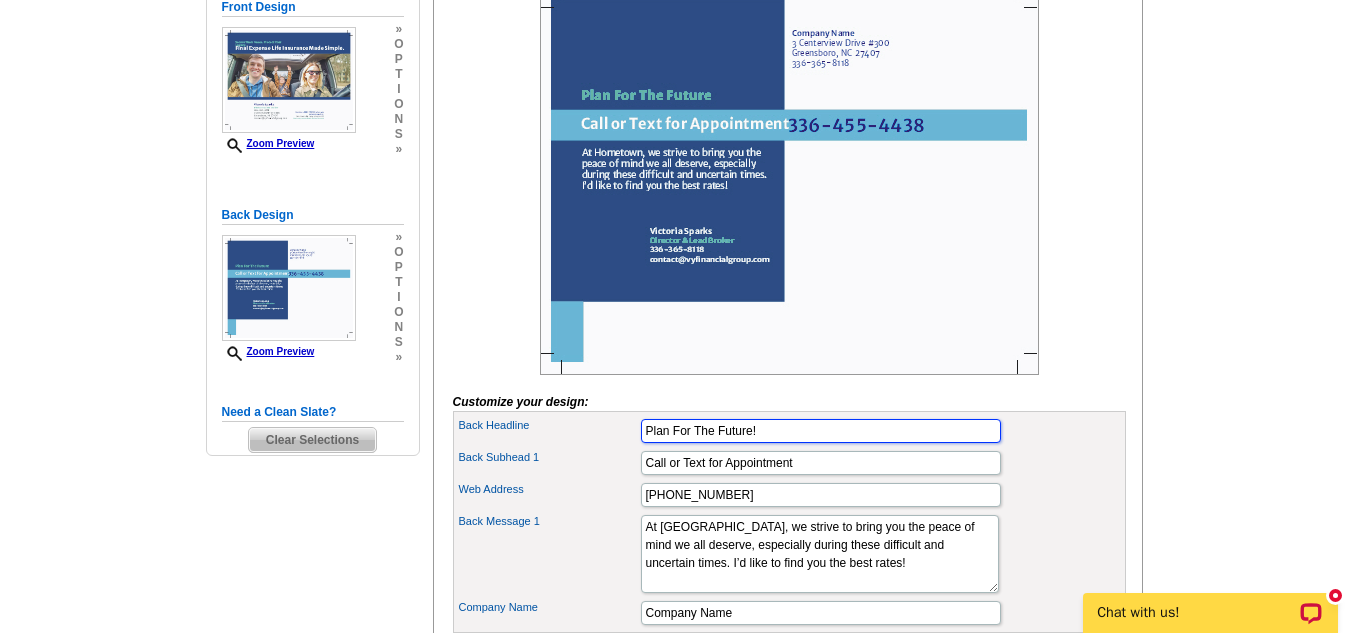 type on "Plan For The Future!" 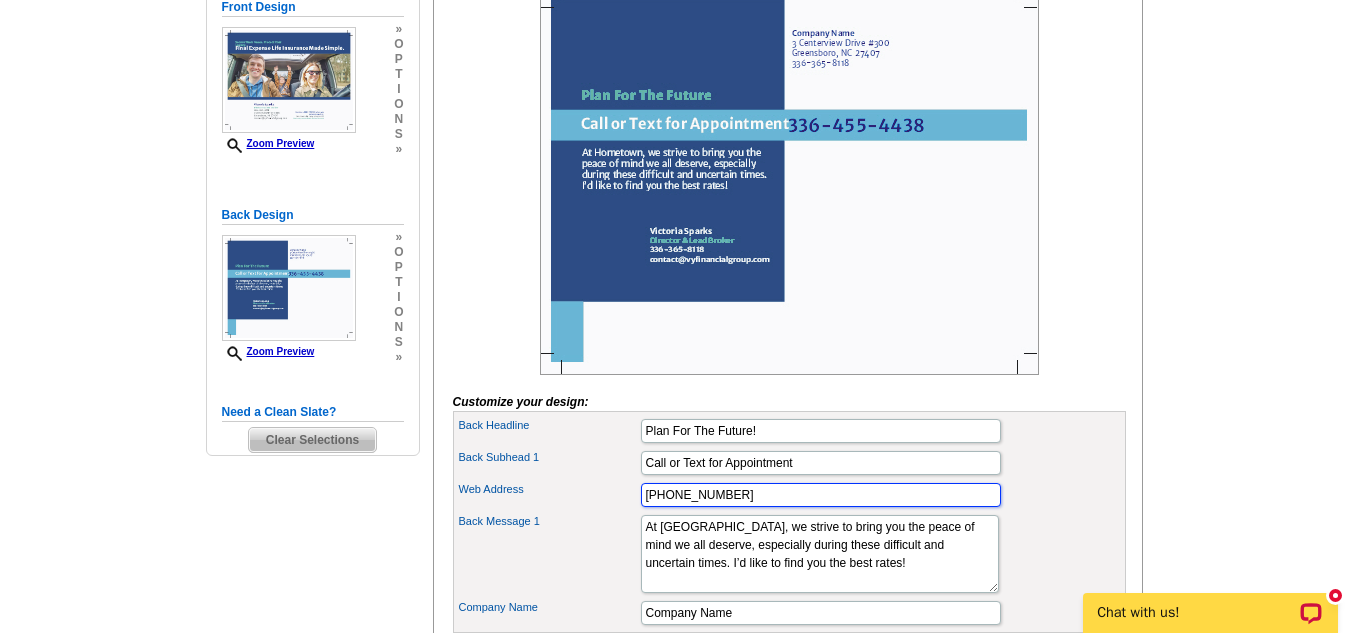 click on "336-455-4438" at bounding box center (821, 495) 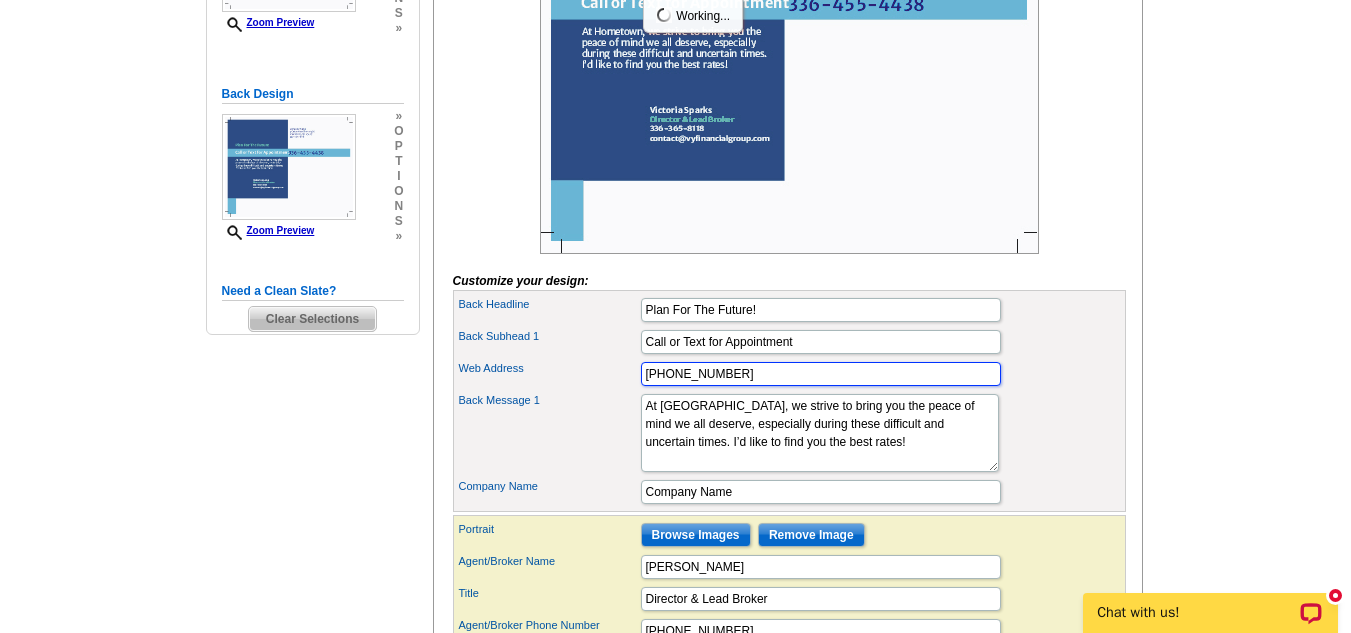 scroll, scrollTop: 580, scrollLeft: 0, axis: vertical 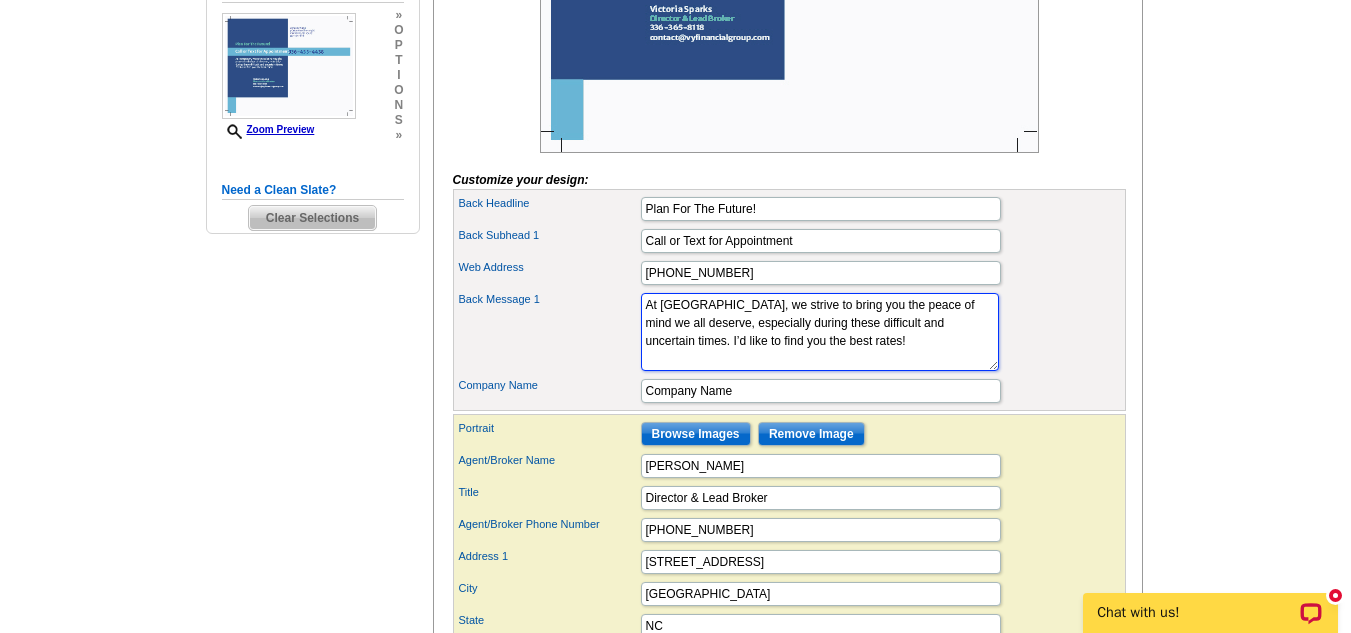 drag, startPoint x: 913, startPoint y: 378, endPoint x: 642, endPoint y: 343, distance: 273.2508 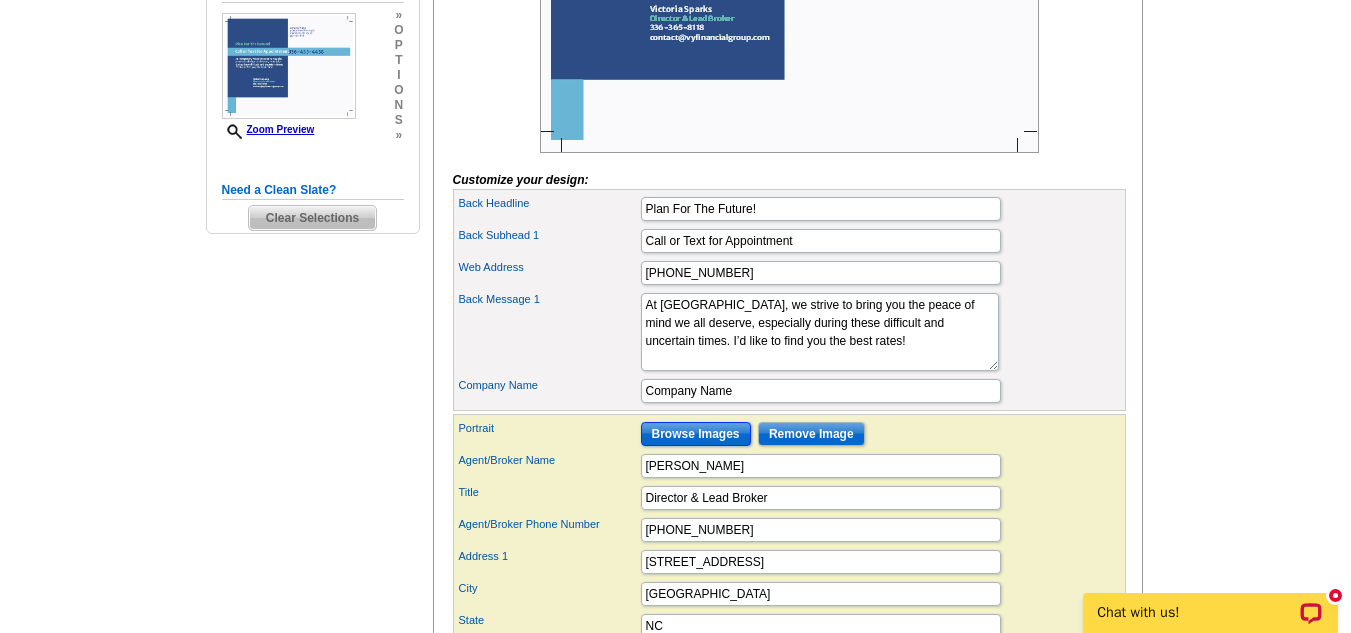 click on "Browse Images" at bounding box center (696, 434) 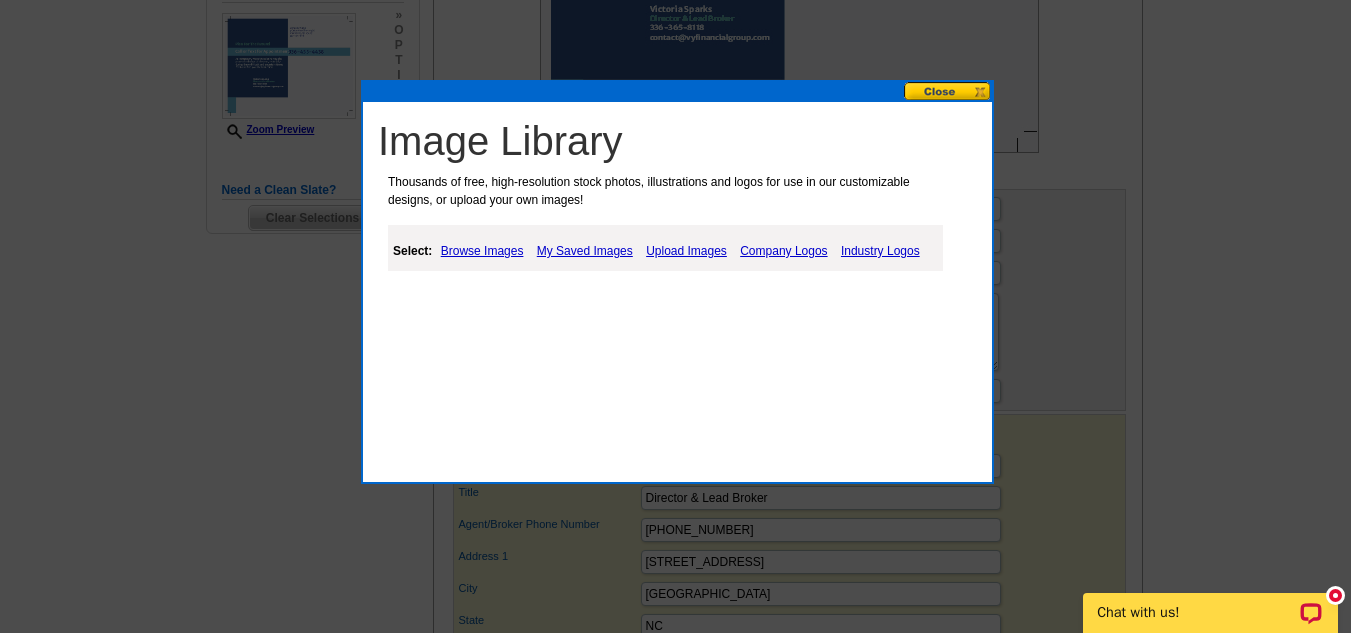click on "Company Logos" at bounding box center (783, 251) 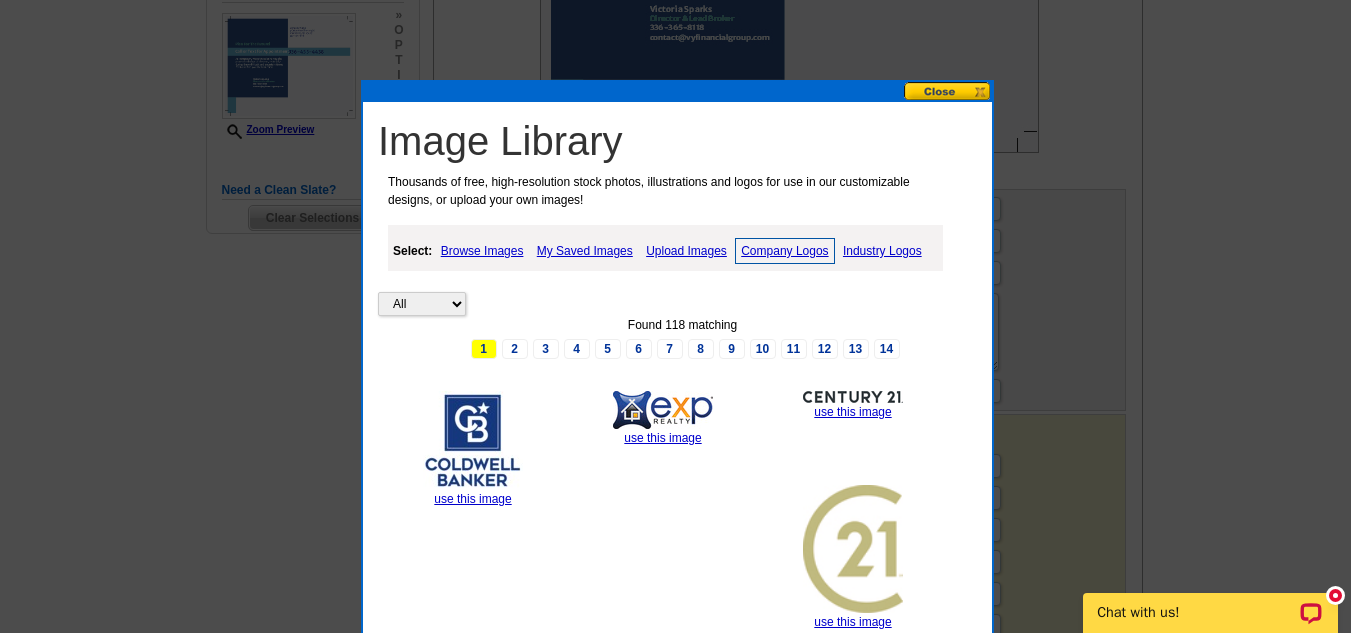 click on "My Saved Images" at bounding box center (585, 251) 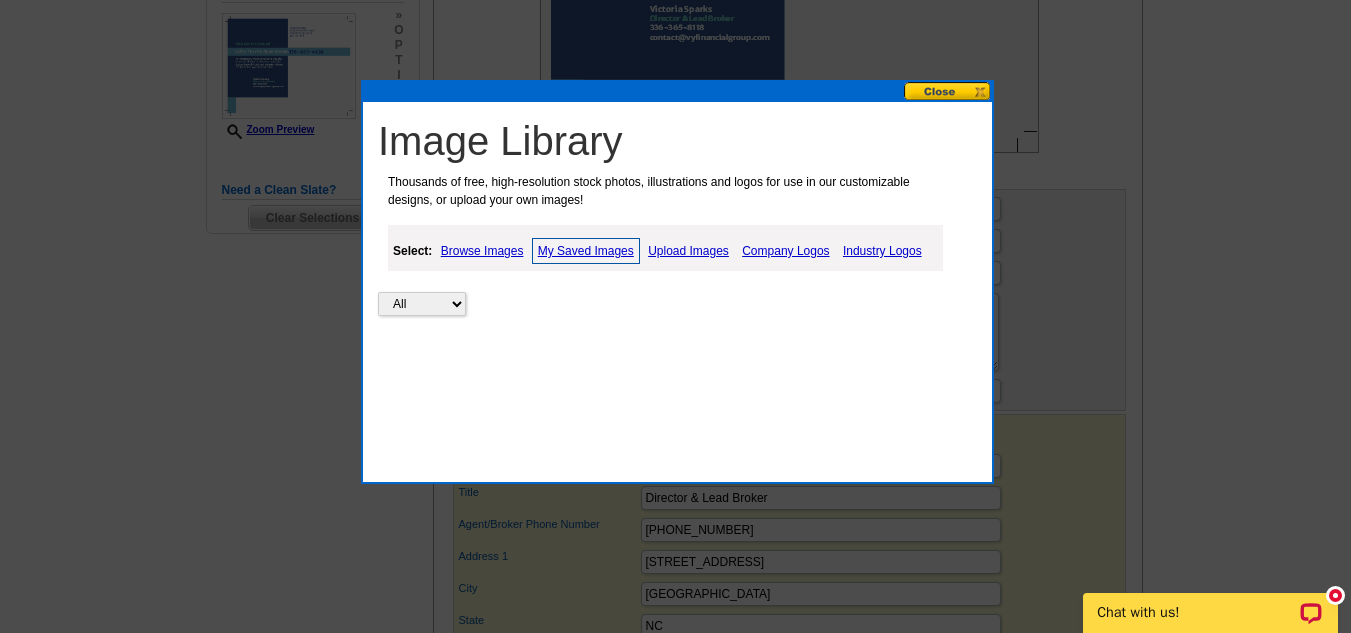 click on "Upload Images" at bounding box center (688, 251) 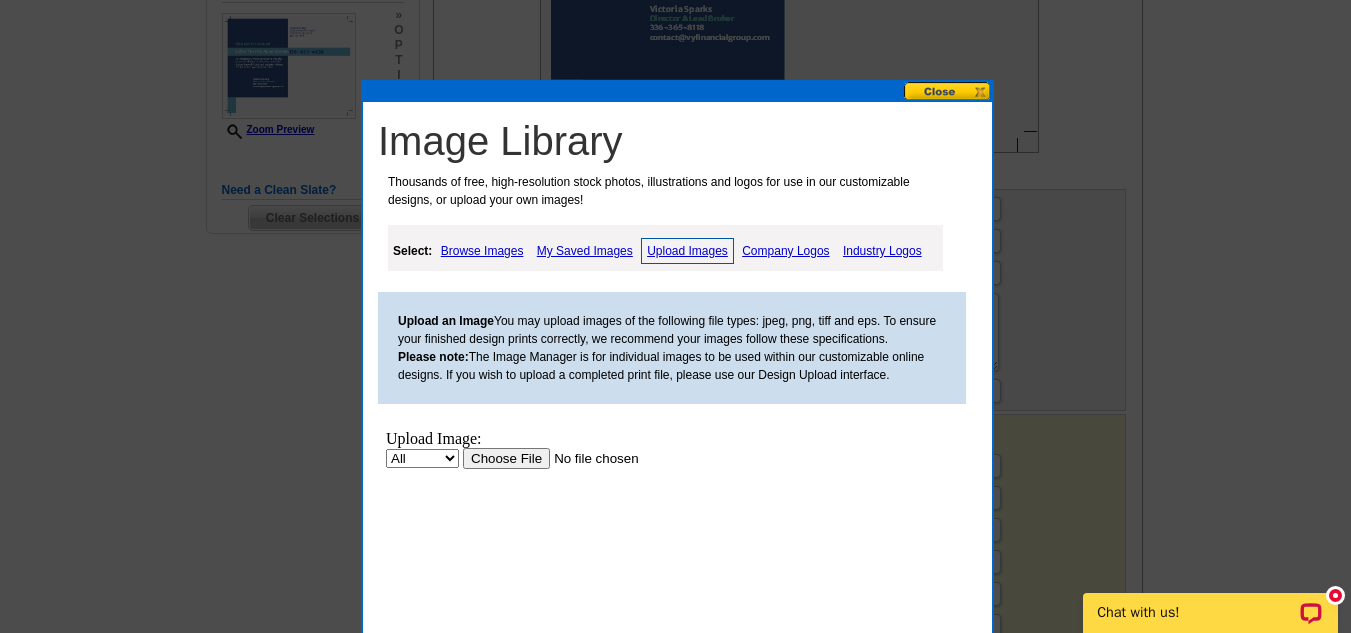 scroll, scrollTop: 0, scrollLeft: 0, axis: both 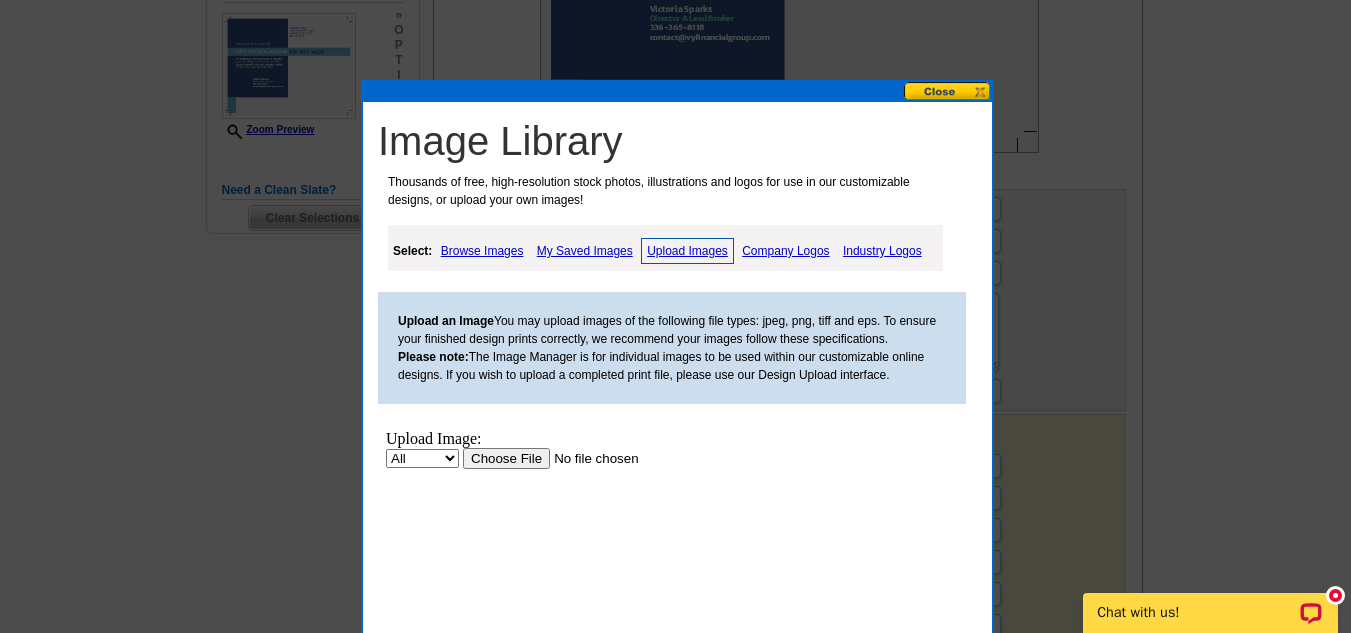 click at bounding box center (589, 458) 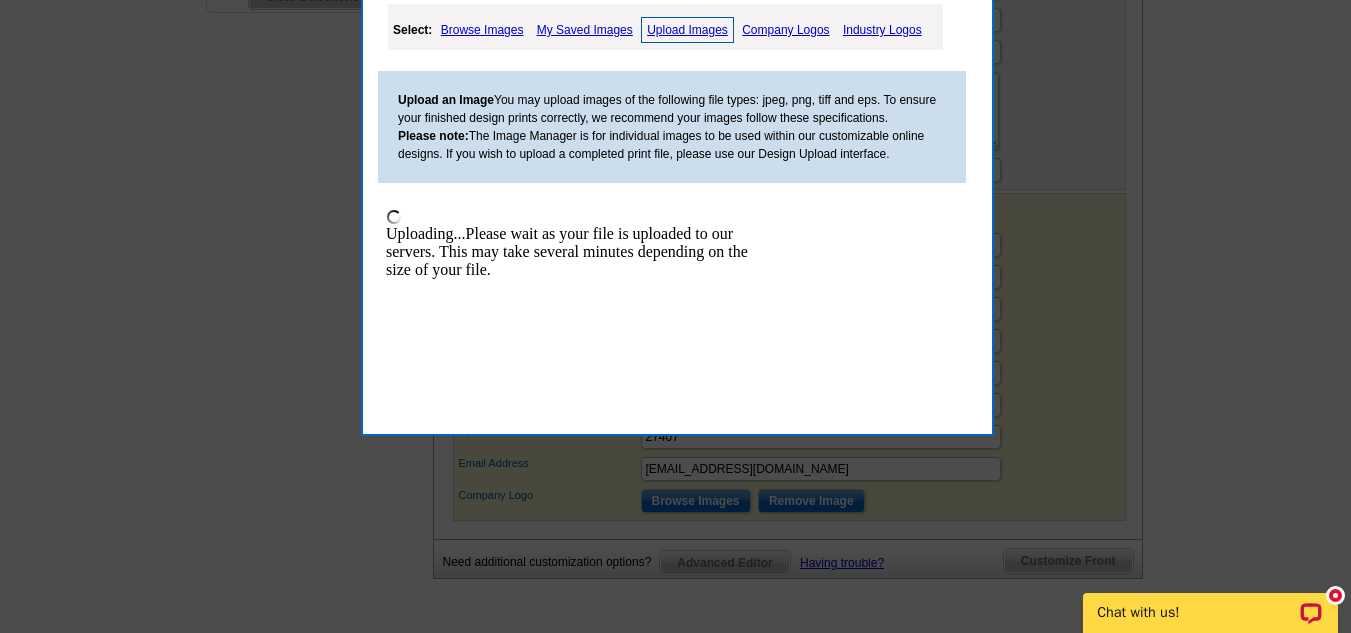 scroll, scrollTop: 815, scrollLeft: 0, axis: vertical 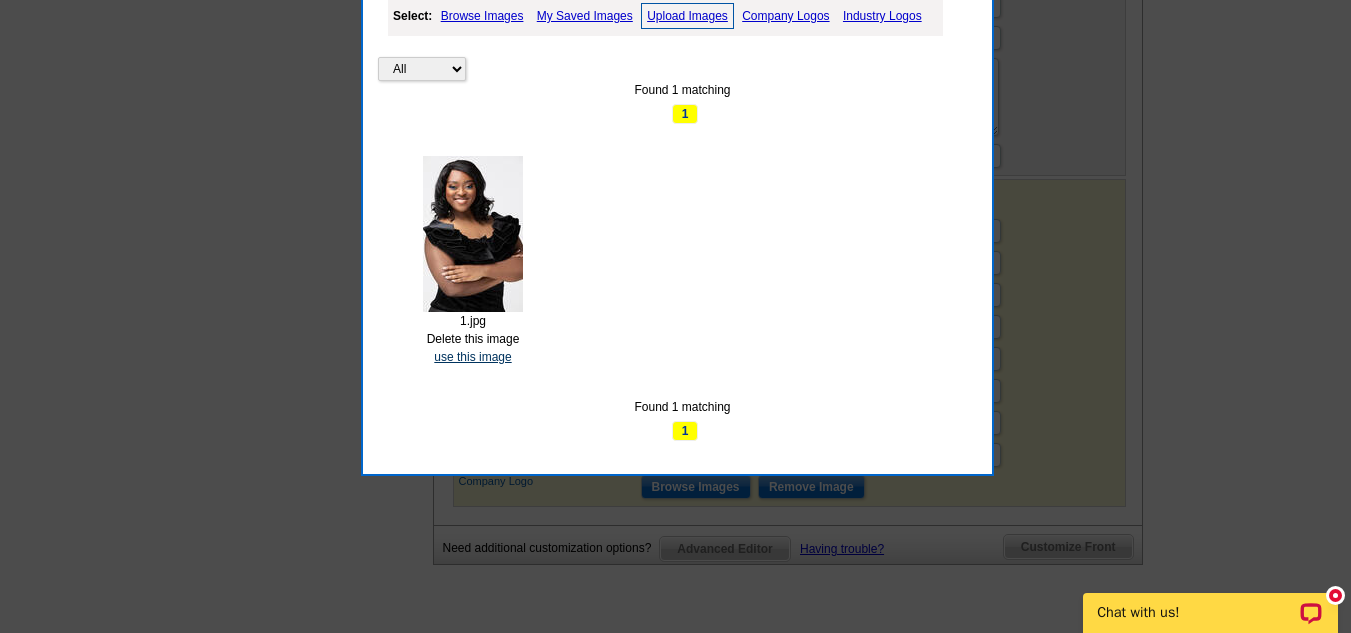 click on "use this image" at bounding box center [472, 357] 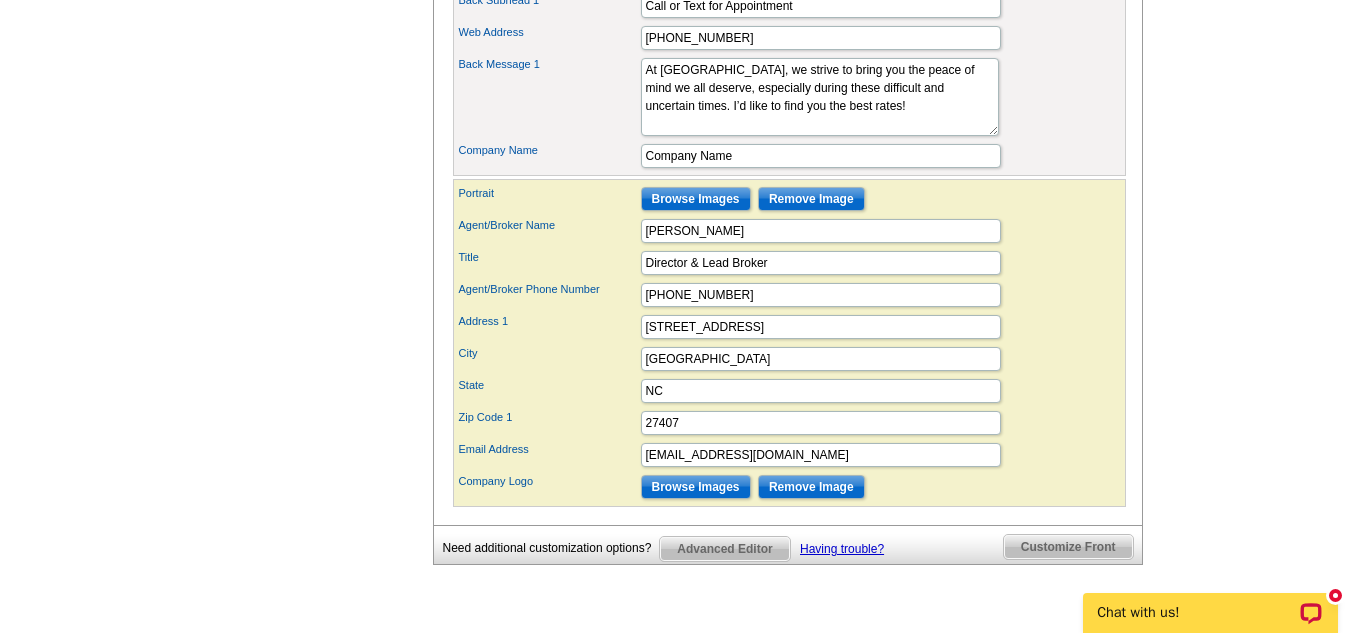 scroll, scrollTop: 0, scrollLeft: 0, axis: both 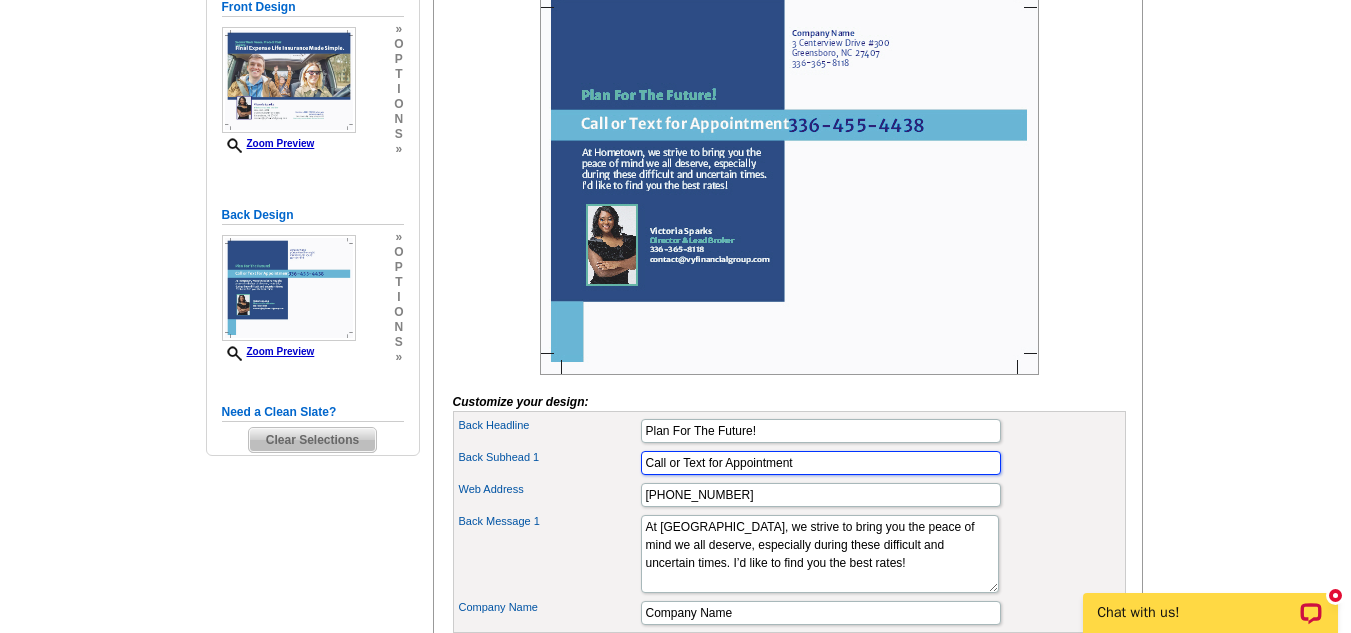 click on "Call or Text for Appointment" at bounding box center (821, 463) 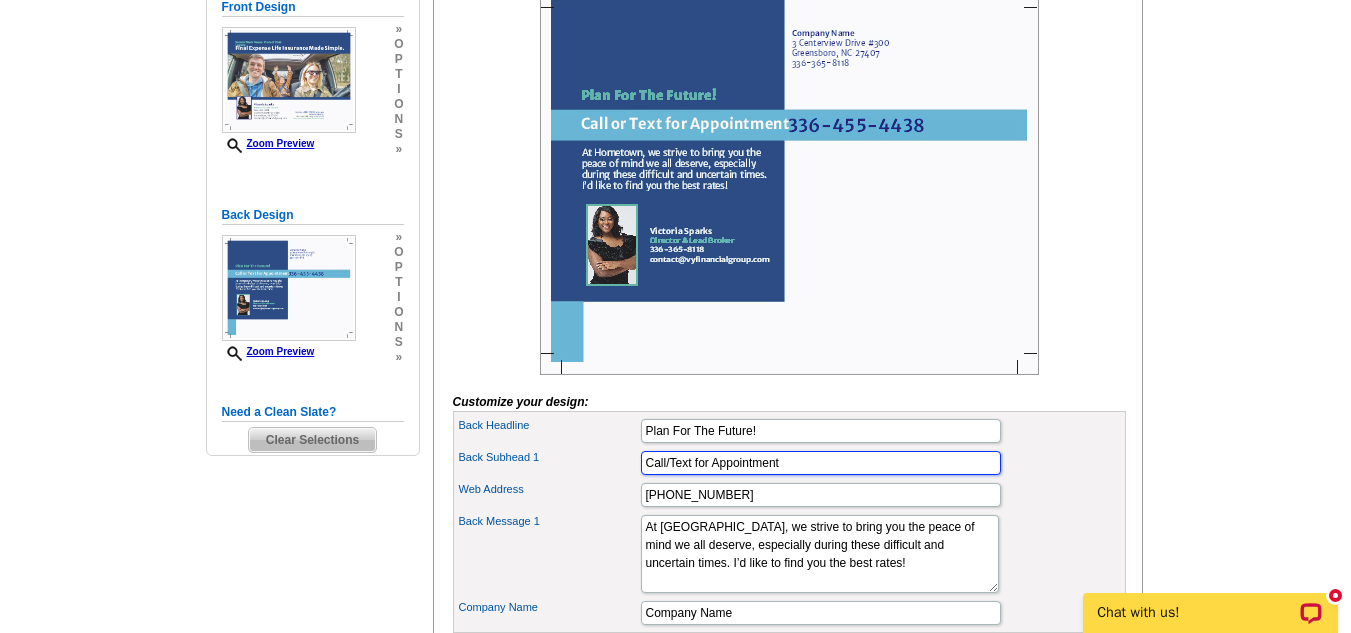 type on "Call/Text for Appointment" 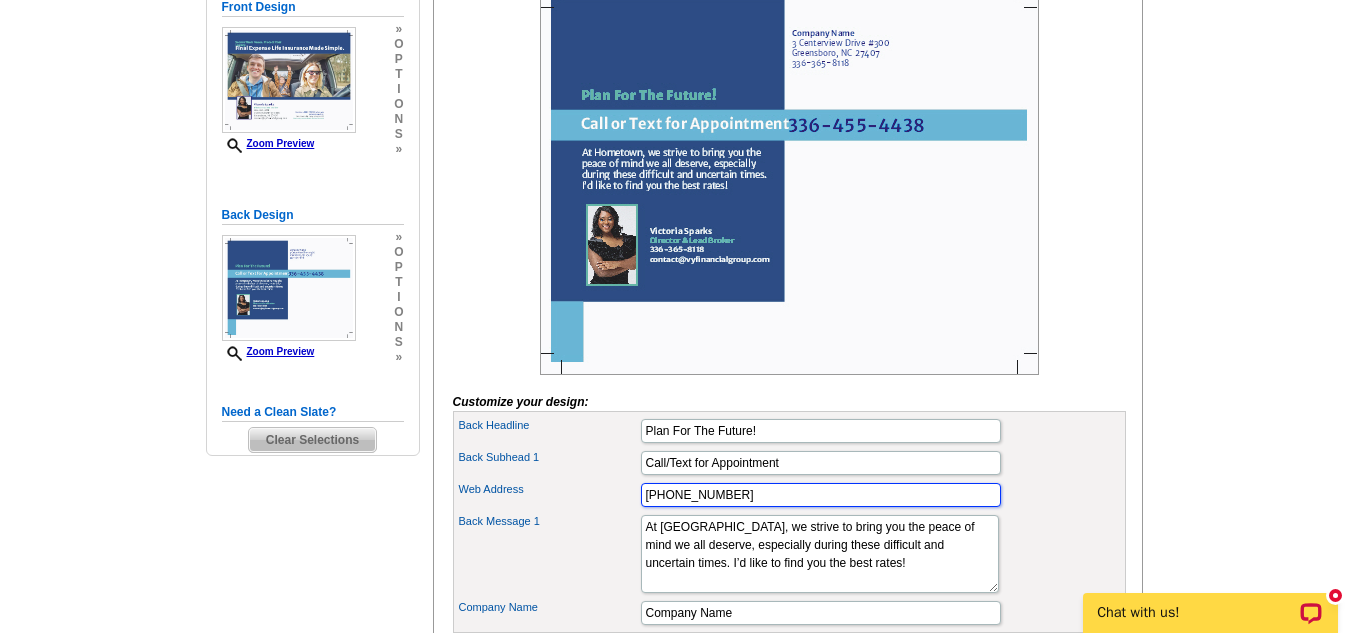 click on "336-455-4438" at bounding box center [821, 495] 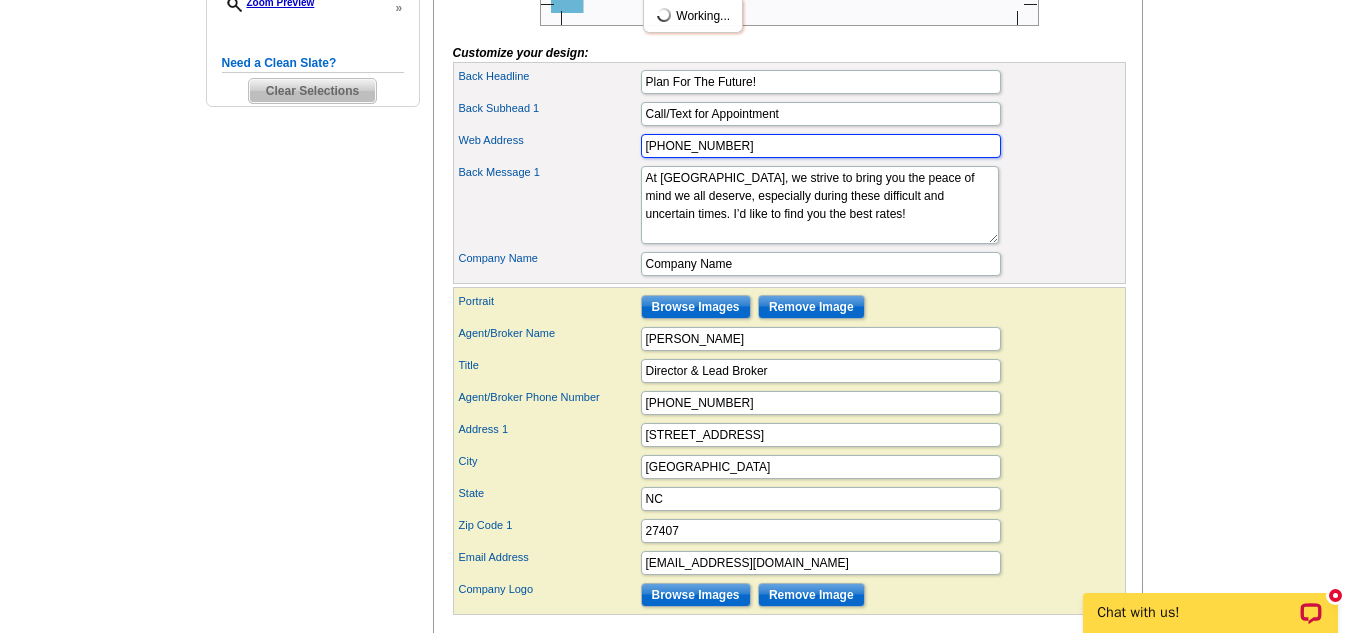 scroll, scrollTop: 700, scrollLeft: 0, axis: vertical 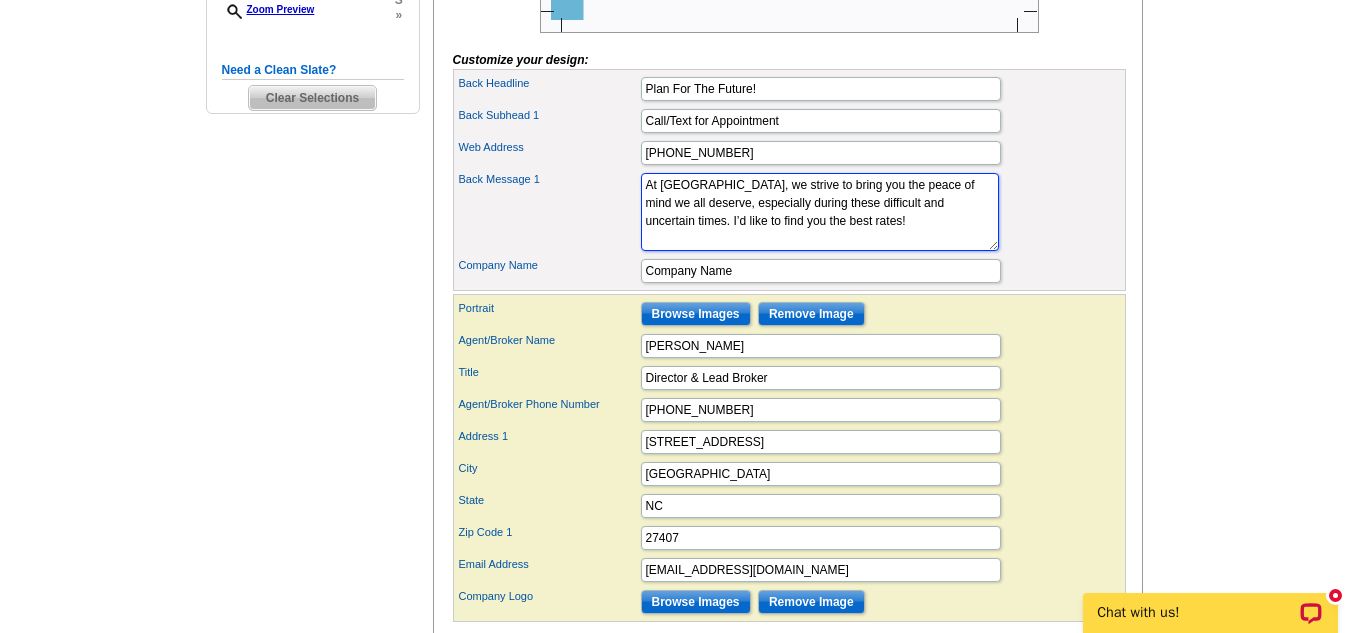 drag, startPoint x: 921, startPoint y: 265, endPoint x: 645, endPoint y: 220, distance: 279.6444 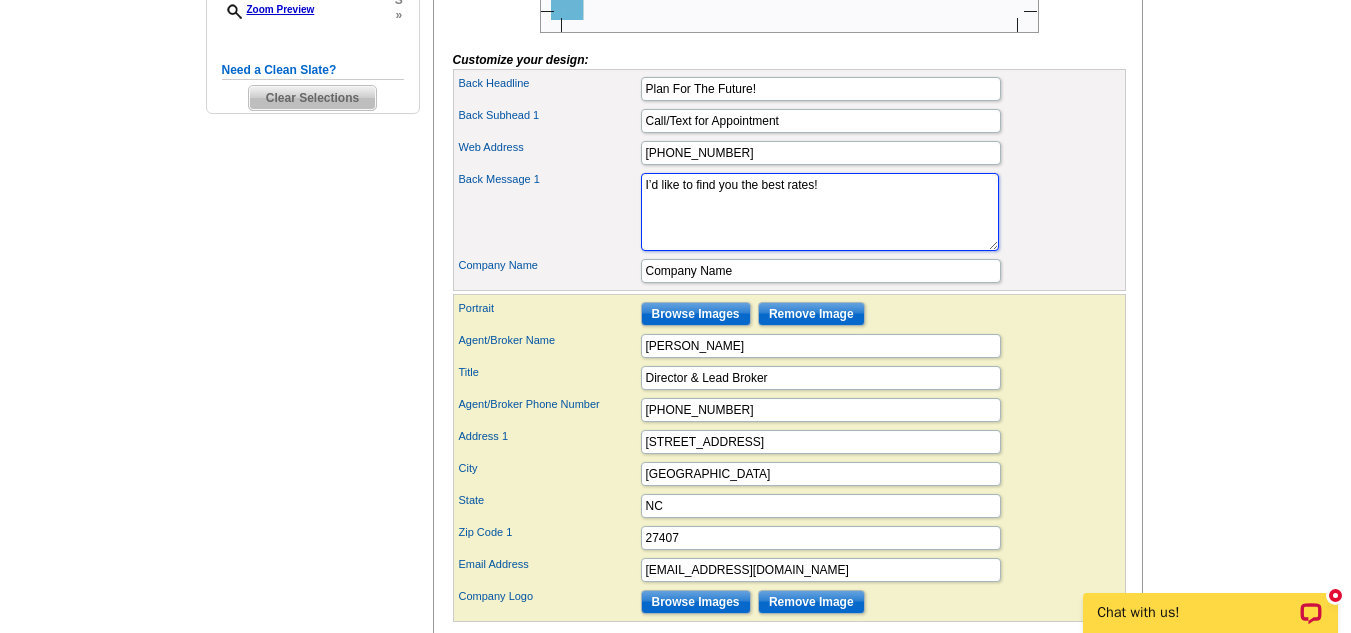 click on "At Hometown, we strive to bring you the peace of mind we all deserve, especially during these difficult and uncertain times. I’d like to find you the best rates!" at bounding box center [820, 212] 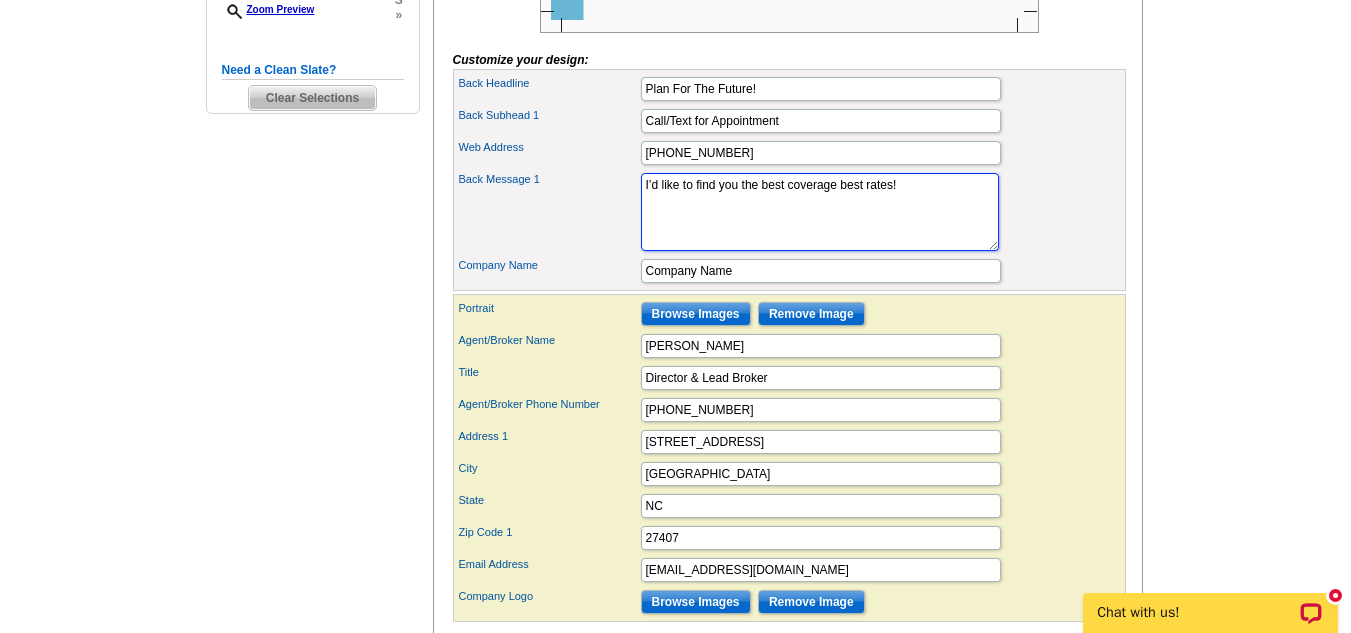 click on "At Hometown, we strive to bring you the peace of mind we all deserve, especially during these difficult and uncertain times. I’d like to find you the best rates!" at bounding box center (820, 212) 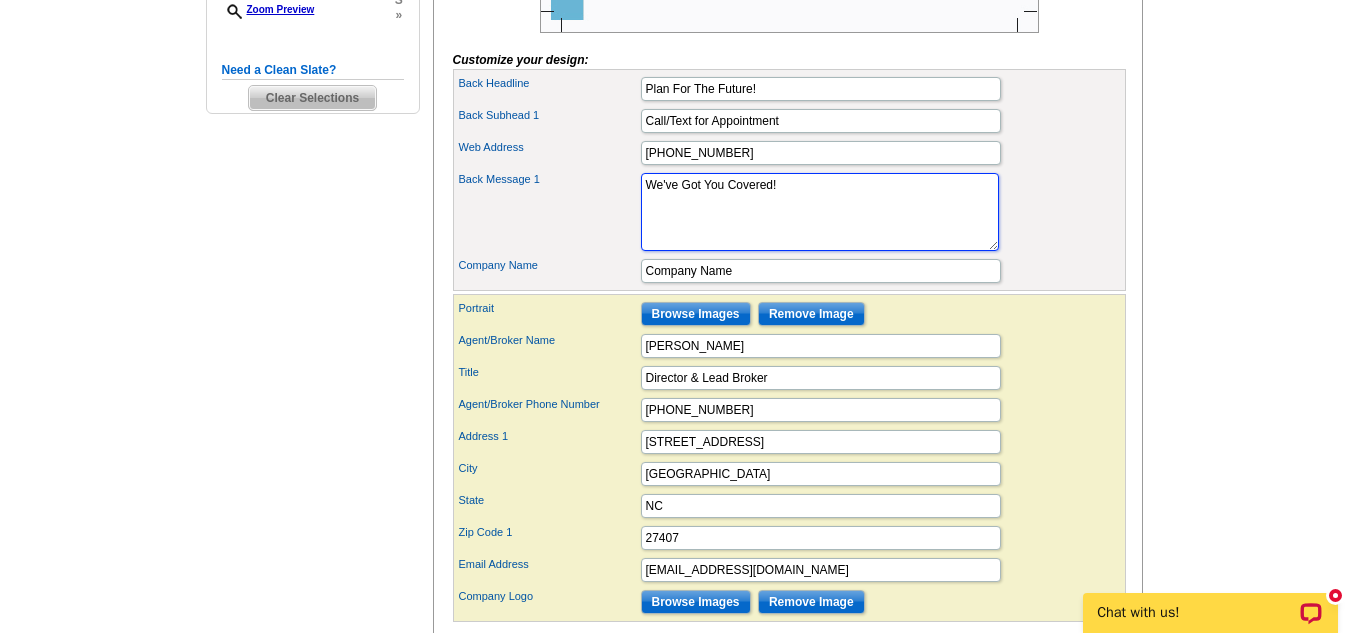 click on "At Hometown, we strive to bring you the peace of mind we all deserve, especially during these difficult and uncertain times. I’d like to find you the best rates!" at bounding box center [820, 212] 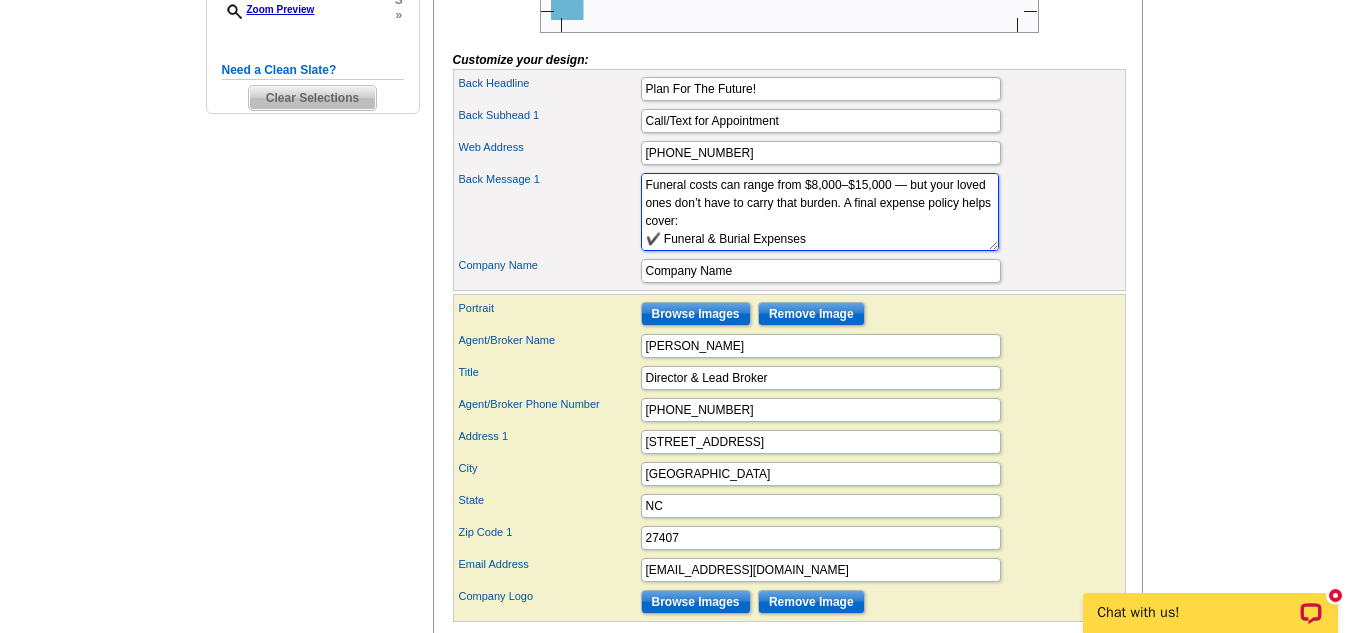 scroll, scrollTop: 302, scrollLeft: 0, axis: vertical 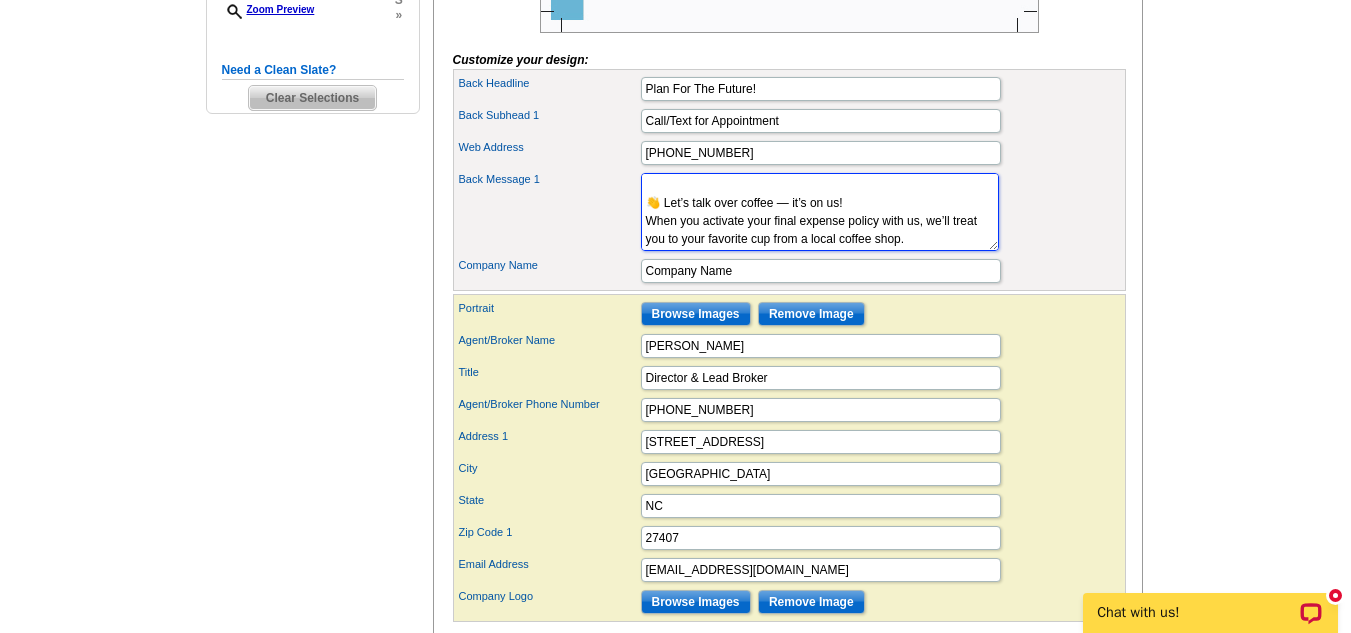 type on "Funeral costs can range from $8,000–$15,000 — but your loved ones don’t have to carry that burden. A final expense policy helps cover:
✔️ Funeral & Burial Expenses
✔️ Medical Bills
✔️ Outstanding Debts
✔️ Legacy Gifts for Family
We Make It Easy:
No medical exam required
Affordable monthly rates
Fast, friendly service
Coverage up to $50,000
👋 Let’s talk over coffee — it’s on us!
When you activate your final expense policy with us, we’ll treat you to your favorite cup from a local coffee shop." 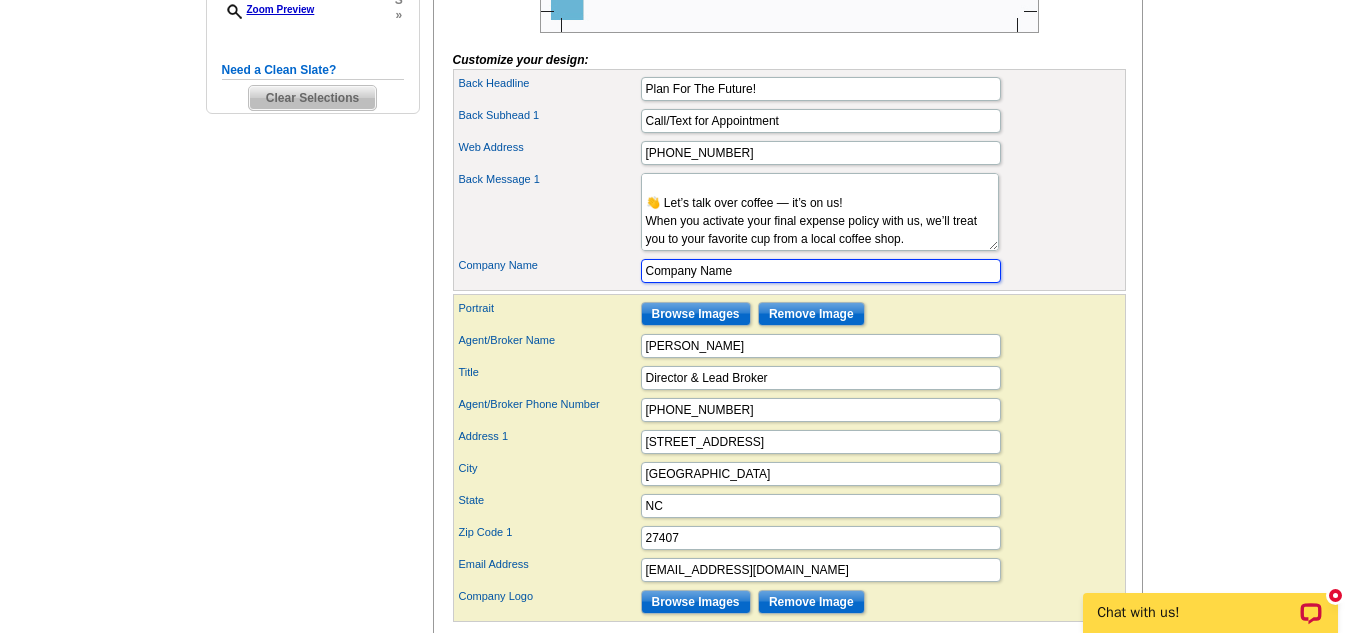 click on "Company Name" at bounding box center (821, 271) 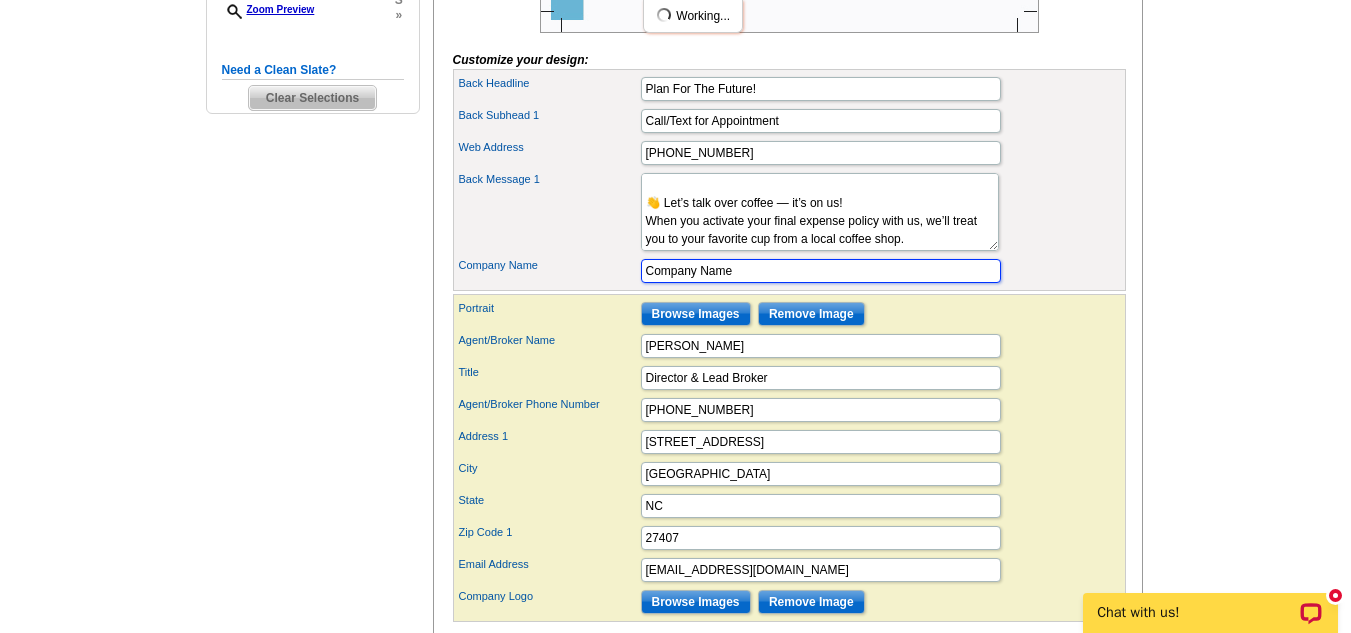 click on "Company Name" at bounding box center (821, 271) 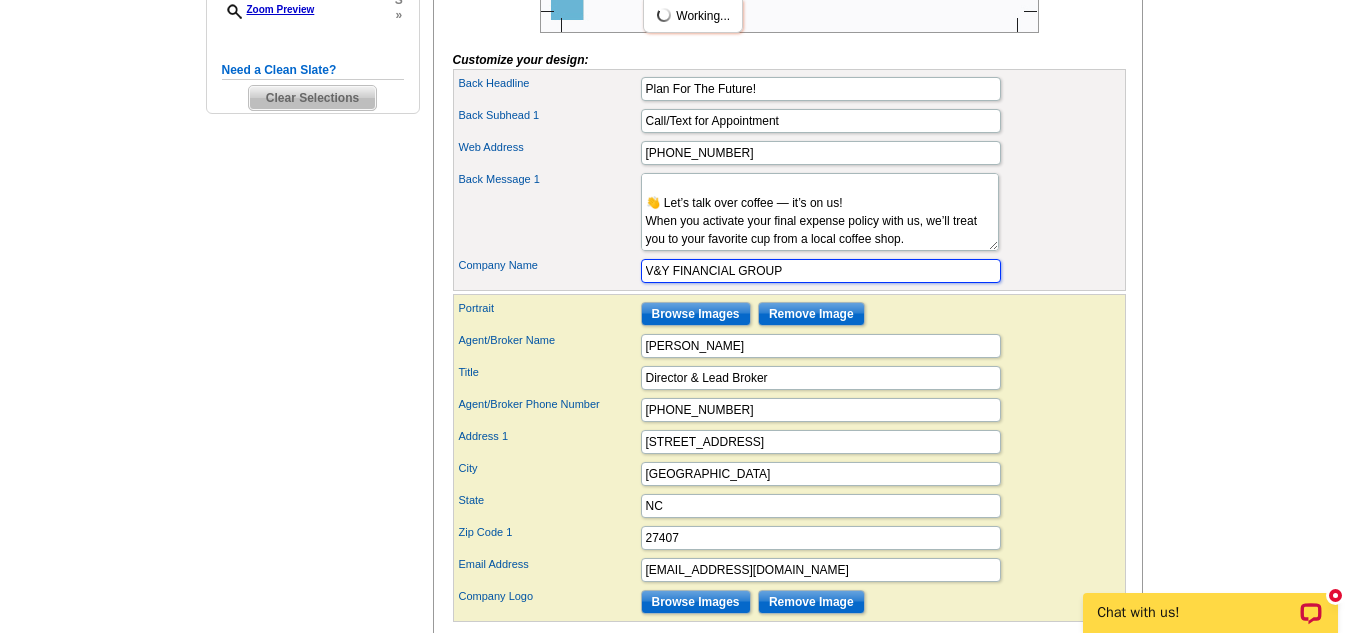 type on "V&Y FINANCIAL GROUP" 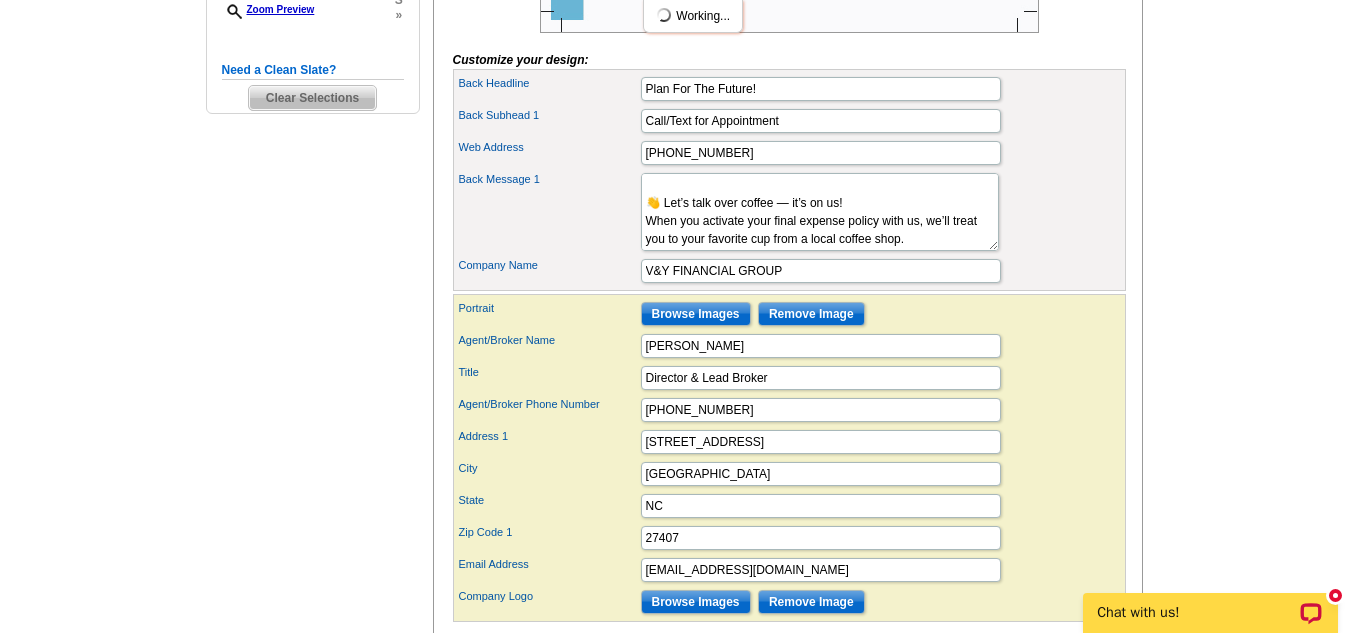 click on "Company Name
V&Y FINANCIAL GROUP" at bounding box center (789, 271) 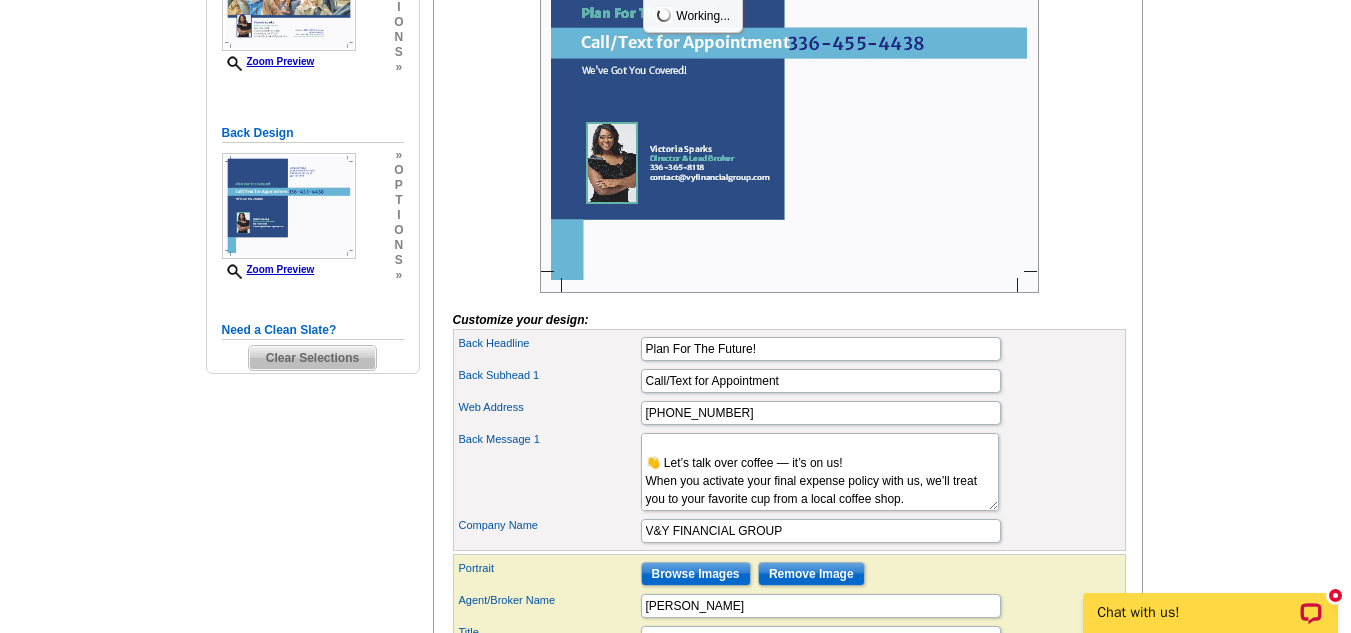 scroll, scrollTop: 437, scrollLeft: 0, axis: vertical 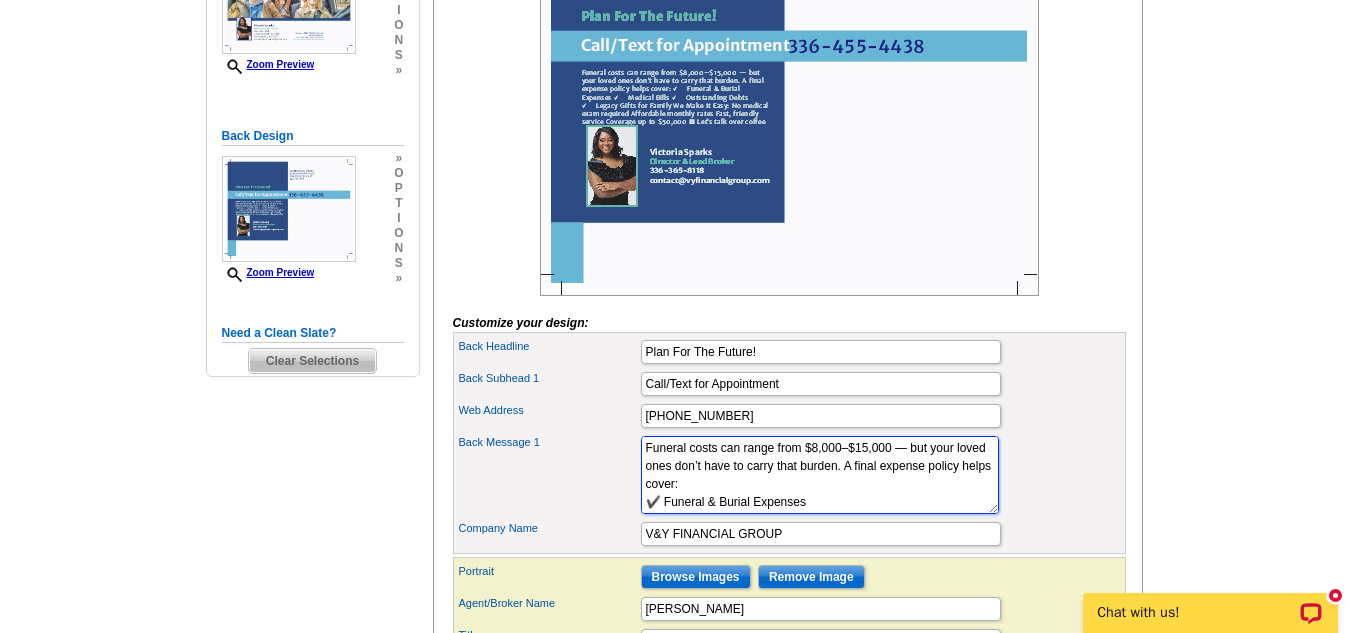 drag, startPoint x: 660, startPoint y: 484, endPoint x: 627, endPoint y: 463, distance: 39.115215 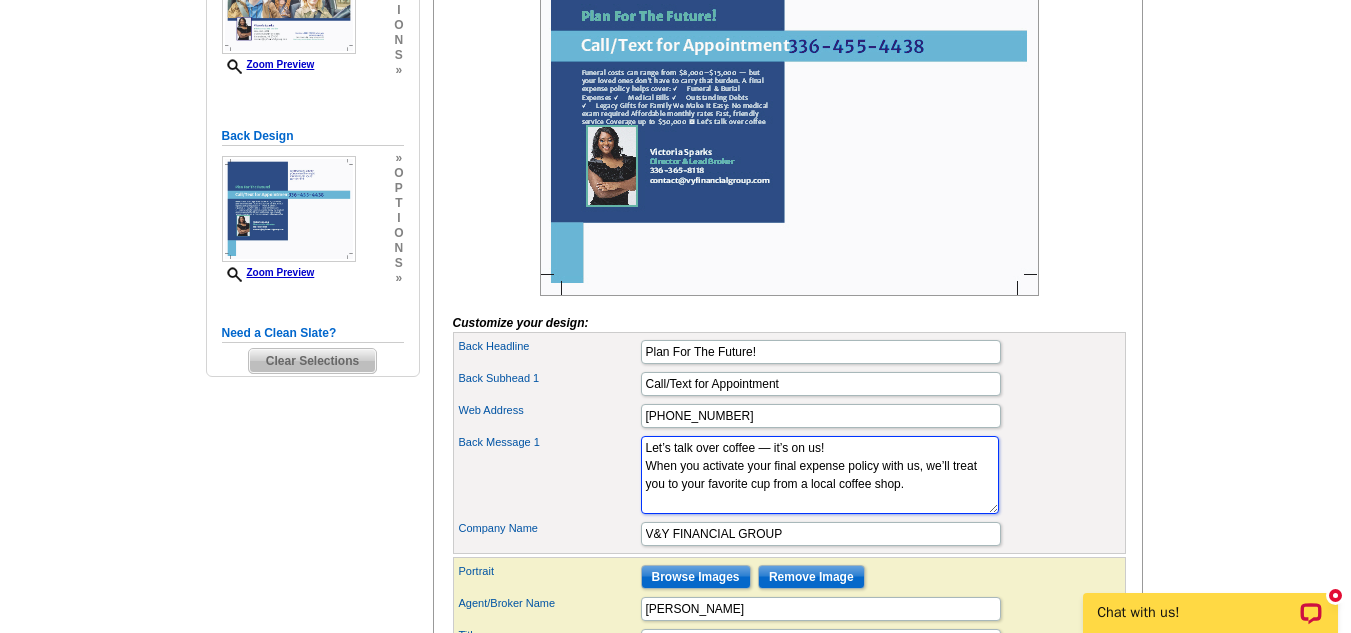 click on "At Hometown, we strive to bring you the peace of mind we all deserve, especially during these difficult and uncertain times. I’d like to find you the best rates!" at bounding box center (820, 475) 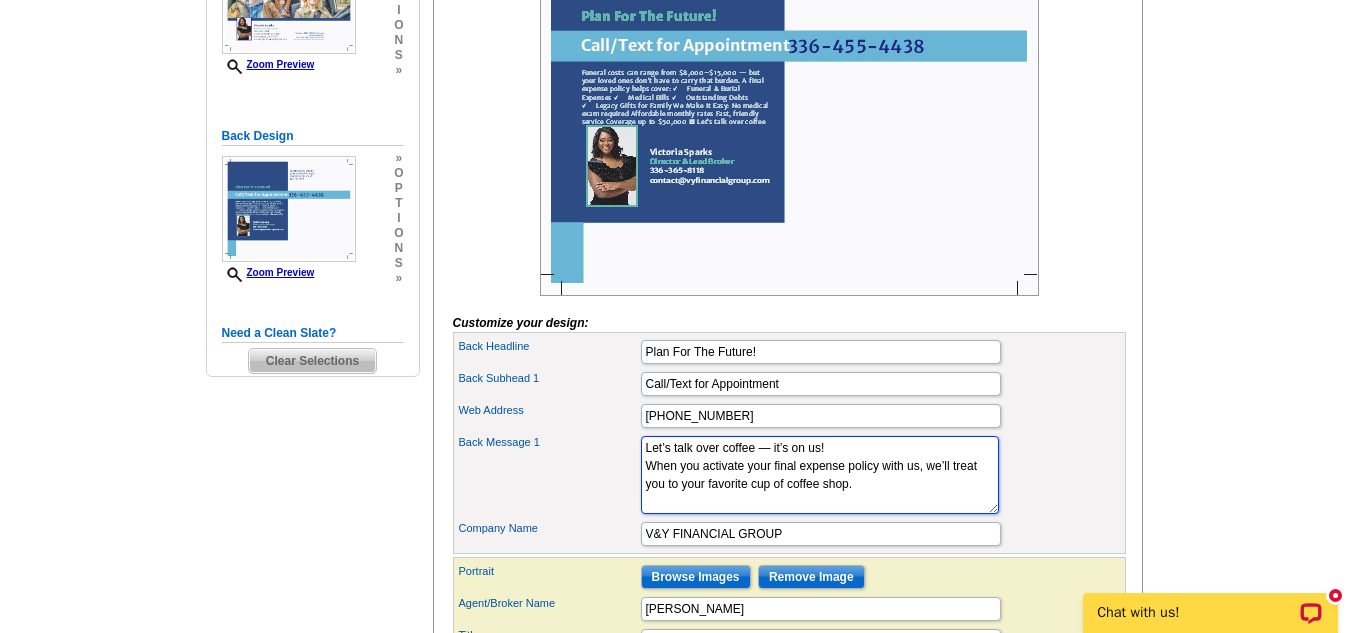 click on "At Hometown, we strive to bring you the peace of mind we all deserve, especially during these difficult and uncertain times. I’d like to find you the best rates!" at bounding box center (820, 475) 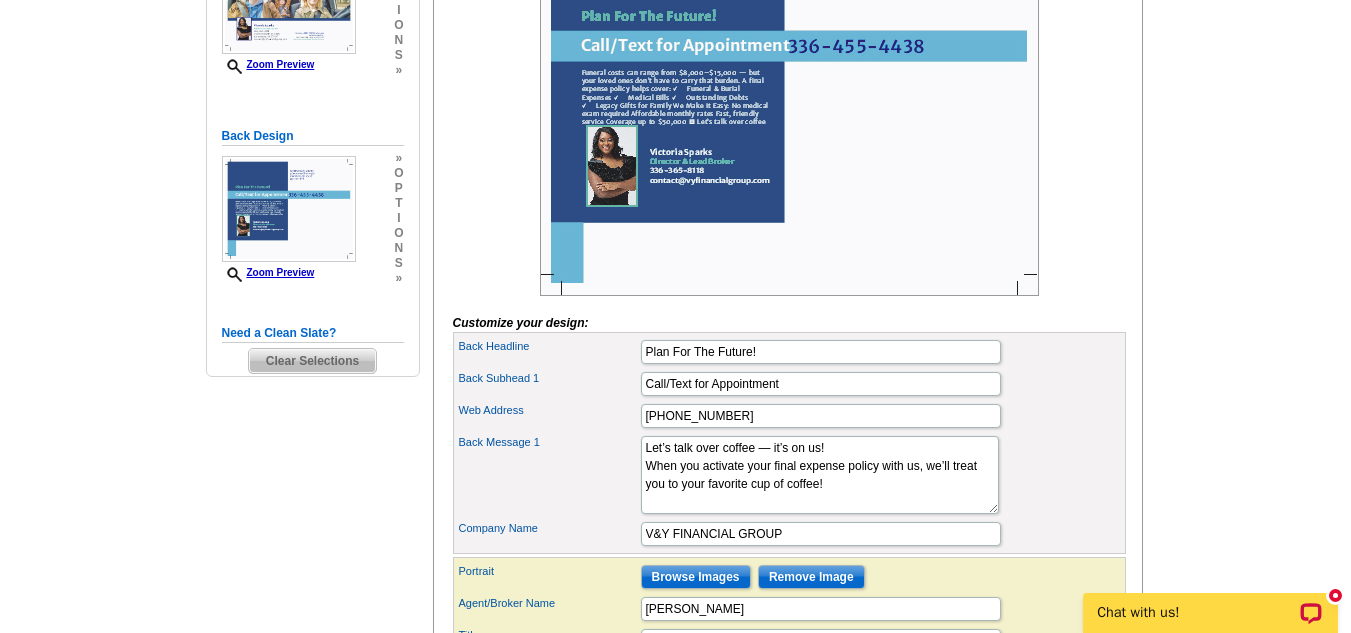 click on "Back Message 1
At Hometown, we strive to bring you the peace of mind we all deserve, especially during these difficult and uncertain times. I’d like to find you the best rates!" at bounding box center (789, 475) 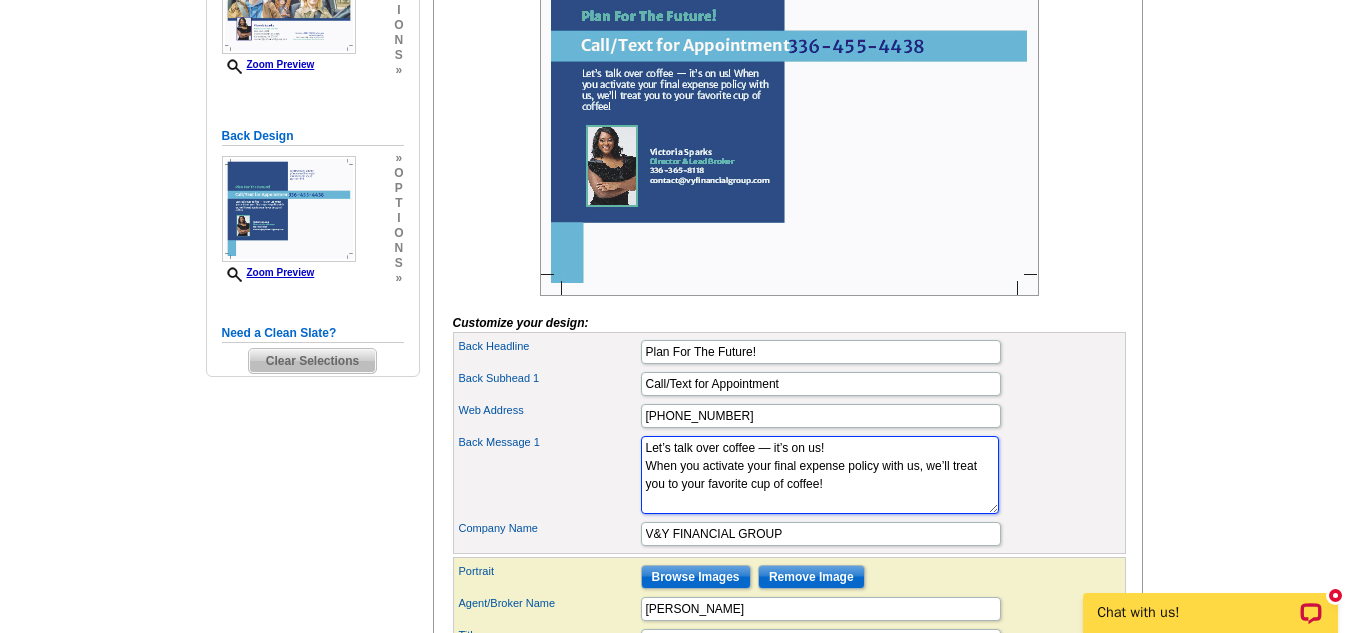 click on "At Hometown, we strive to bring you the peace of mind we all deserve, especially during these difficult and uncertain times. I’d like to find you the best rates!" at bounding box center (820, 475) 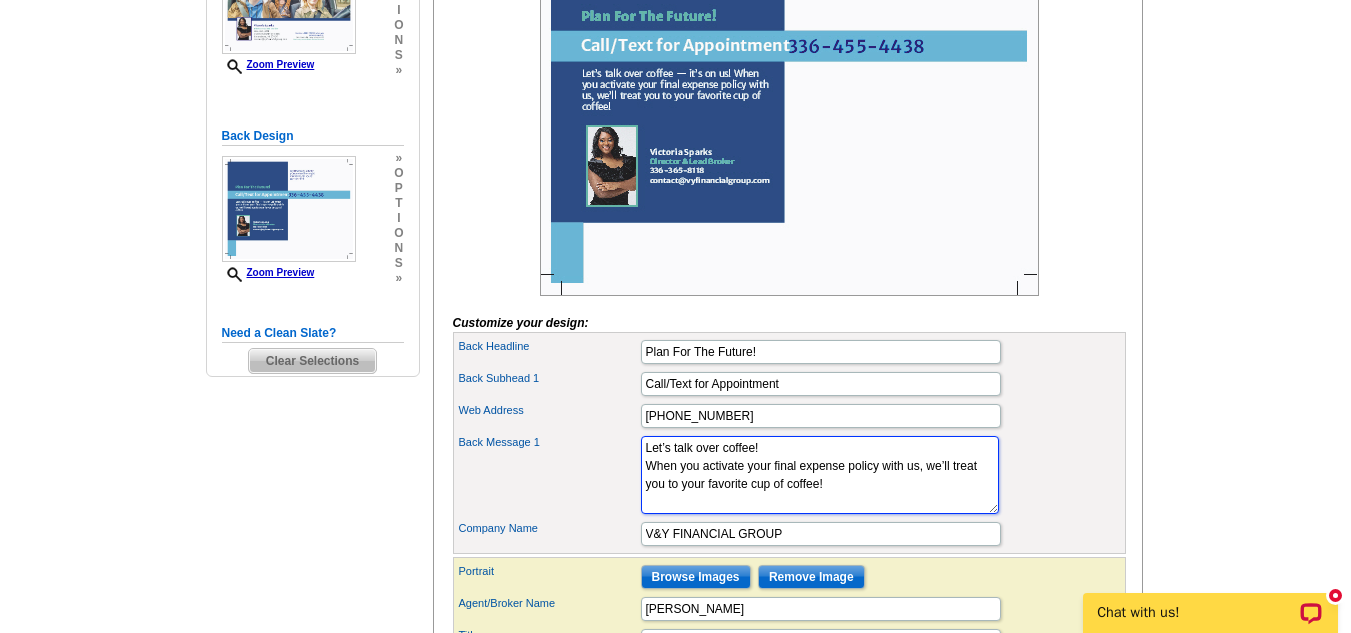 click on "At Hometown, we strive to bring you the peace of mind we all deserve, especially during these difficult and uncertain times. I’d like to find you the best rates!" at bounding box center (820, 475) 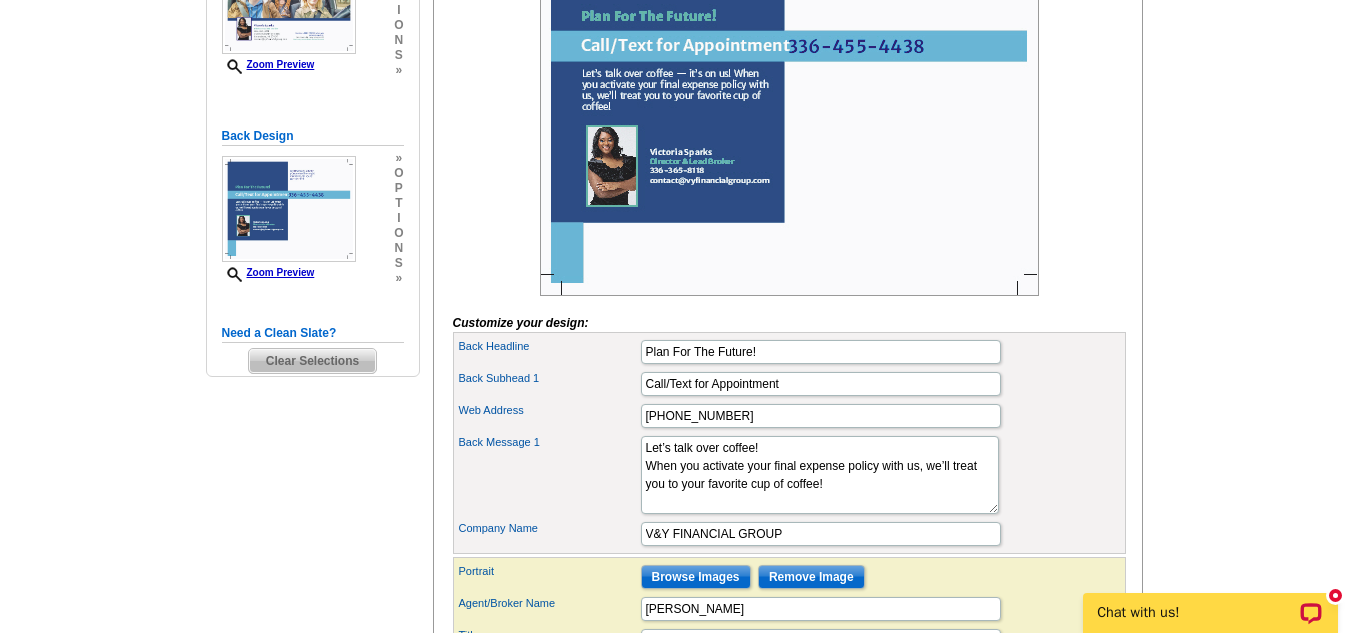 click on "Back Message 1
At Hometown, we strive to bring you the peace of mind we all deserve, especially during these difficult and uncertain times. I’d like to find you the best rates!" at bounding box center [789, 475] 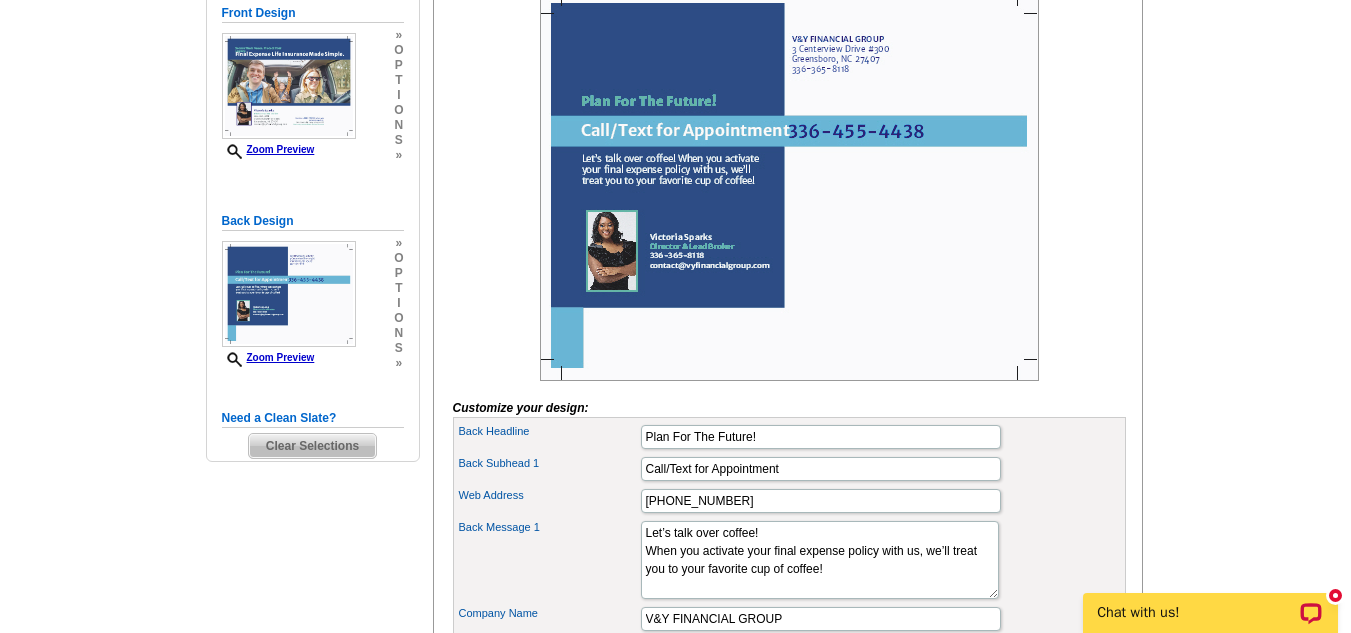 scroll, scrollTop: 378, scrollLeft: 0, axis: vertical 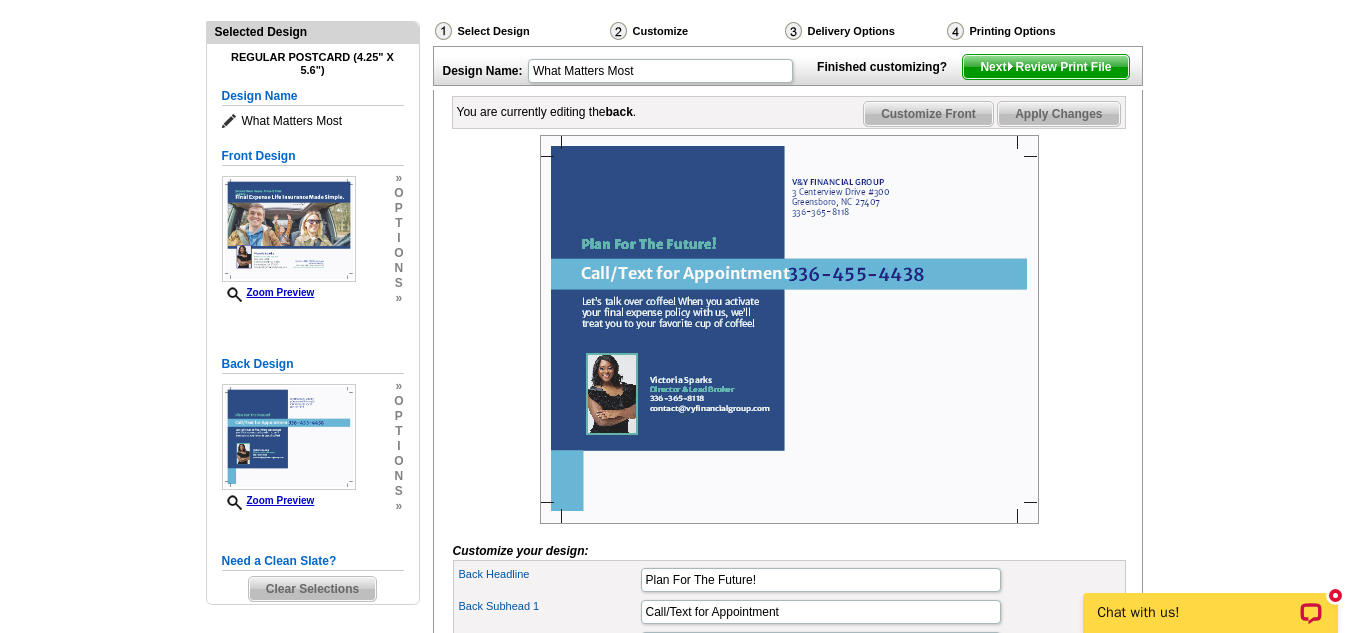 click on "Customize Front" at bounding box center (928, 114) 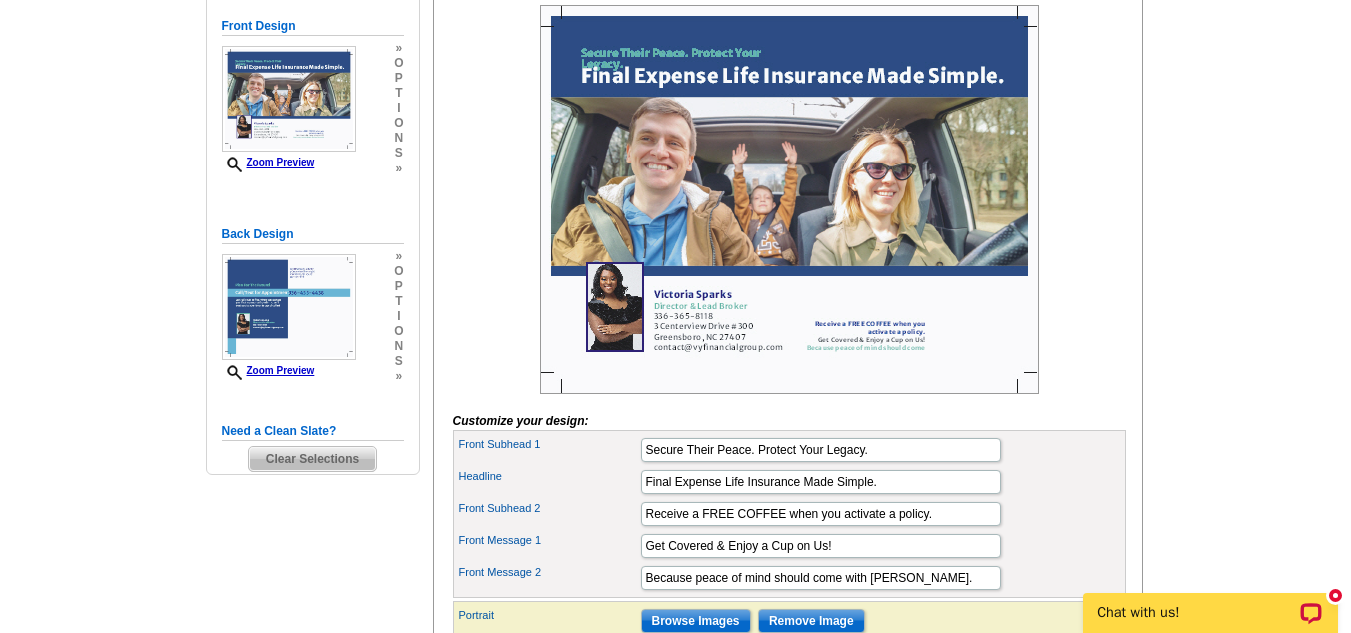 scroll, scrollTop: 361, scrollLeft: 0, axis: vertical 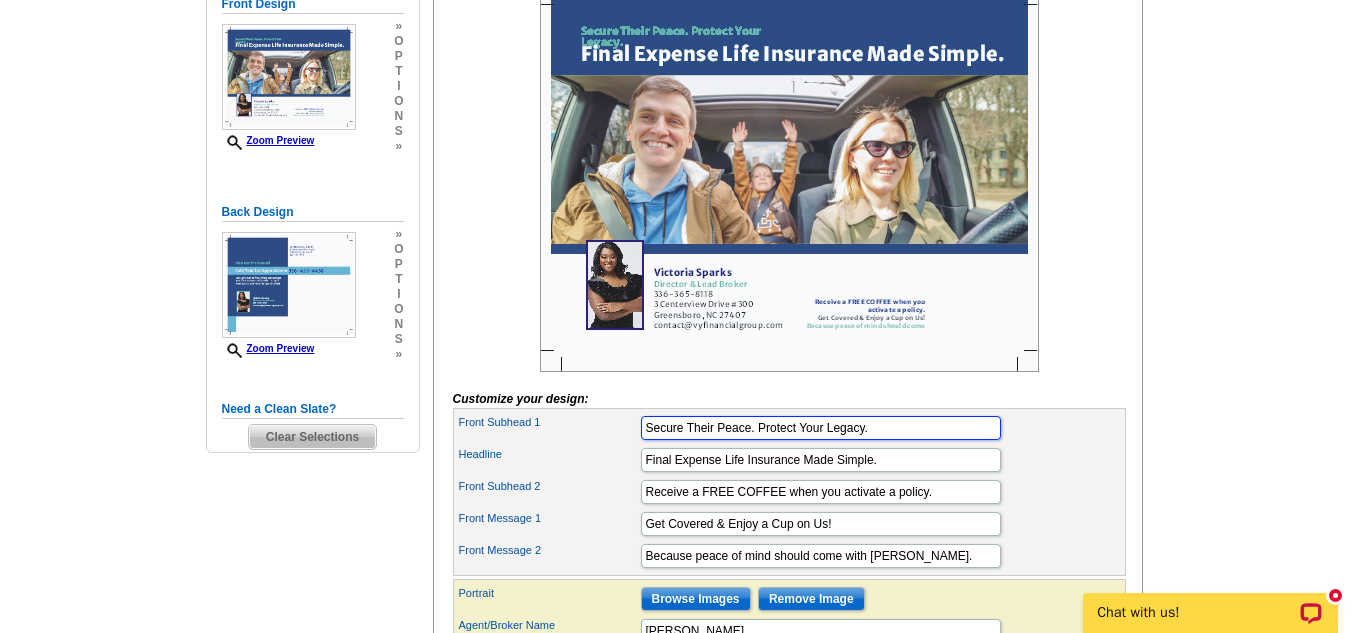 click on "Secure Their Peace. Protect Your Legacy." at bounding box center [821, 428] 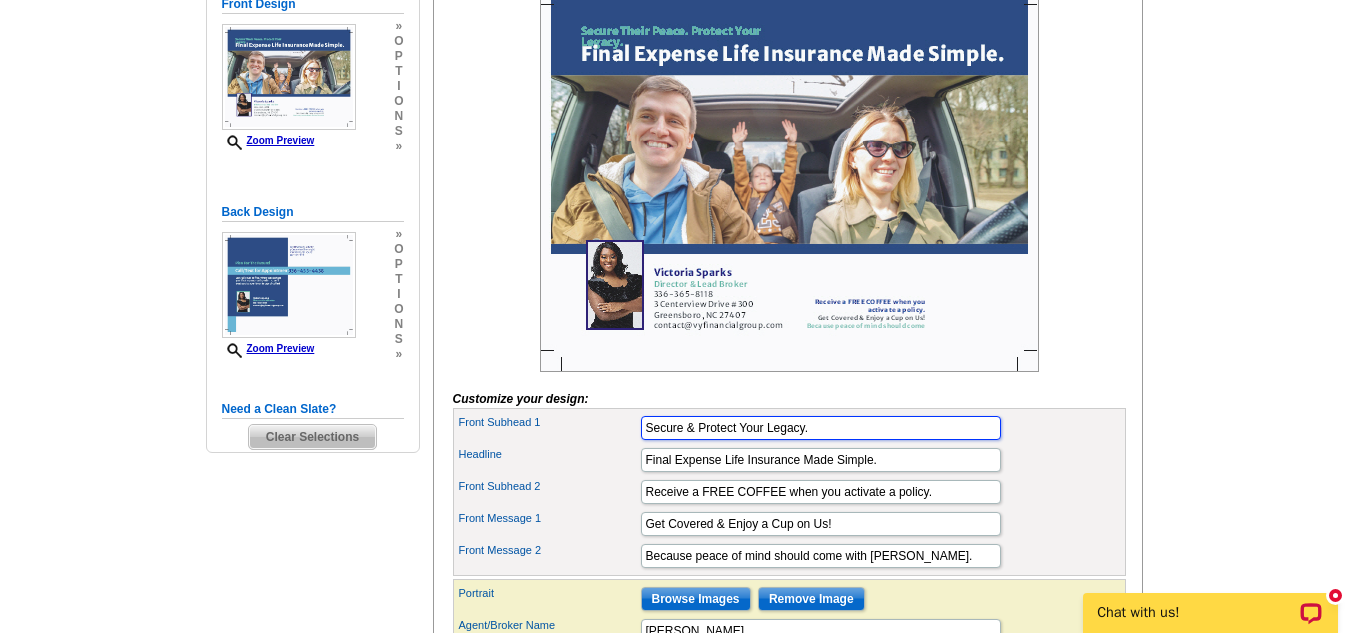 type on "Secure & Protect Your Legacy." 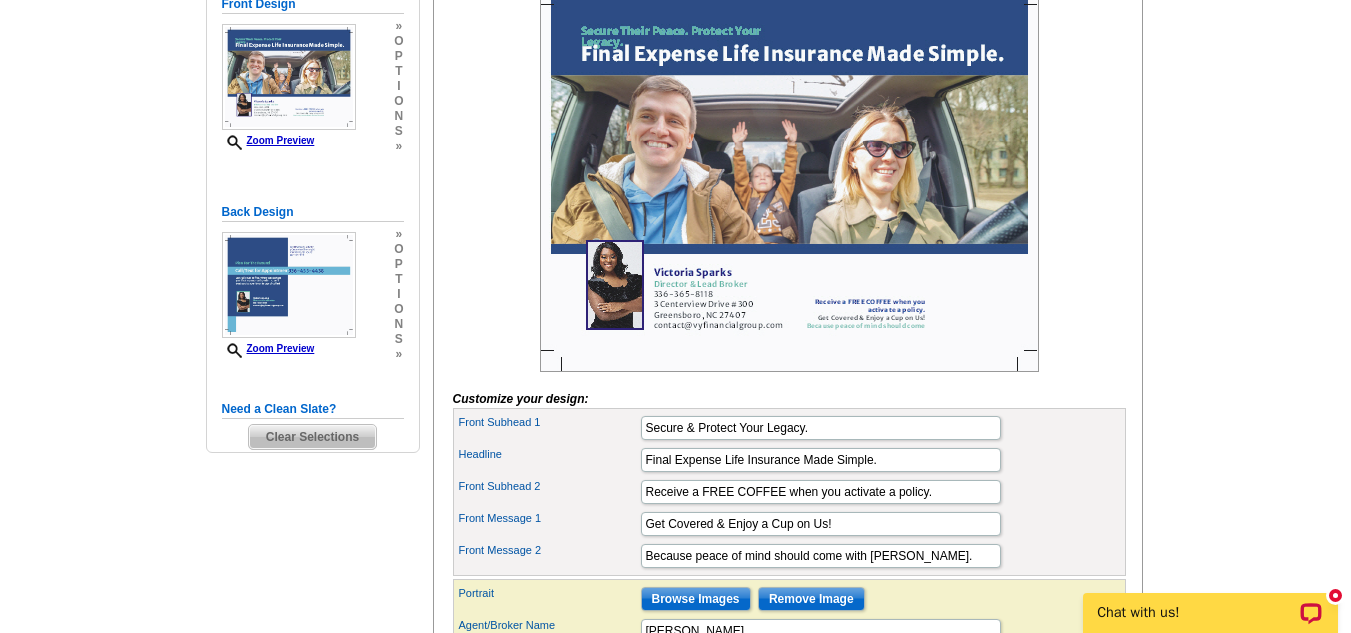 click at bounding box center [789, 177] 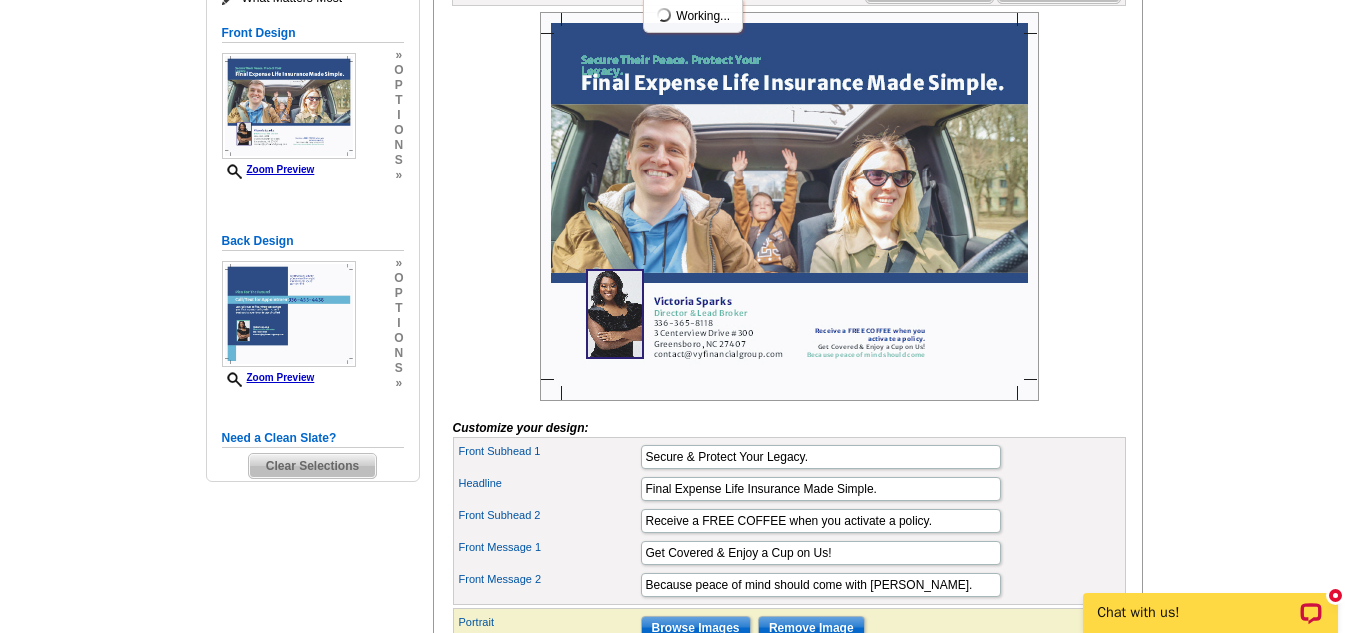 scroll, scrollTop: 335, scrollLeft: 0, axis: vertical 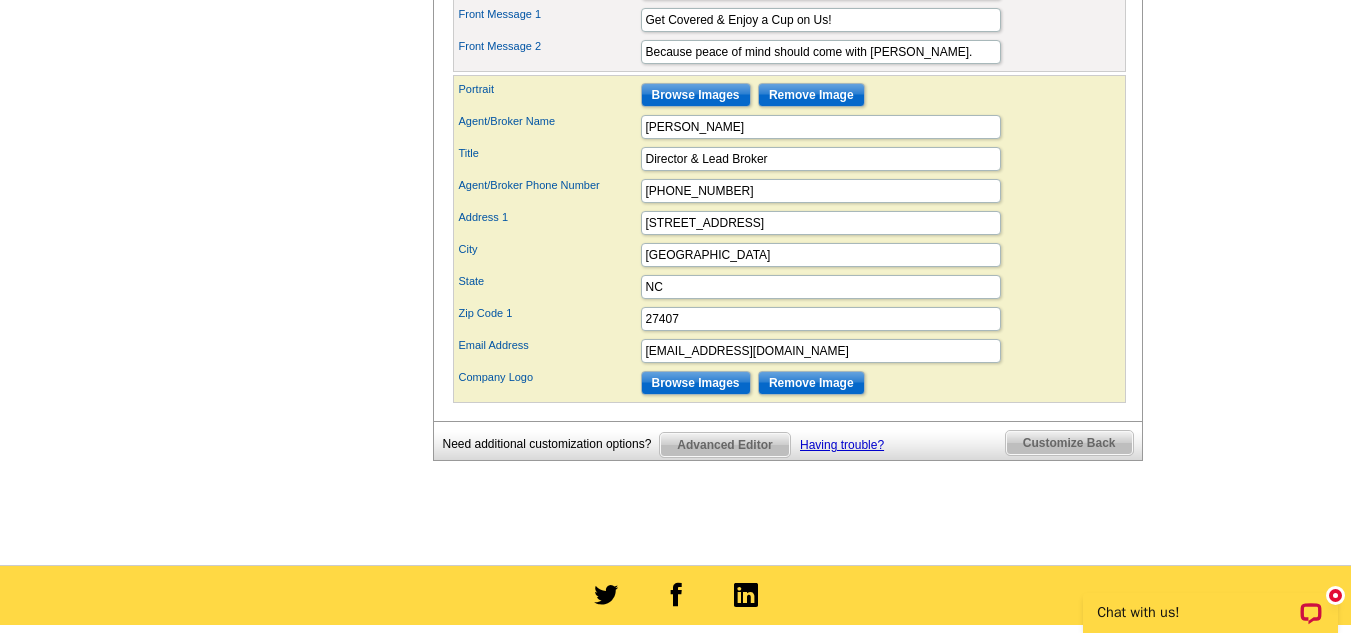 click on "Advanced Editor" at bounding box center [724, 445] 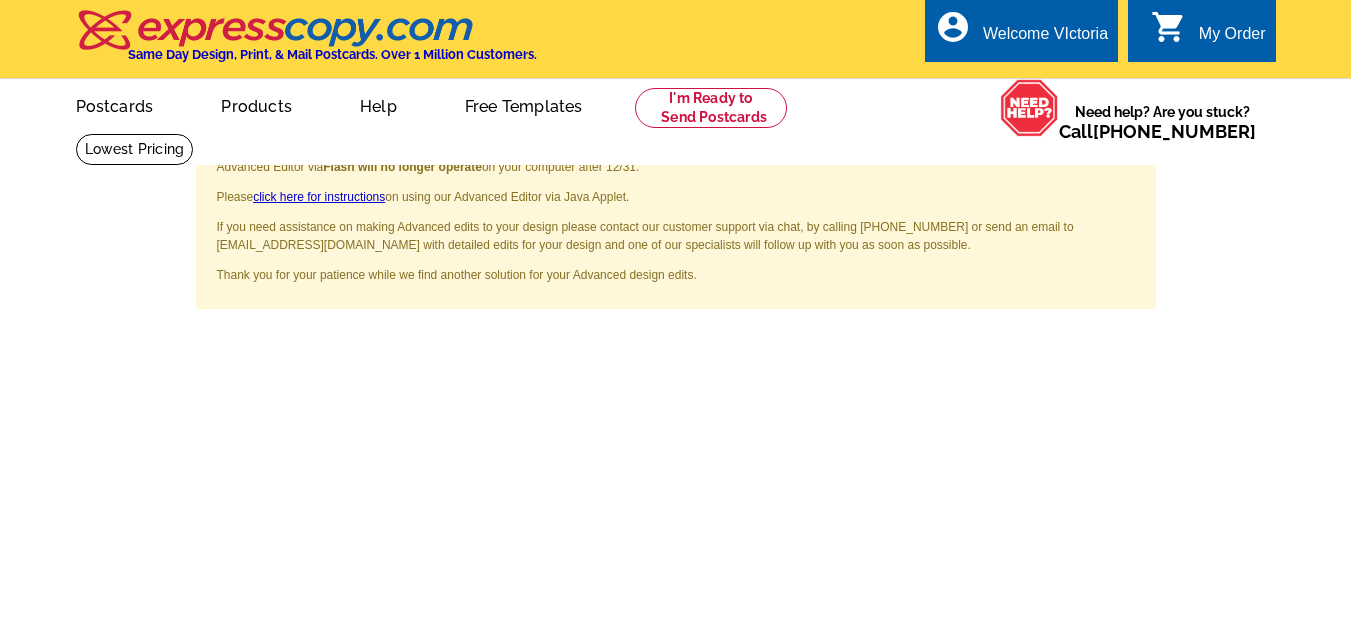 scroll, scrollTop: 0, scrollLeft: 0, axis: both 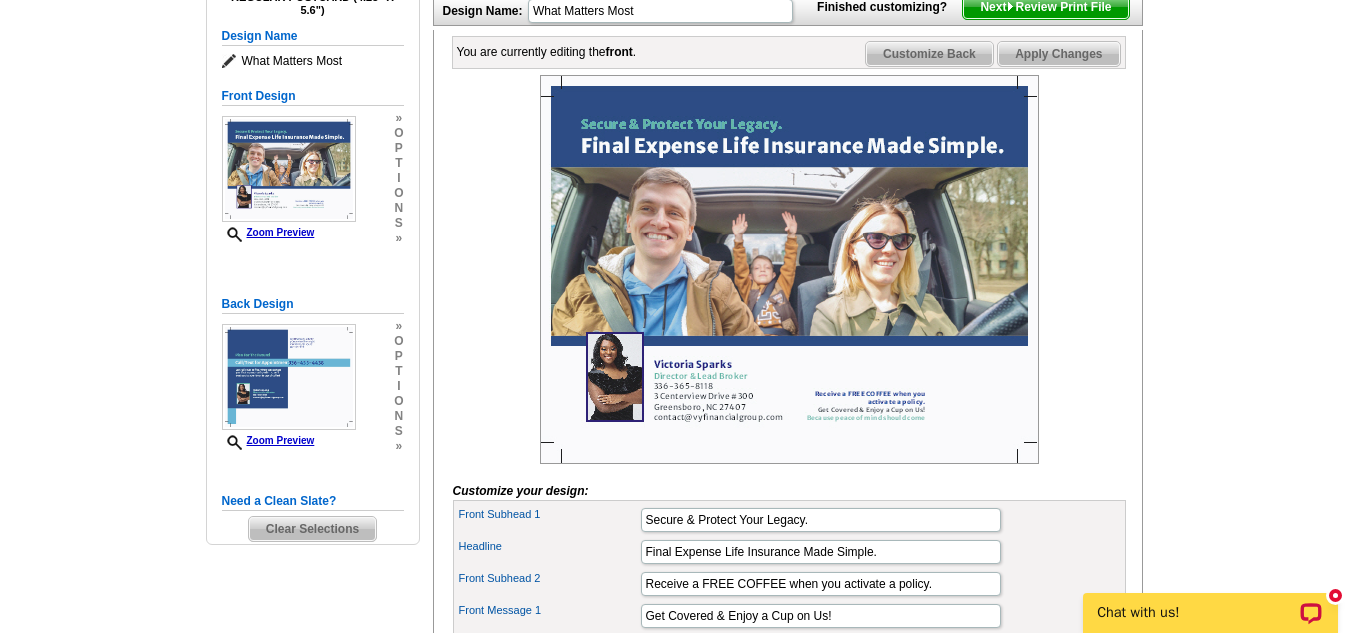 click on "Customize Back" at bounding box center (929, 54) 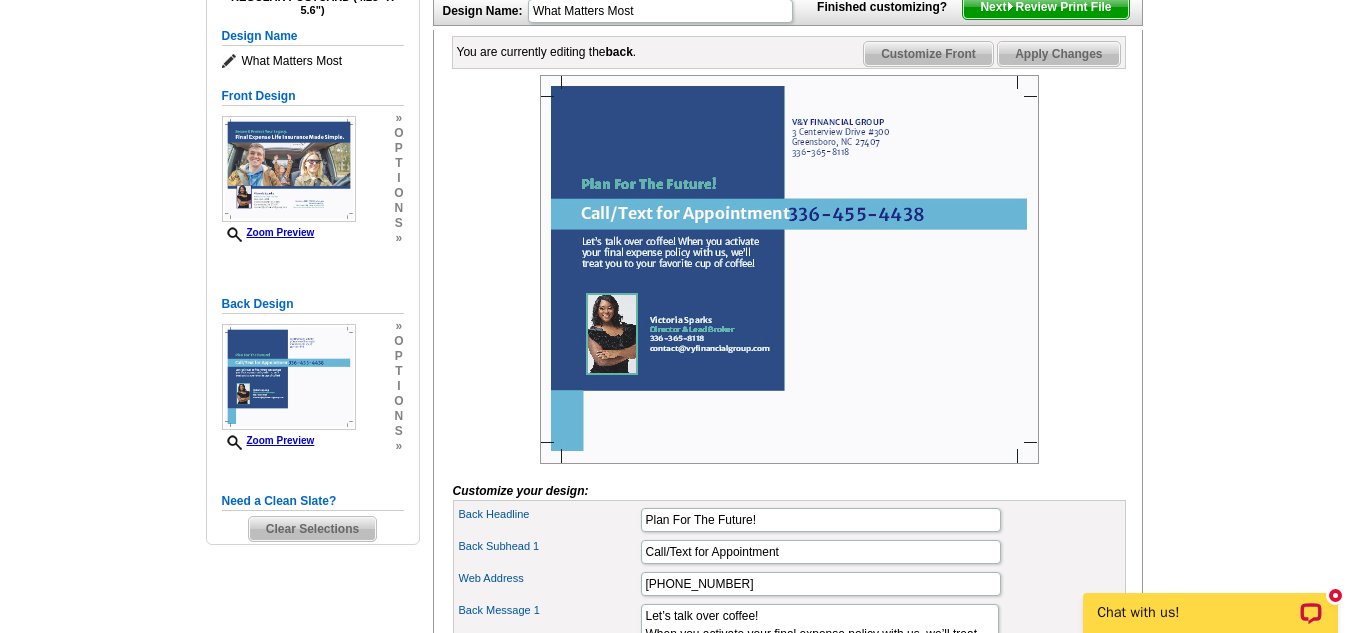 click on "Next   Review Print File" at bounding box center (1045, 7) 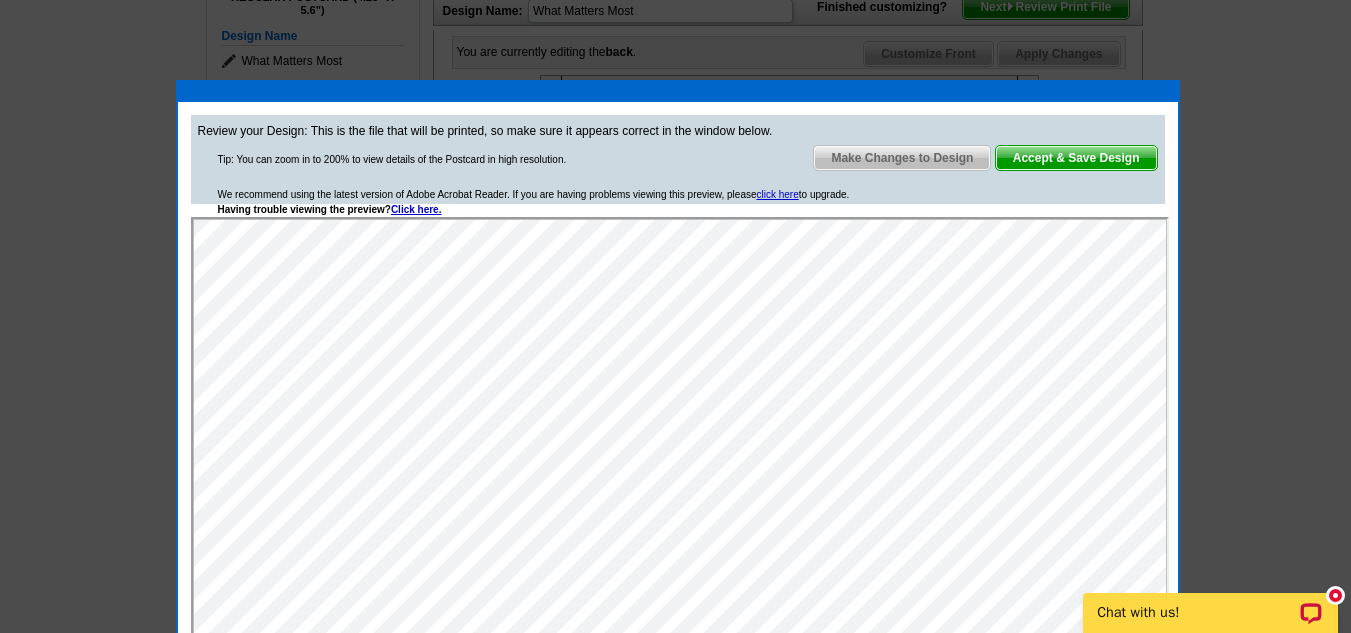 scroll, scrollTop: 0, scrollLeft: 0, axis: both 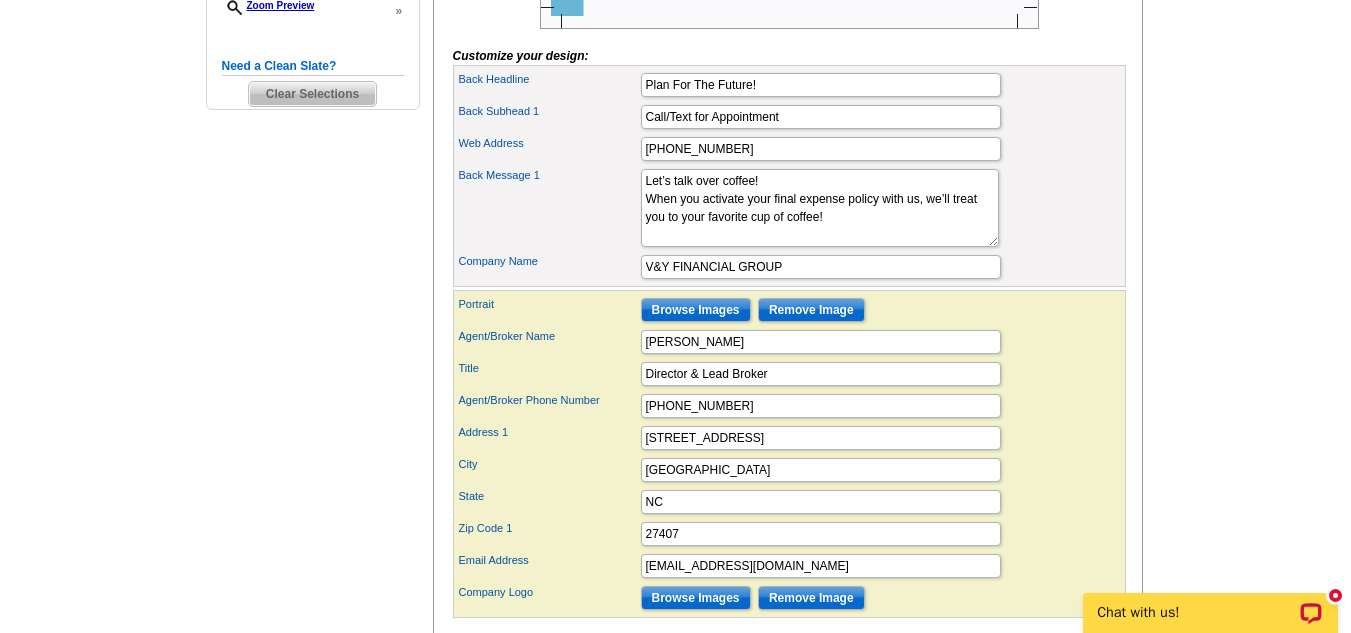 click on "Back Headline
Plan For The Future!" at bounding box center (789, 85) 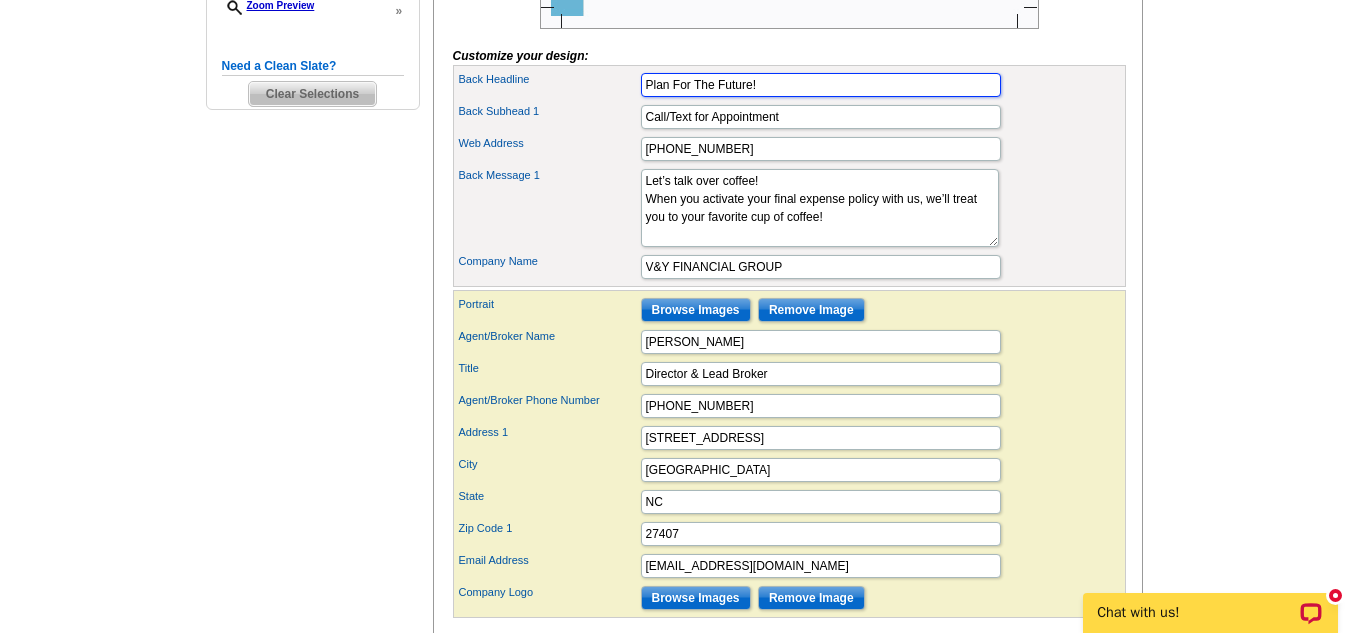 click on "Plan For The Future!" at bounding box center [821, 85] 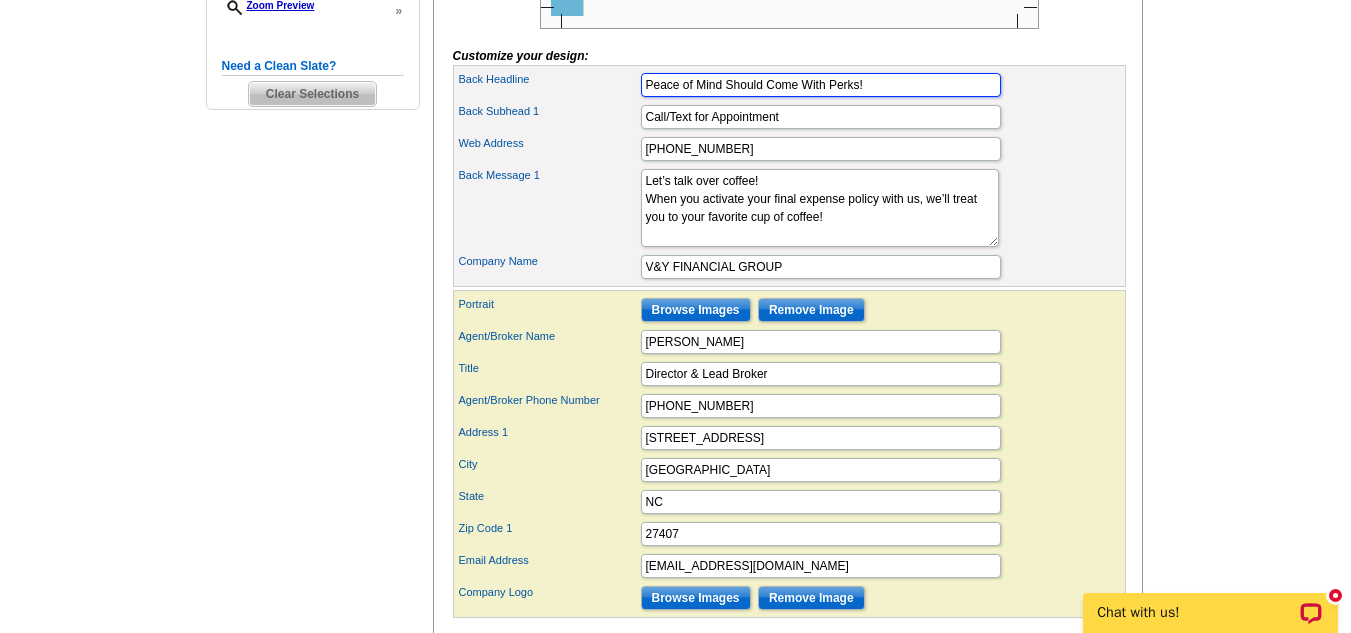 type on "Peace of Mind Should Come With Perks!" 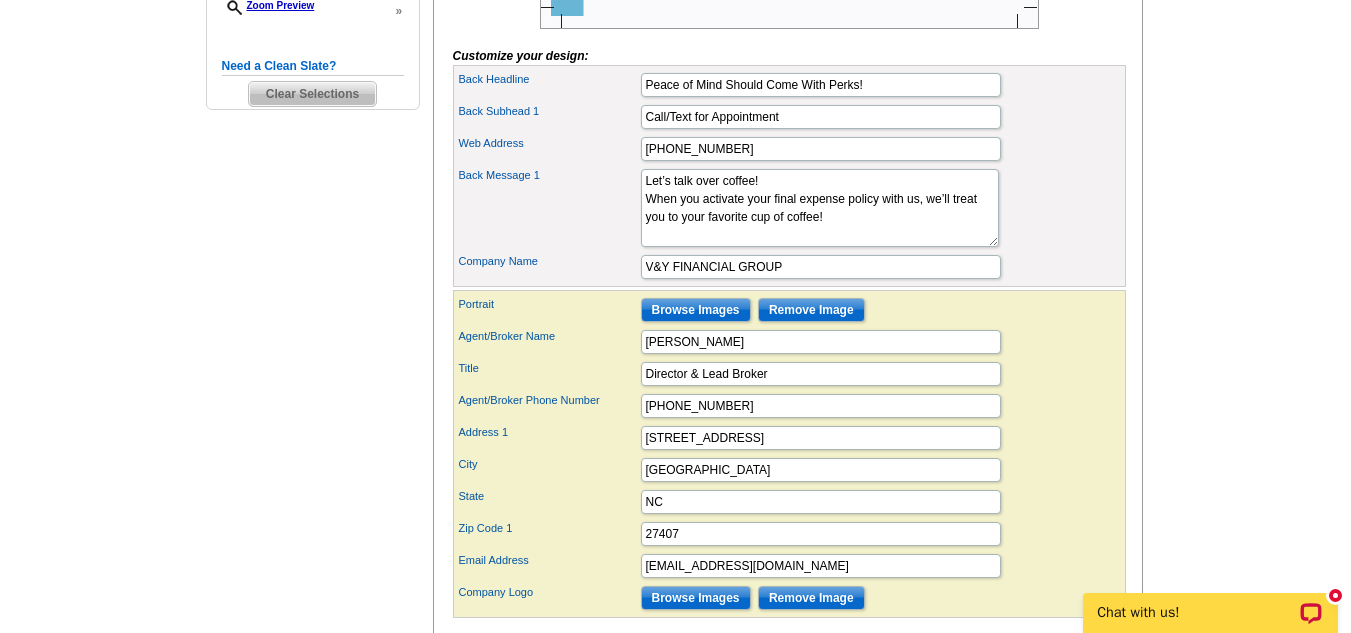 click on "Back Subhead 1
Call/Text for Appointment" at bounding box center (789, 117) 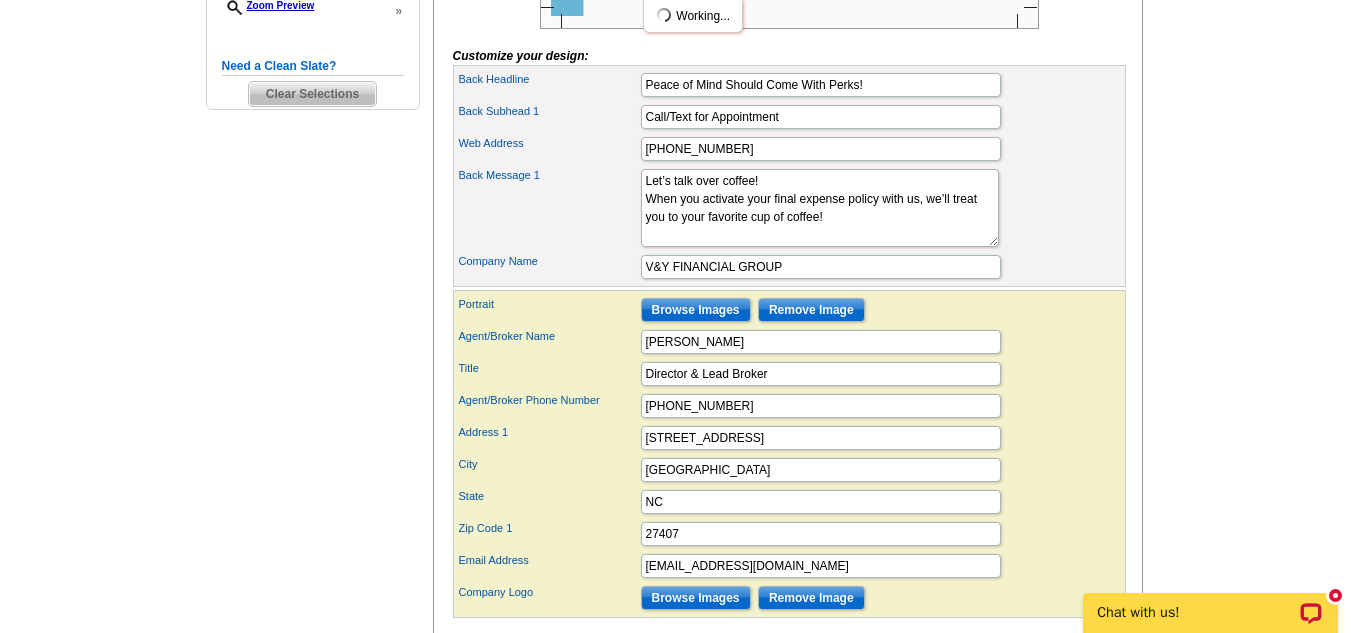 scroll, scrollTop: 0, scrollLeft: 0, axis: both 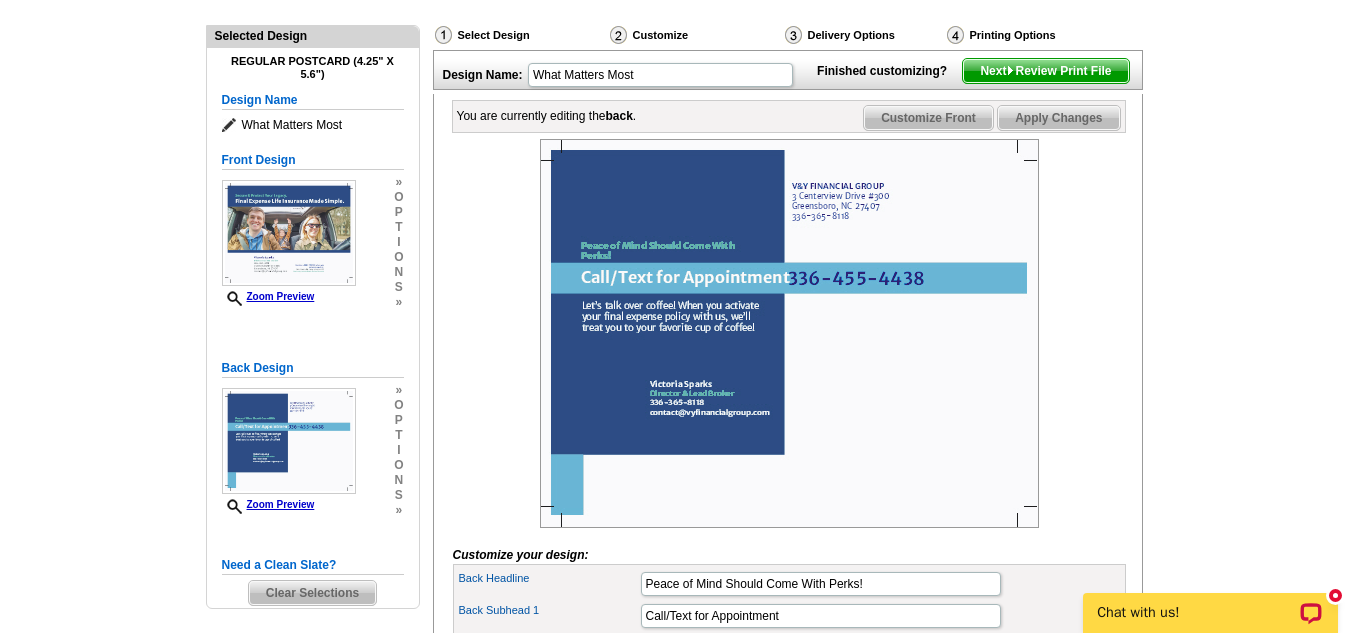 click on "Customize Front" at bounding box center [928, 118] 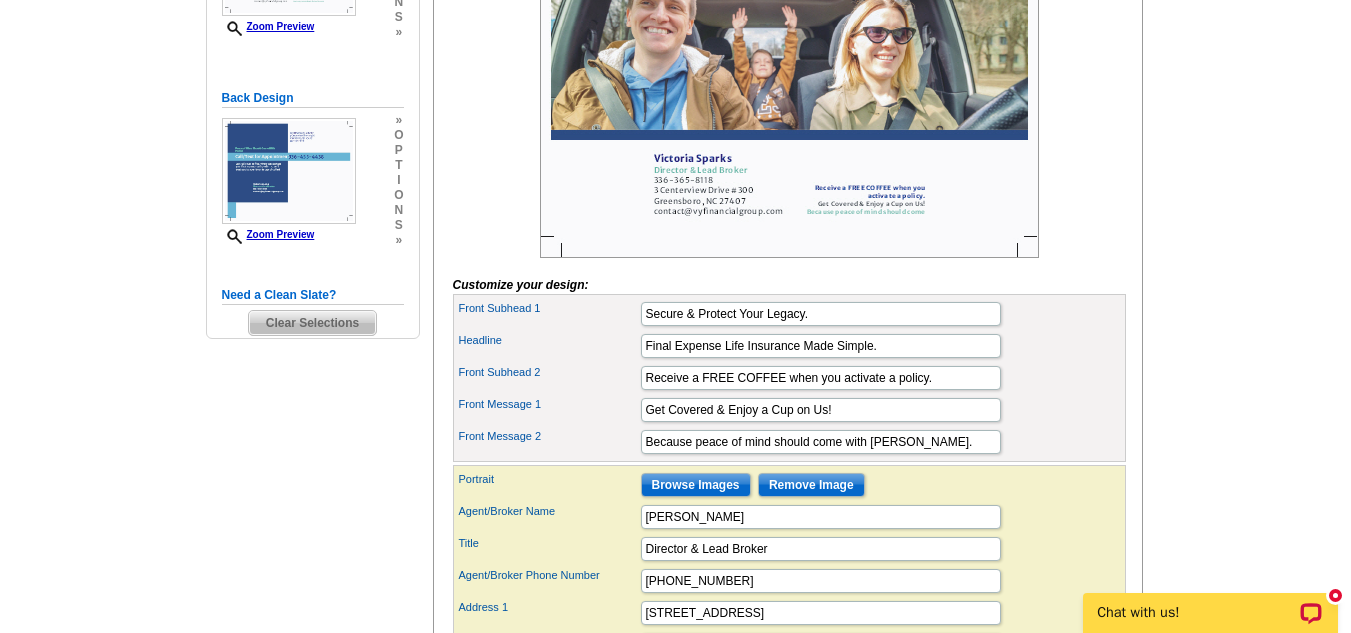 scroll, scrollTop: 484, scrollLeft: 0, axis: vertical 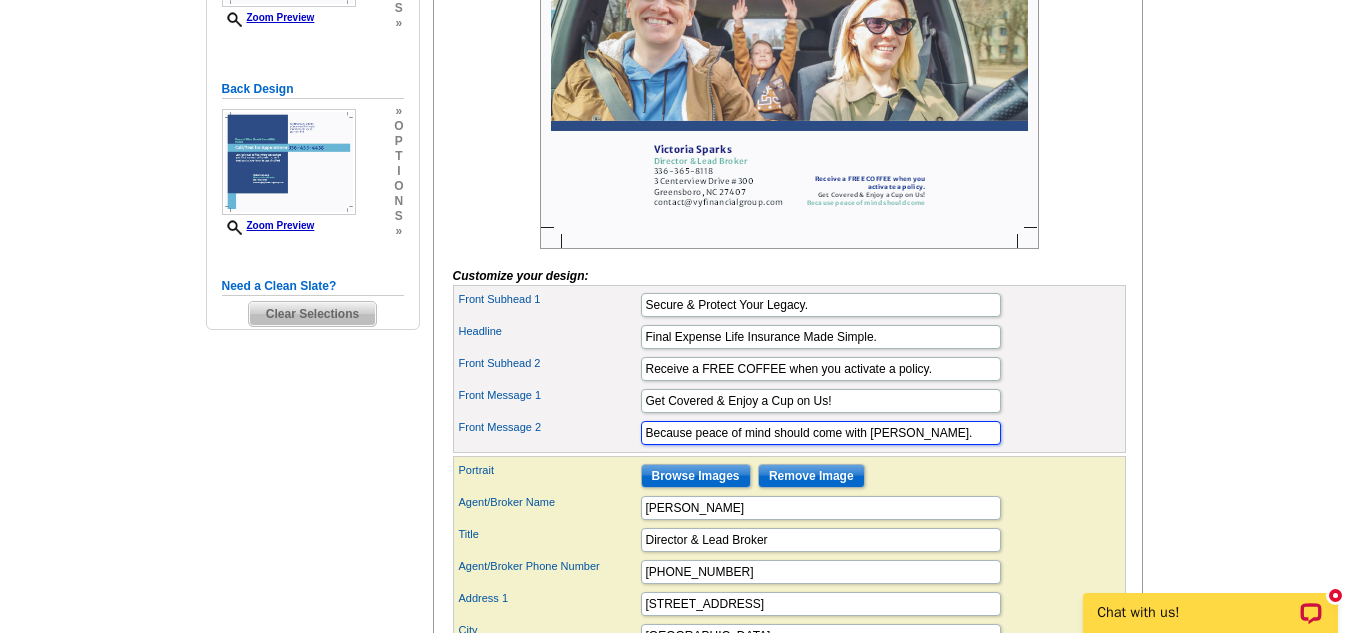 click on "Because peace of mind should come with perks." at bounding box center (821, 433) 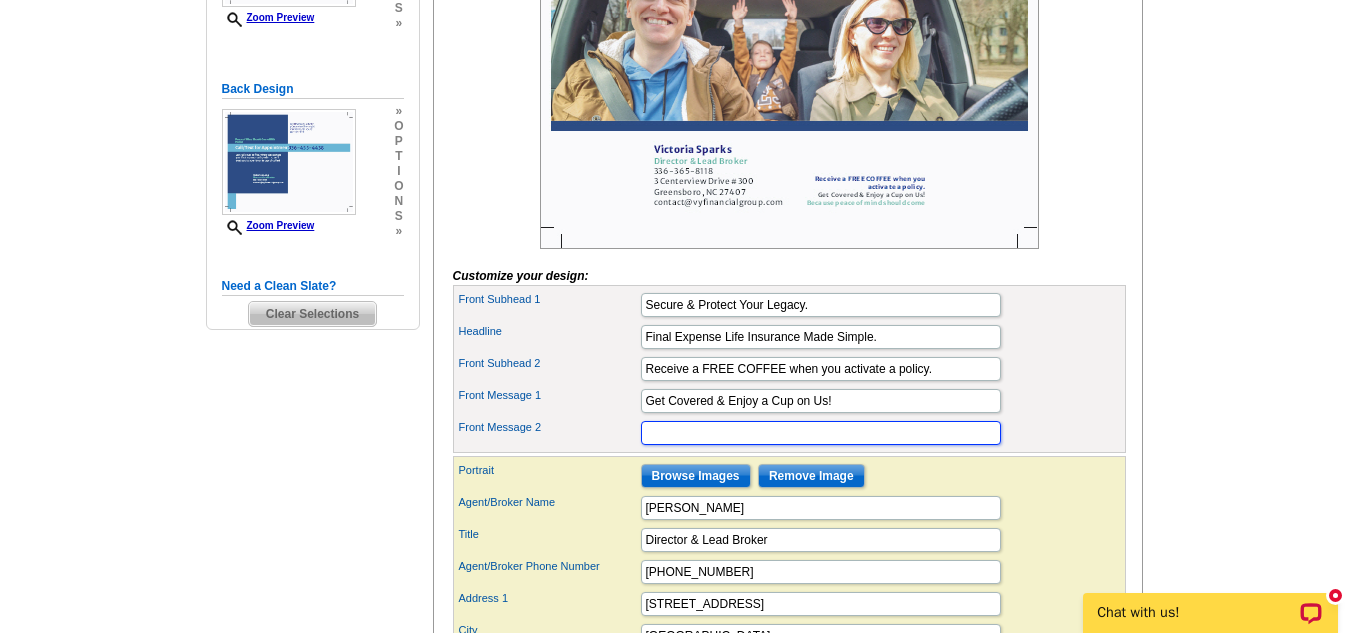 type 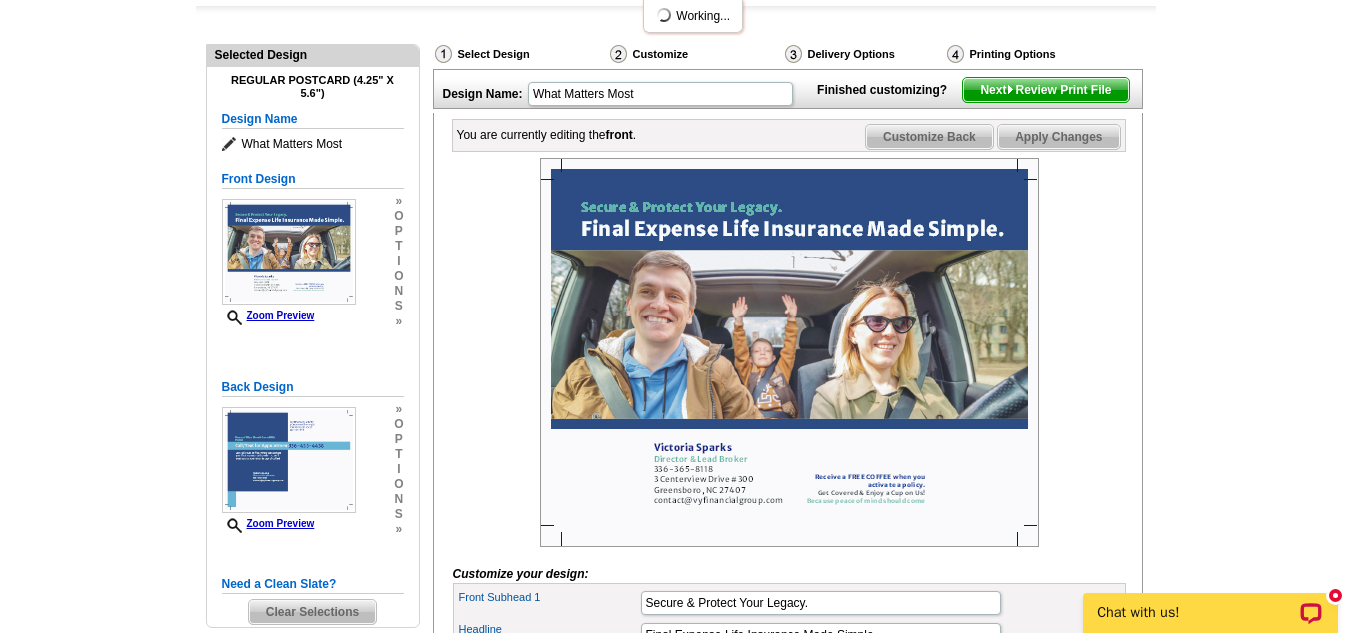 scroll, scrollTop: 177, scrollLeft: 0, axis: vertical 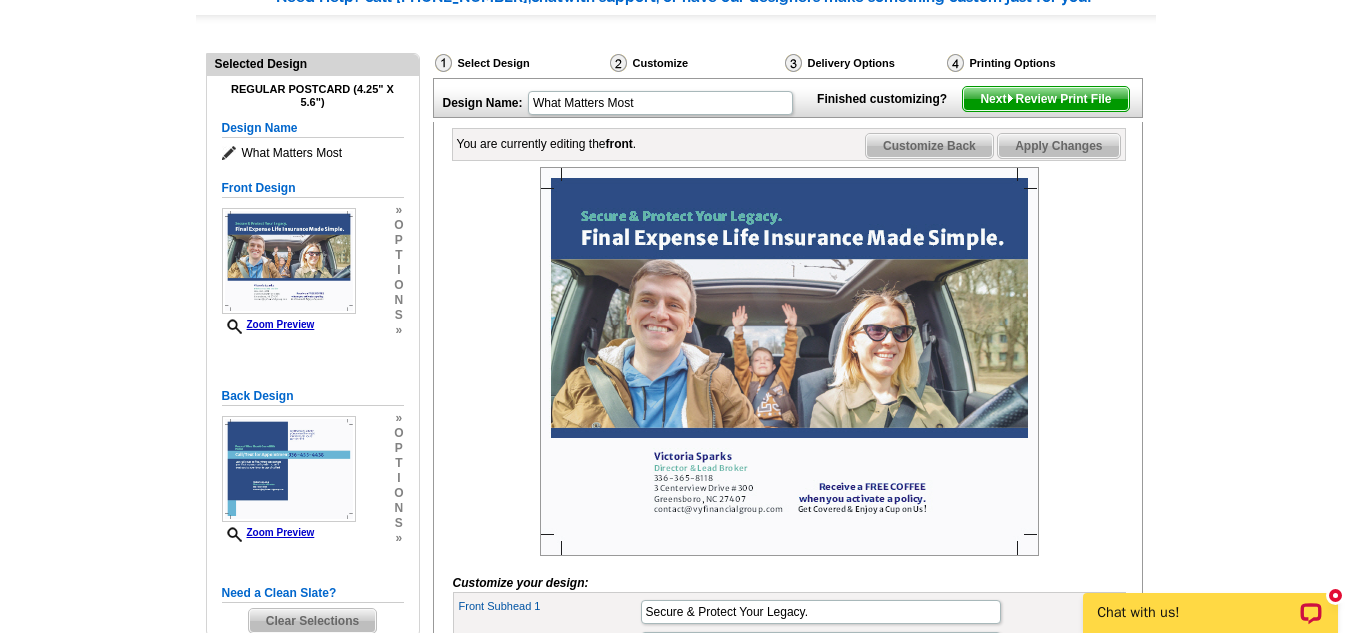 click on "Next   Review Print File" at bounding box center (1045, 99) 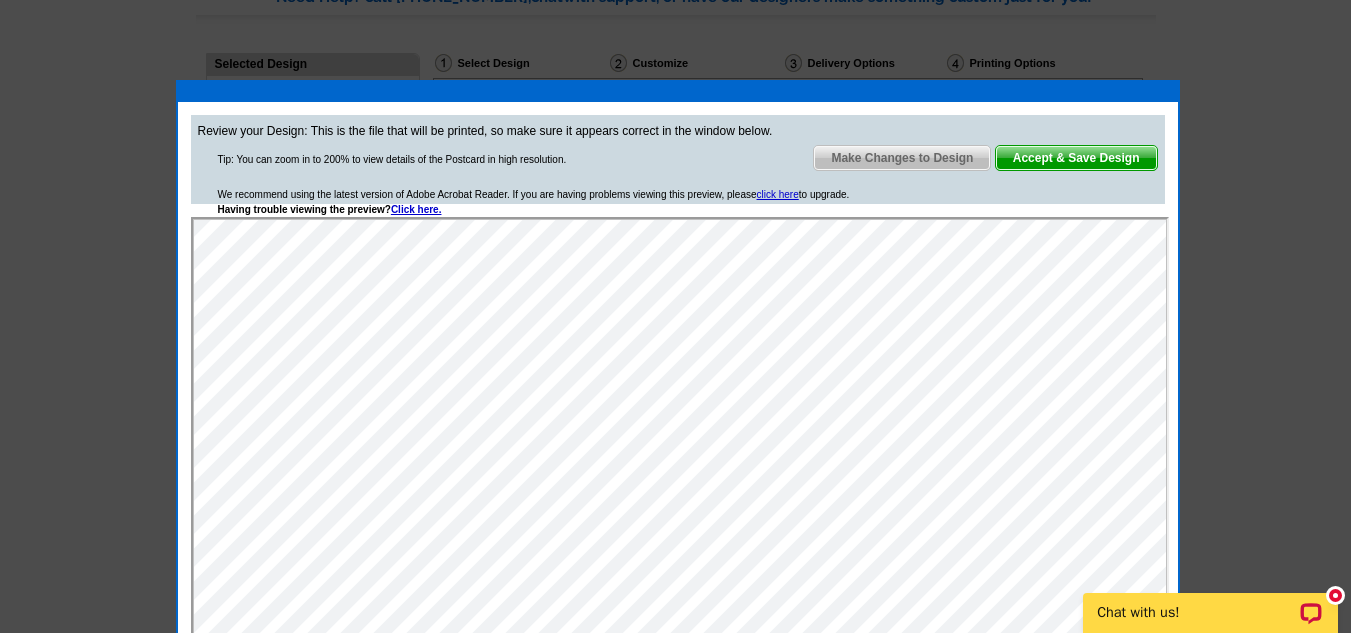 scroll, scrollTop: 0, scrollLeft: 0, axis: both 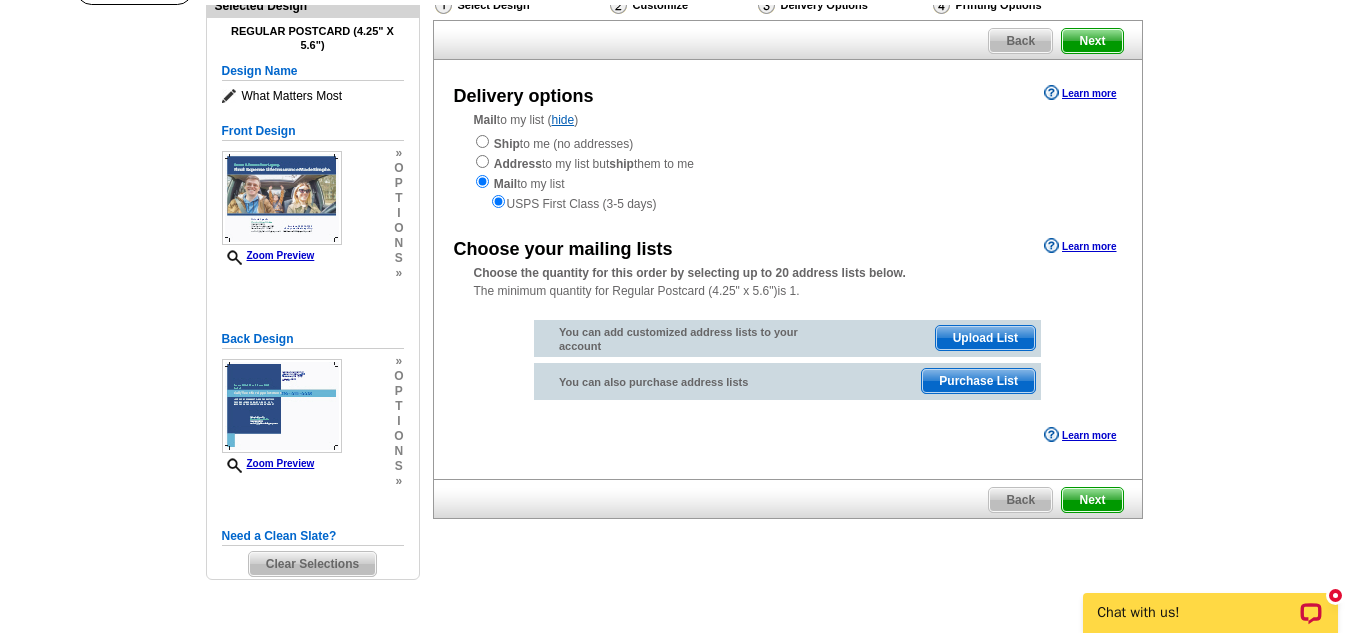 click on "Purchase List" at bounding box center (978, 381) 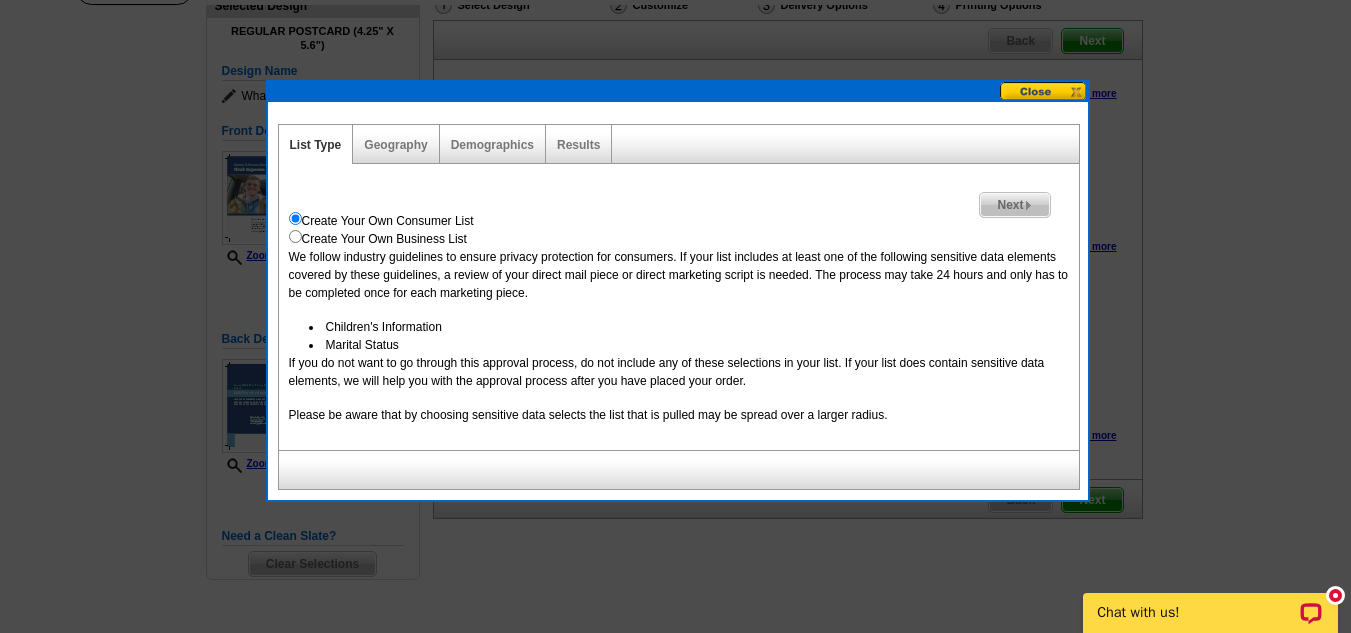 click at bounding box center (1028, 205) 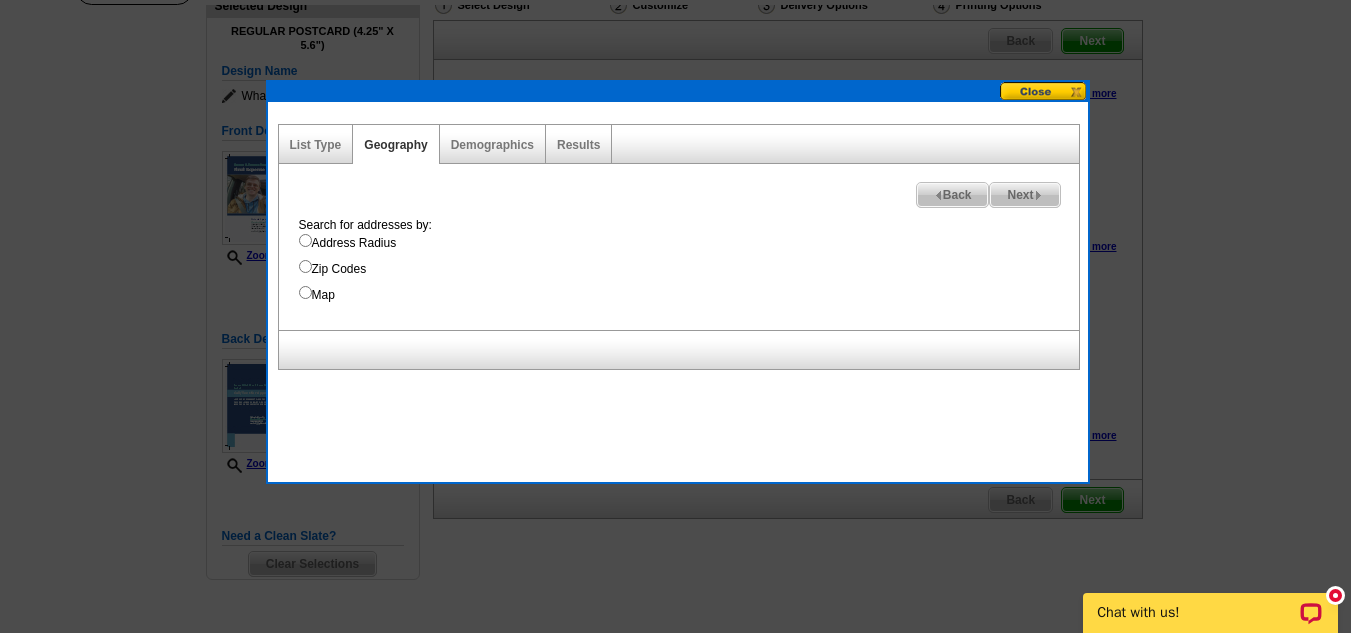 click on "Zip Codes" at bounding box center [305, 266] 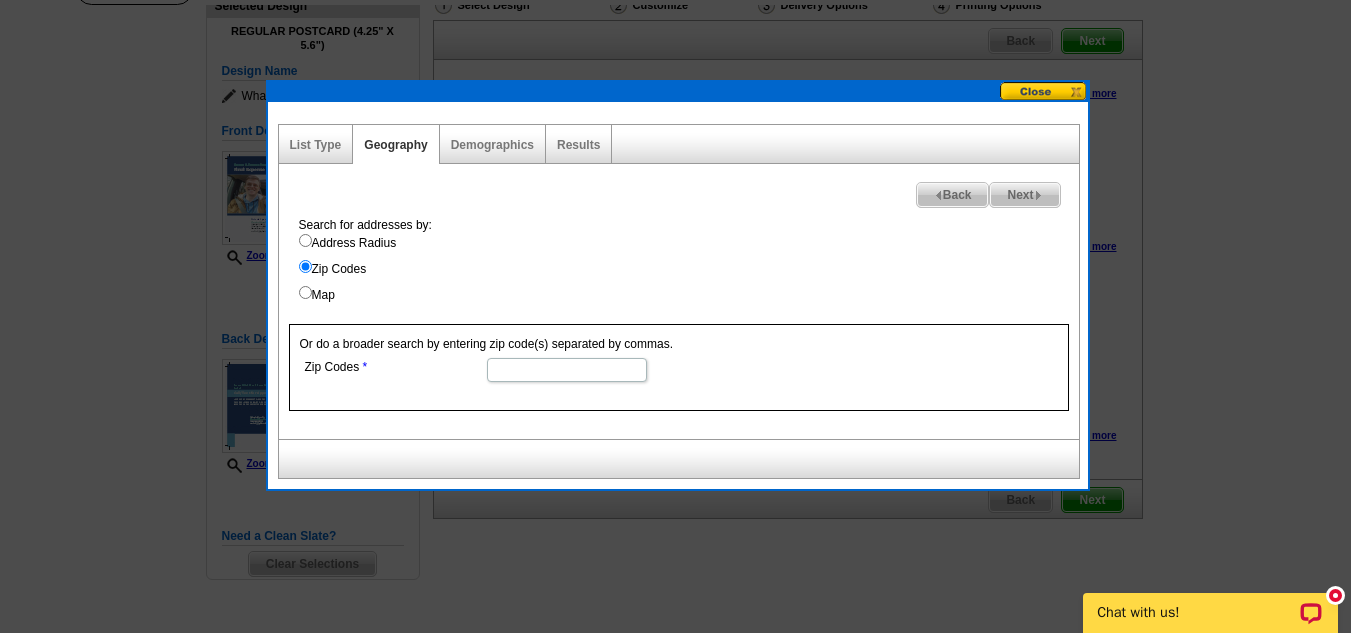 click on "Zip Codes" at bounding box center [567, 370] 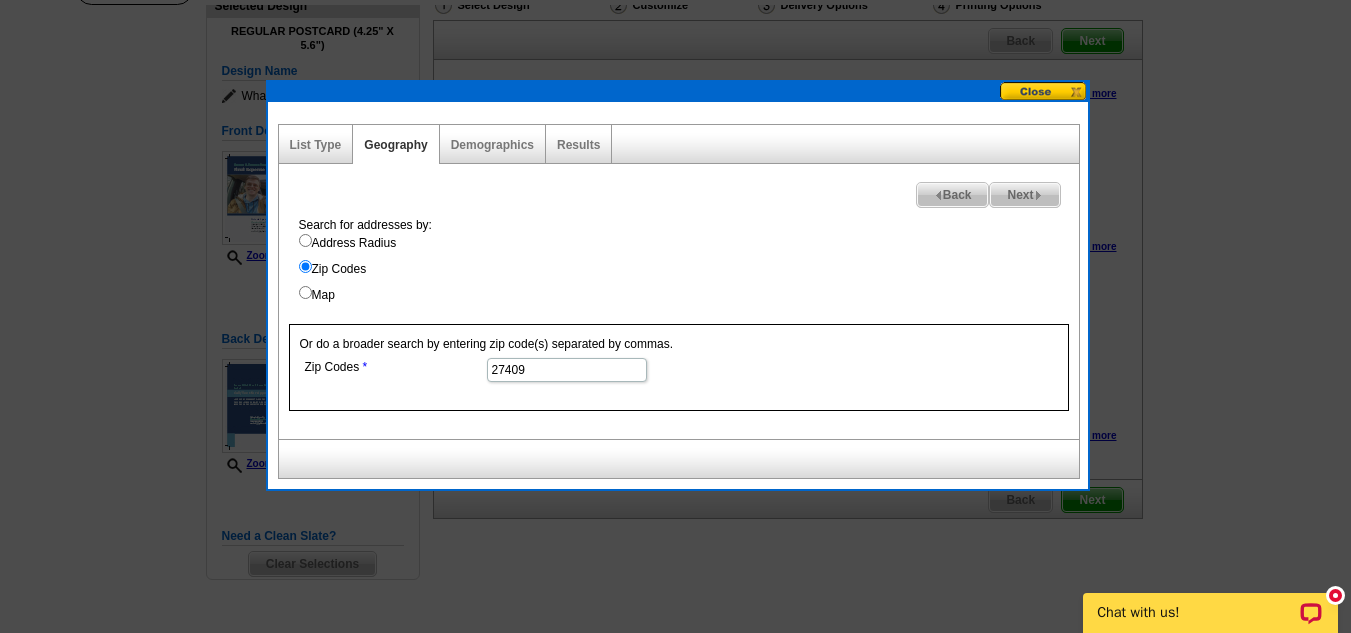type on "27409" 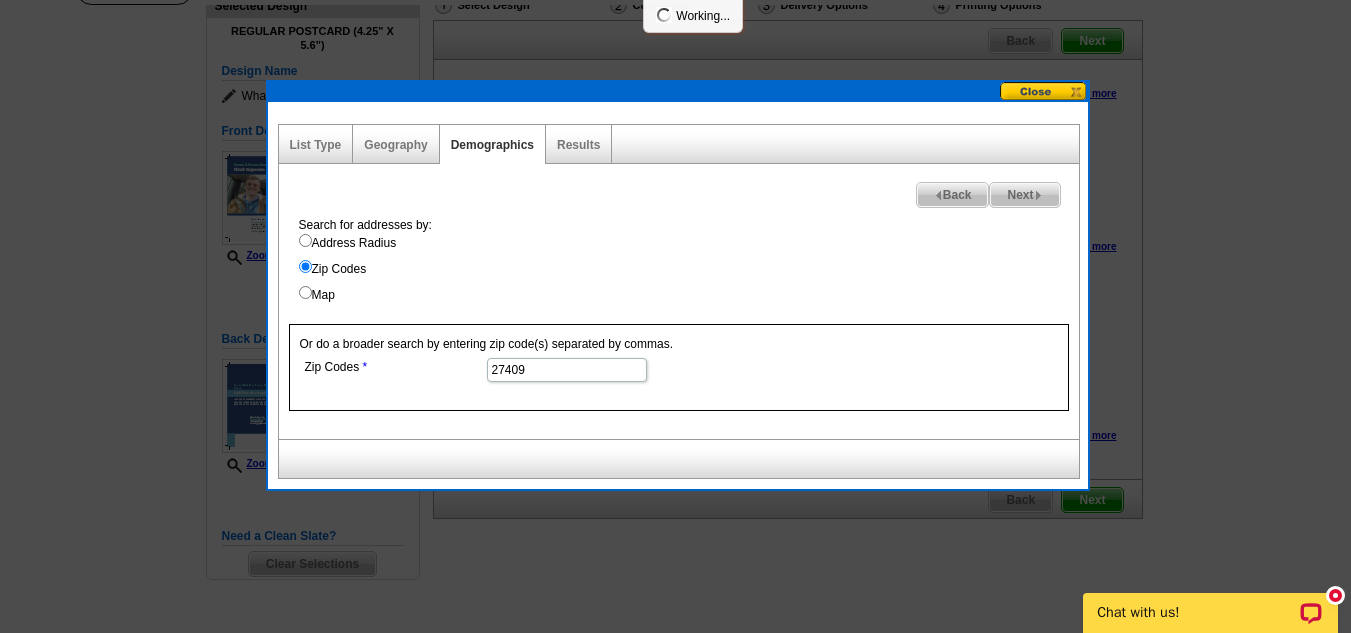 select 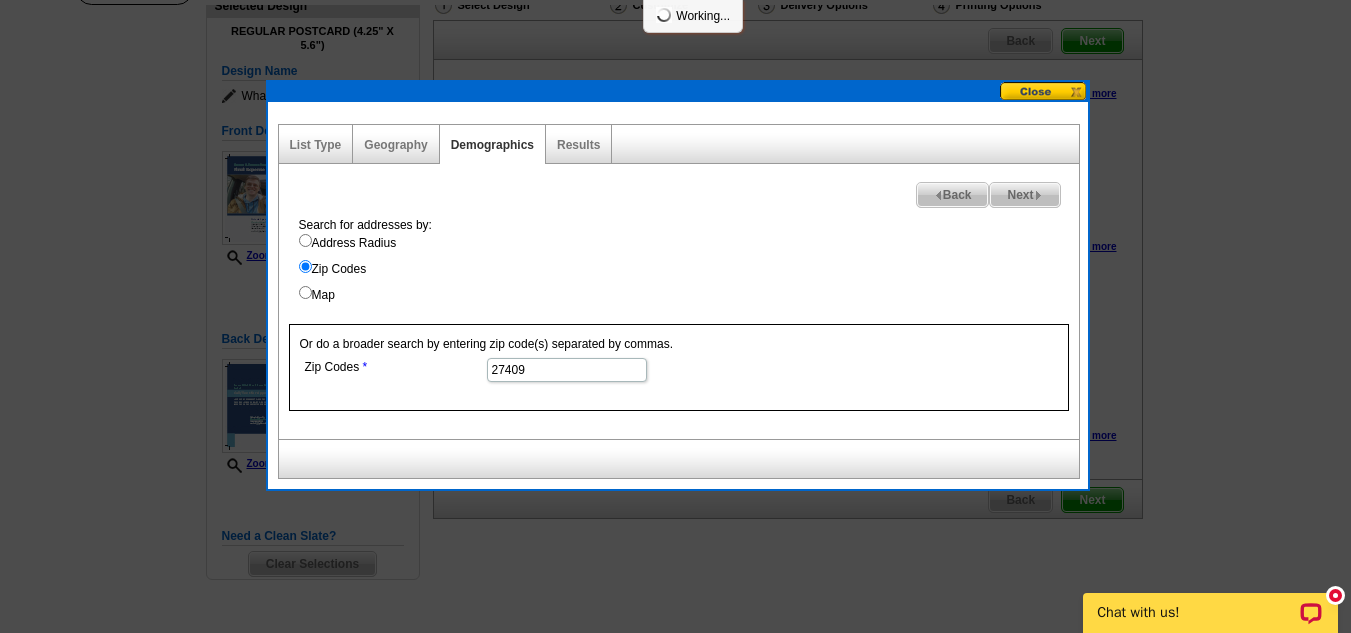 select 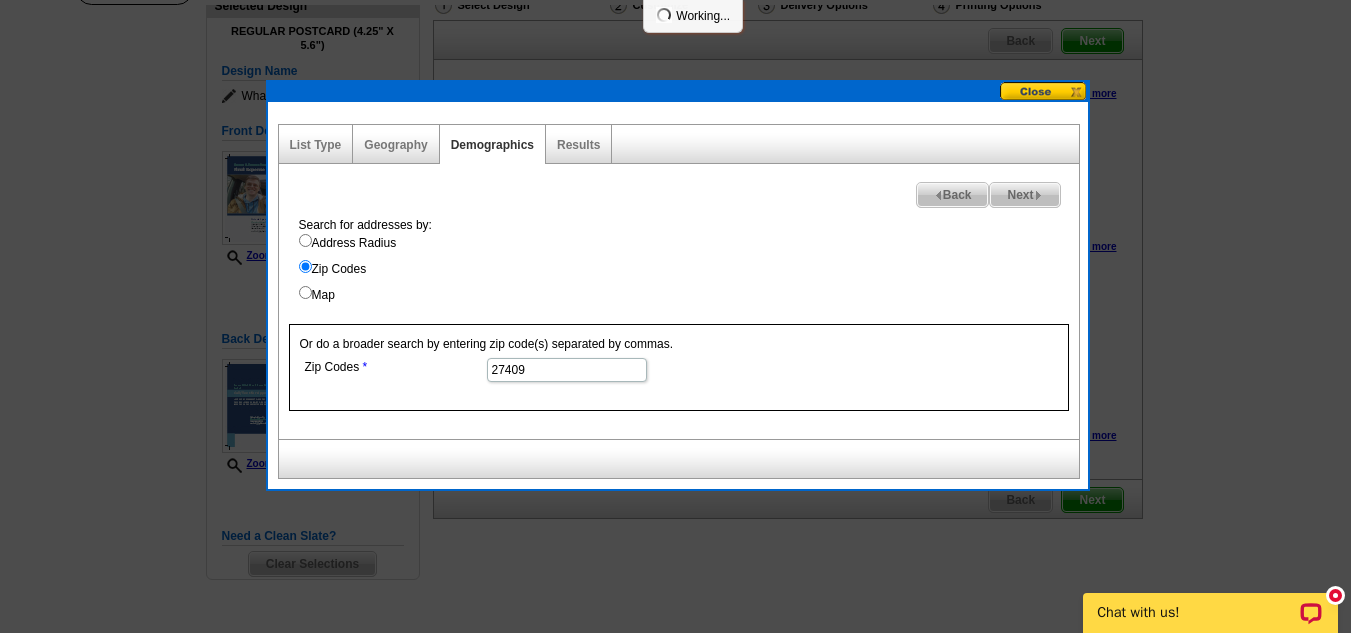 select 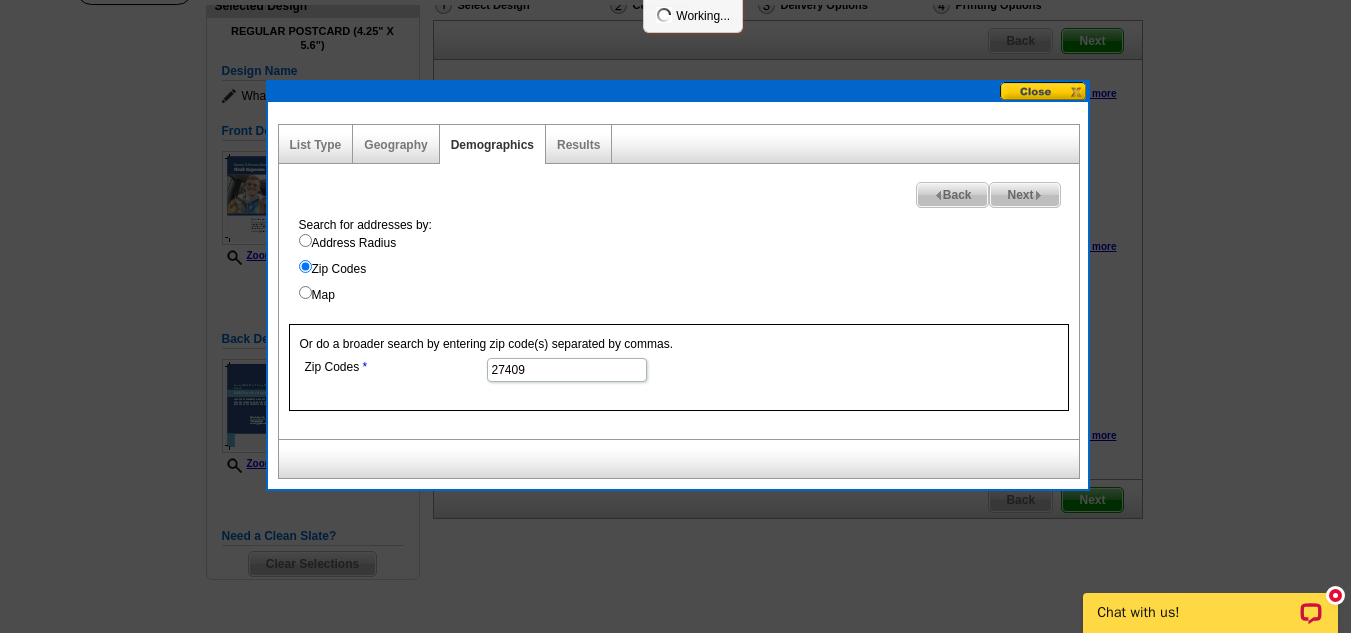 select 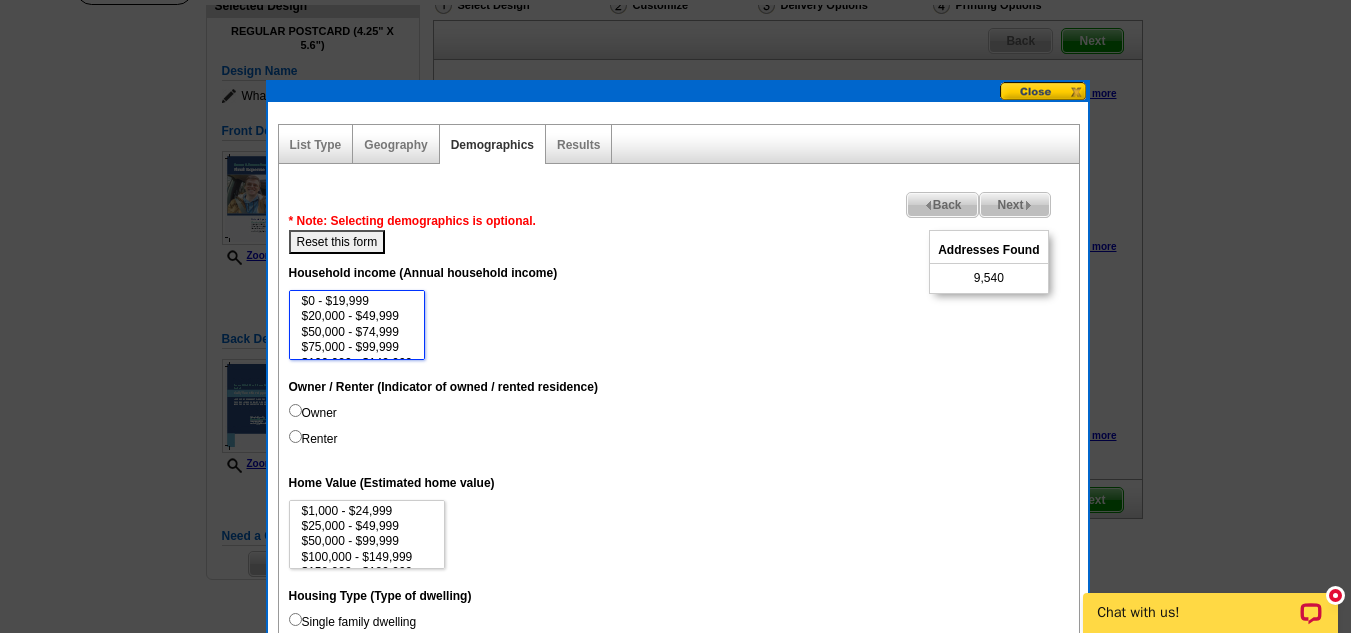 scroll, scrollTop: 40, scrollLeft: 0, axis: vertical 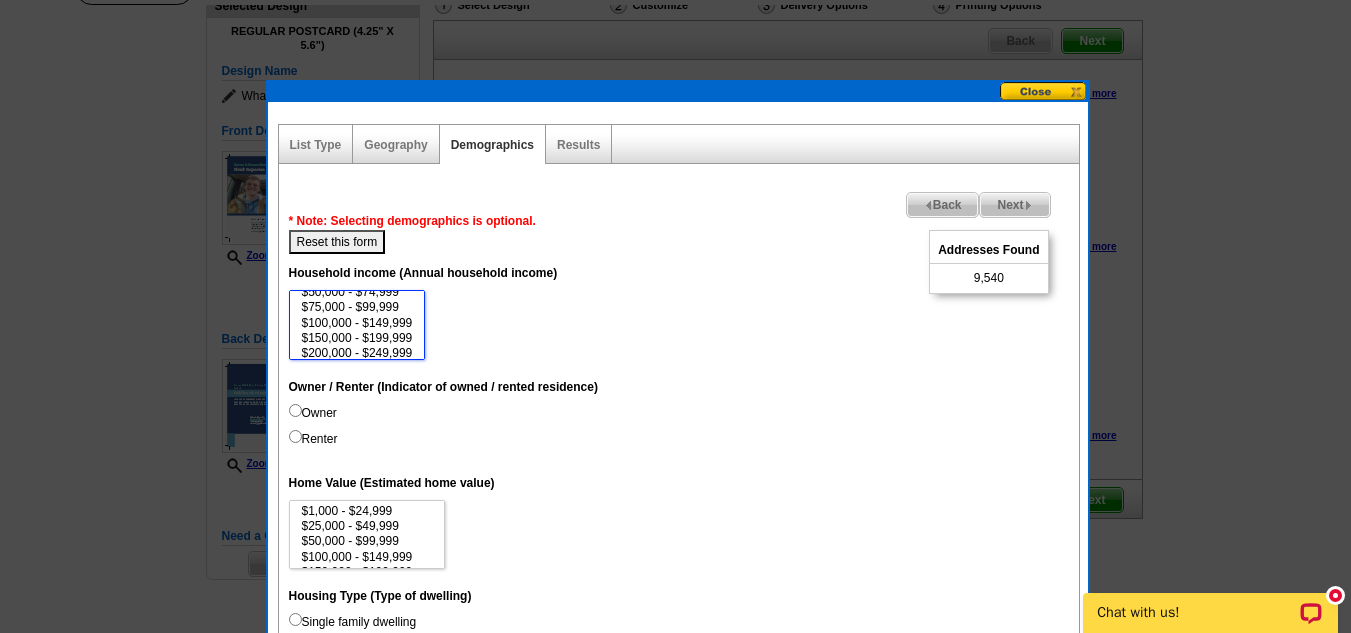 select on "100000-149999" 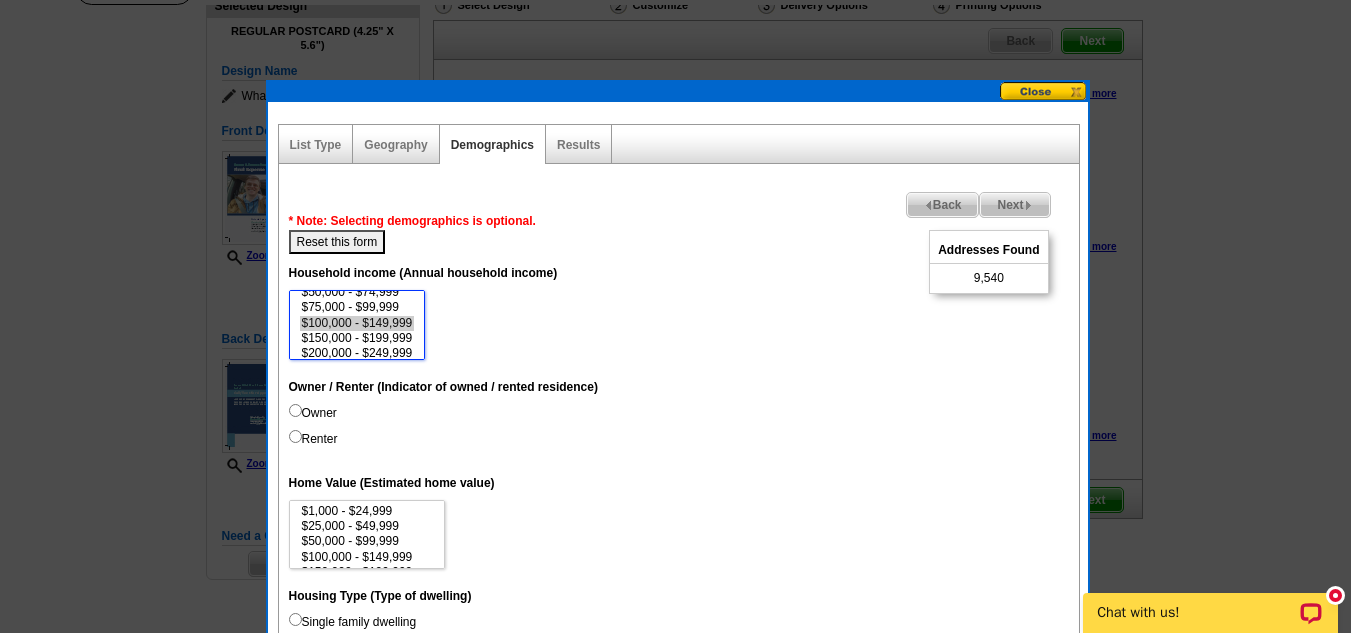 click on "$100,000 - $149,999" at bounding box center (357, 323) 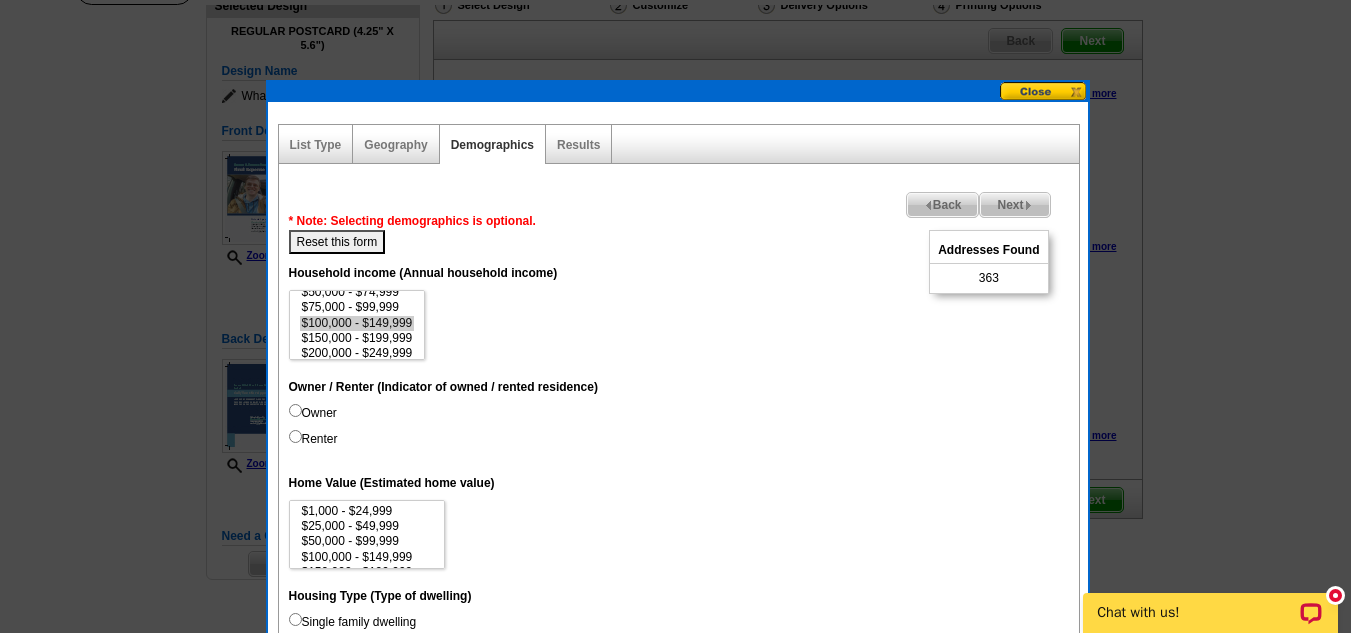 click on "Owner" at bounding box center [295, 410] 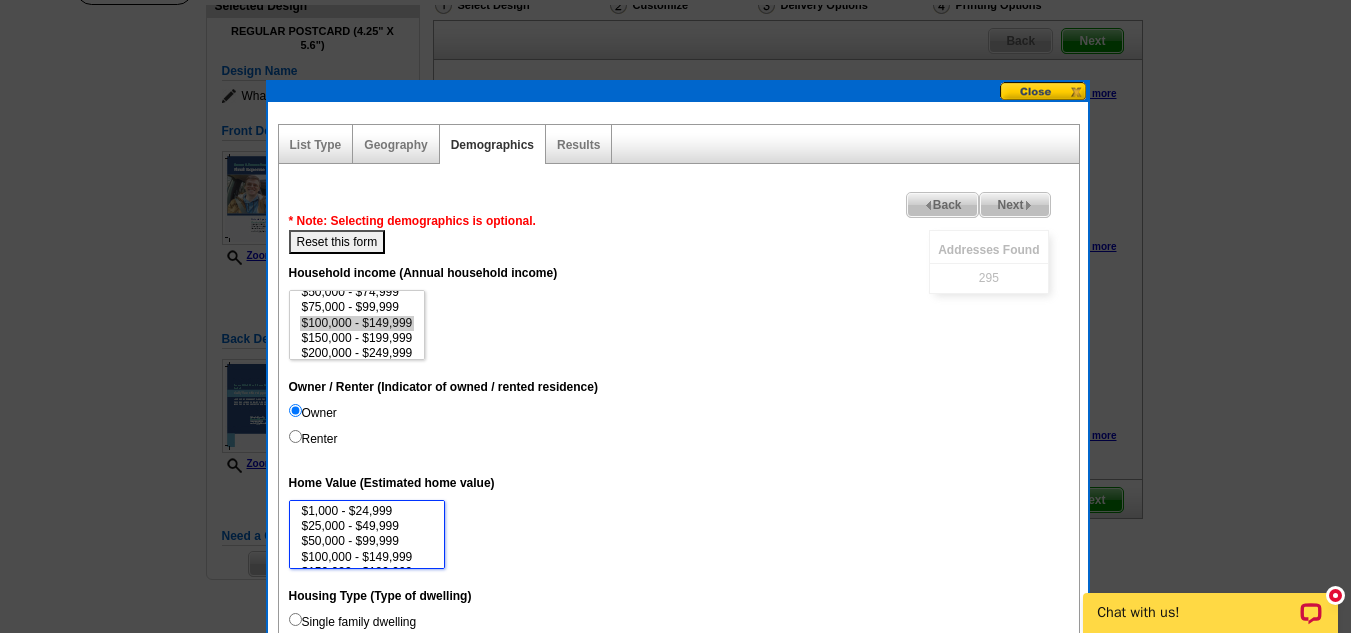 scroll, scrollTop: 40, scrollLeft: 0, axis: vertical 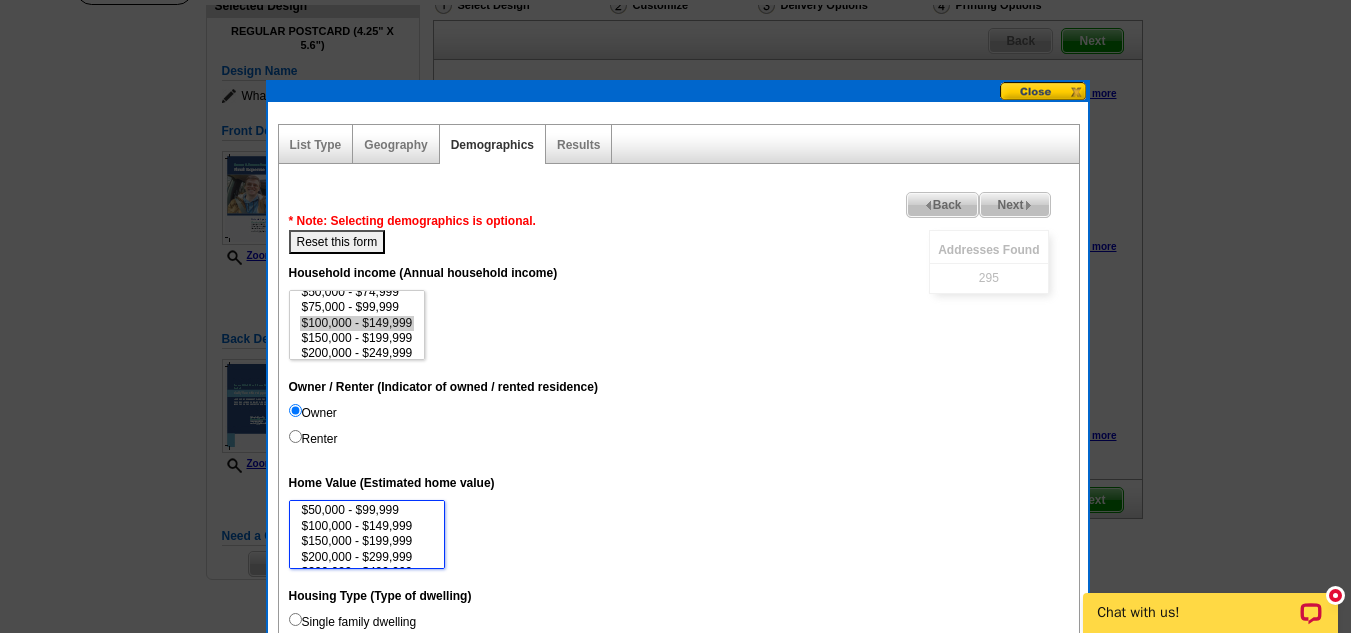 click on "$1,000 - $24,999
$25,000 - $49,999
$50,000 - $99,999
$100,000 - $149,999
$150,000 - $199,999
$200,000 - $299,999
$300,000 - $499,999
$500,000 - $999,999
$1,000,000 - $2,999,999
$3,000,000+" at bounding box center (367, 535) 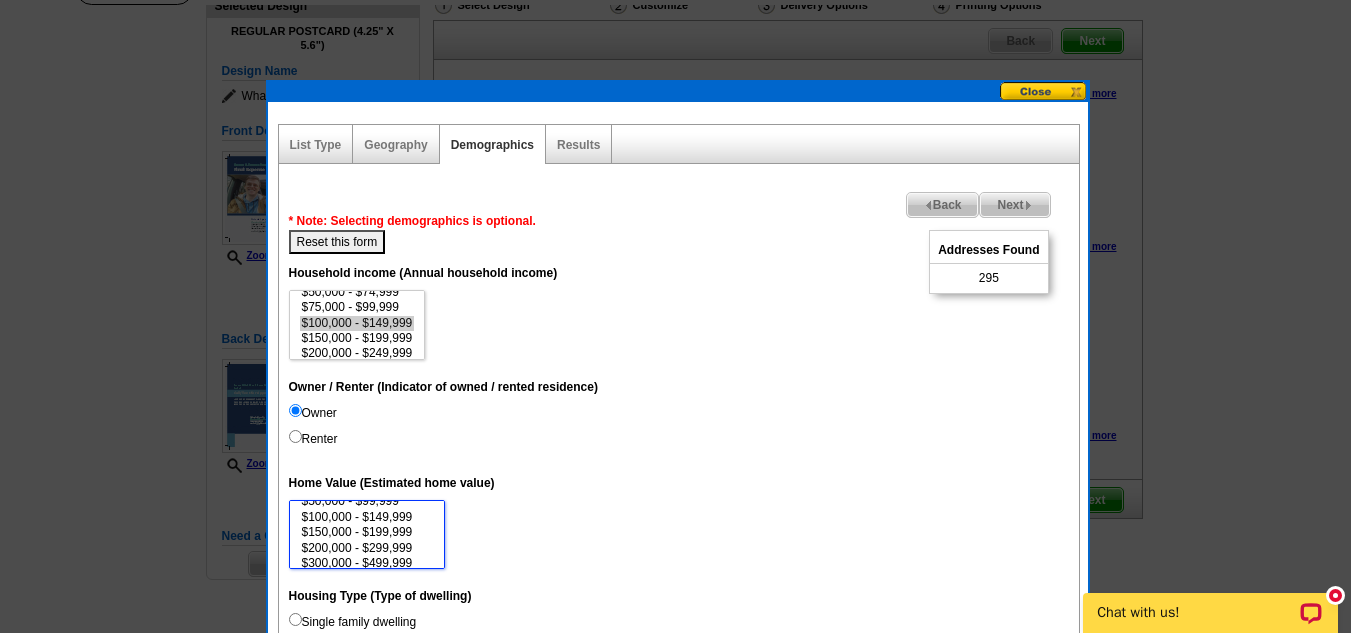 scroll, scrollTop: 43, scrollLeft: 0, axis: vertical 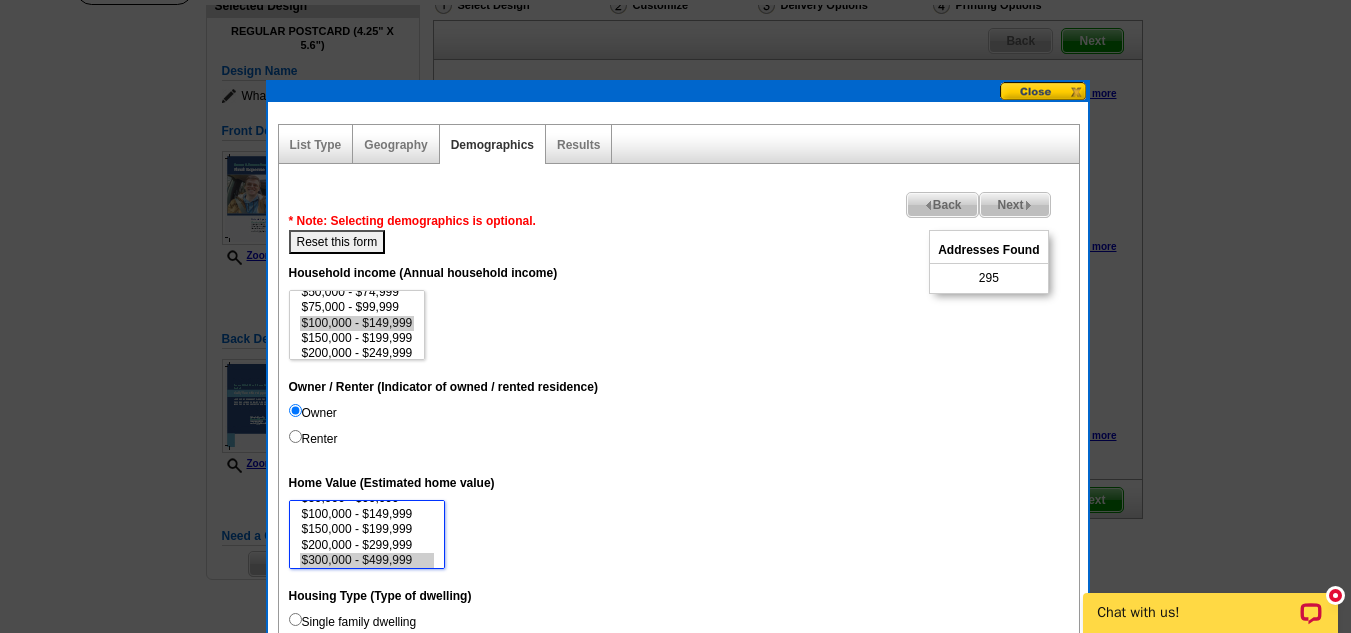 click on "$300,000 - $499,999" at bounding box center [367, 560] 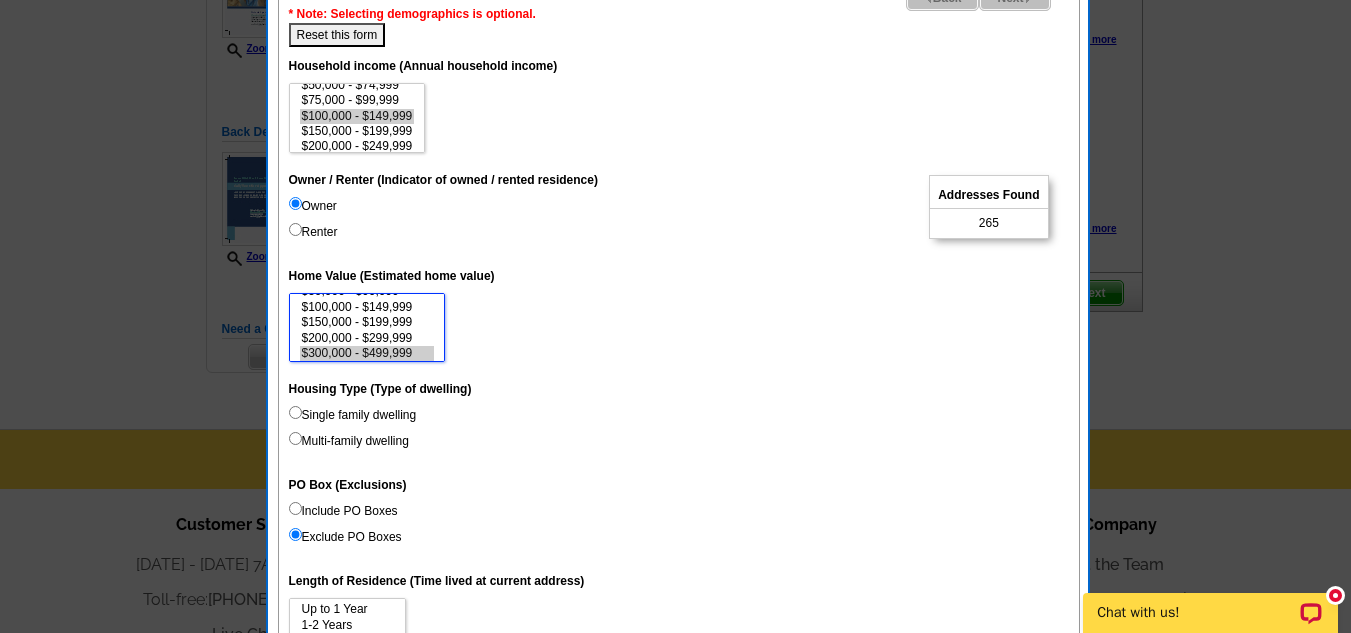 scroll, scrollTop: 403, scrollLeft: 0, axis: vertical 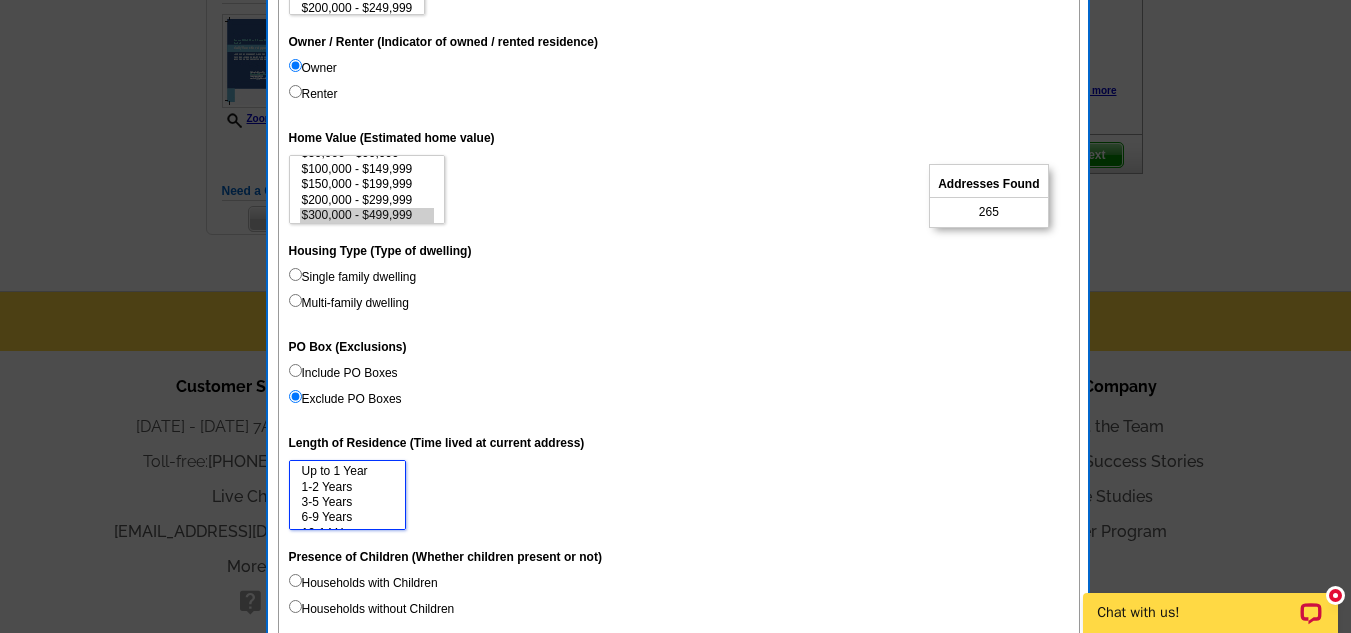 select on "3-5" 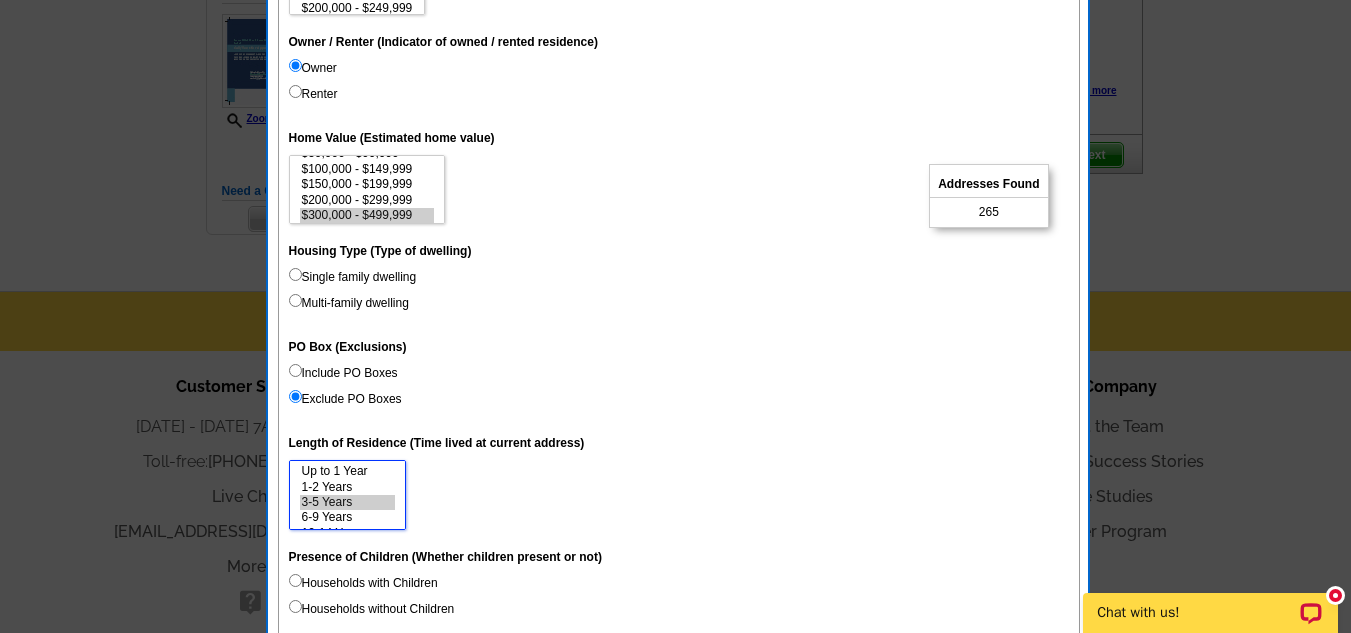 click on "3-5 Years" at bounding box center [347, 502] 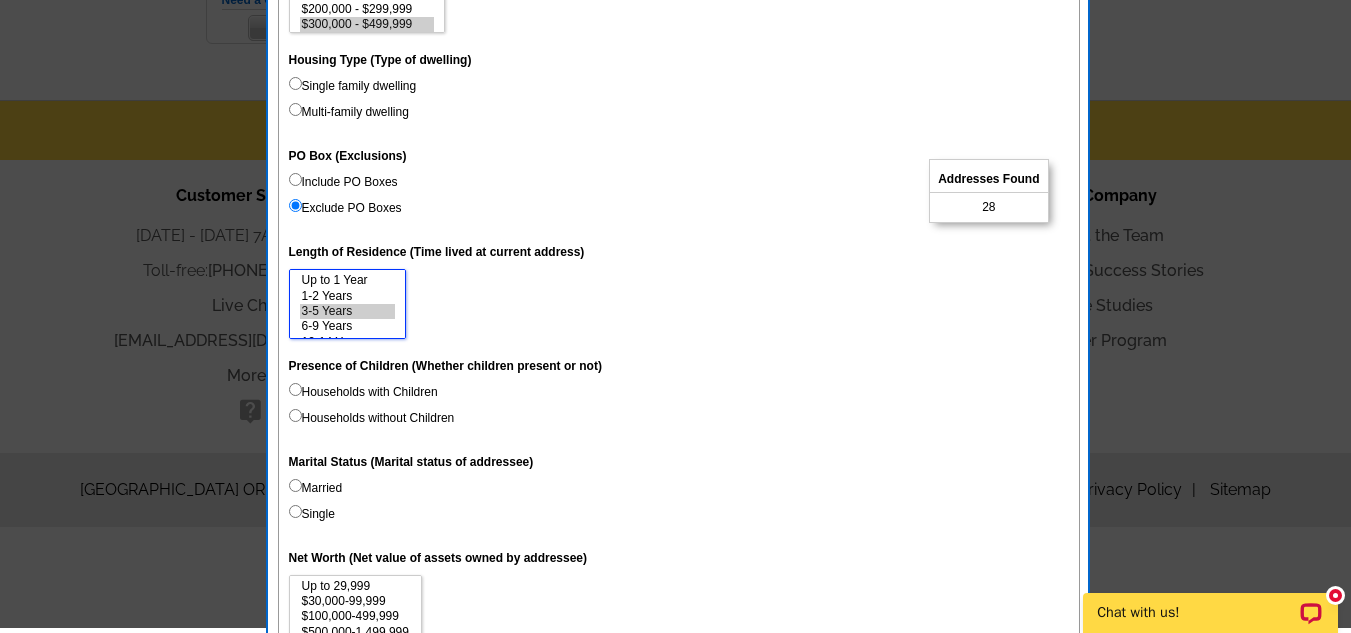 scroll, scrollTop: 699, scrollLeft: 0, axis: vertical 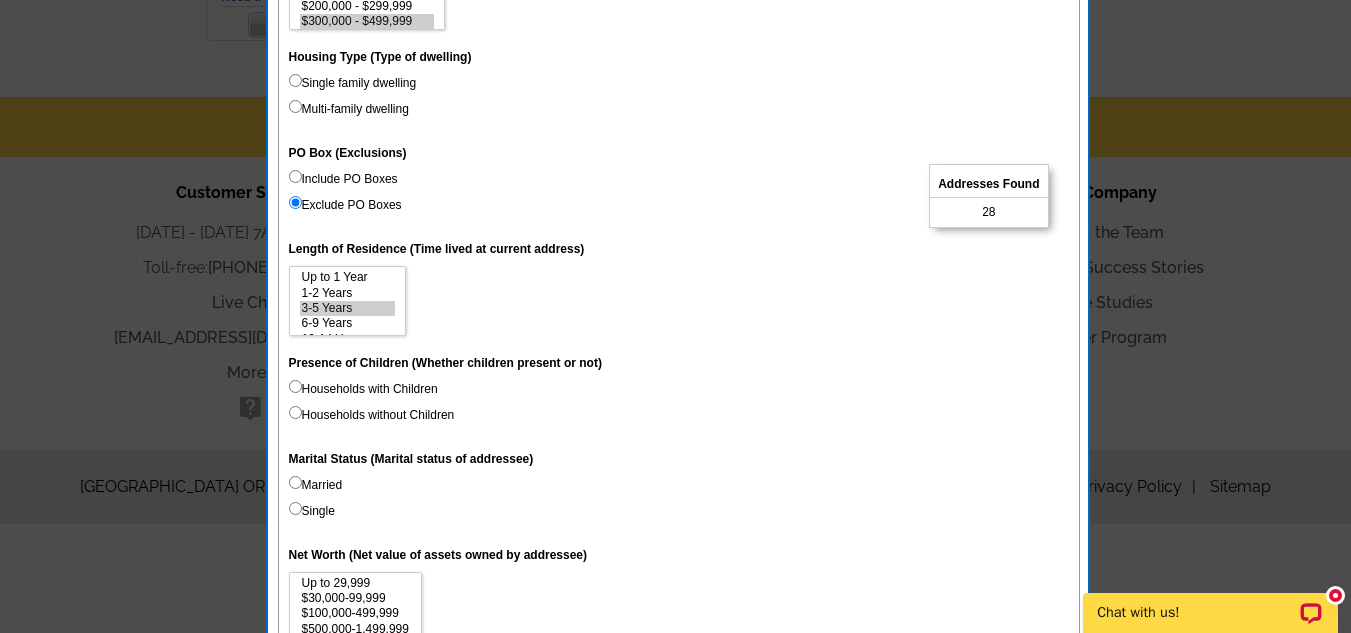 click on "Married" at bounding box center (295, 482) 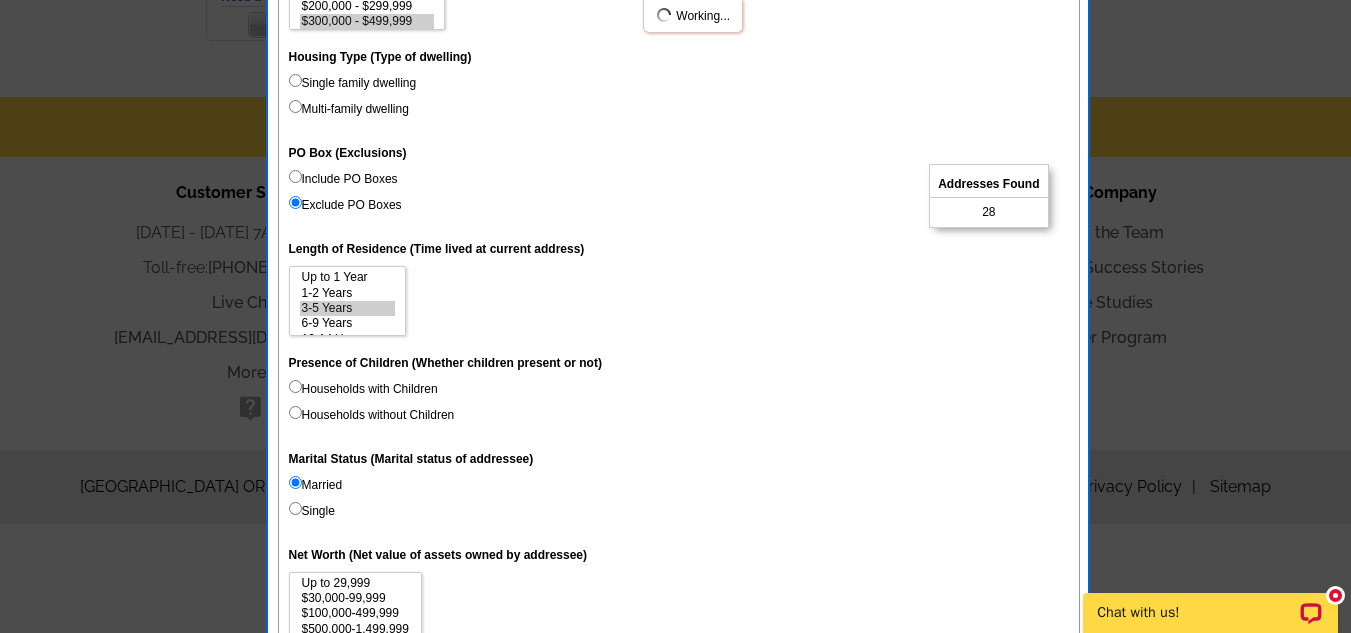 click on "Households with Children" at bounding box center [295, 386] 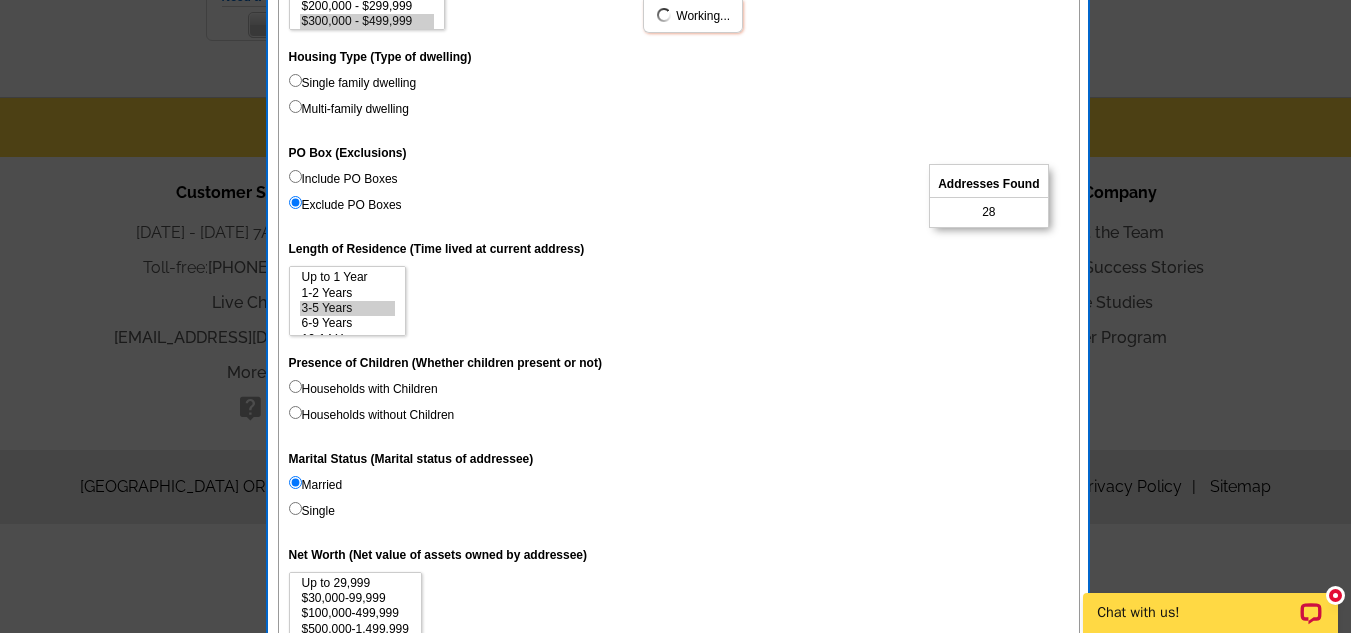 radio on "true" 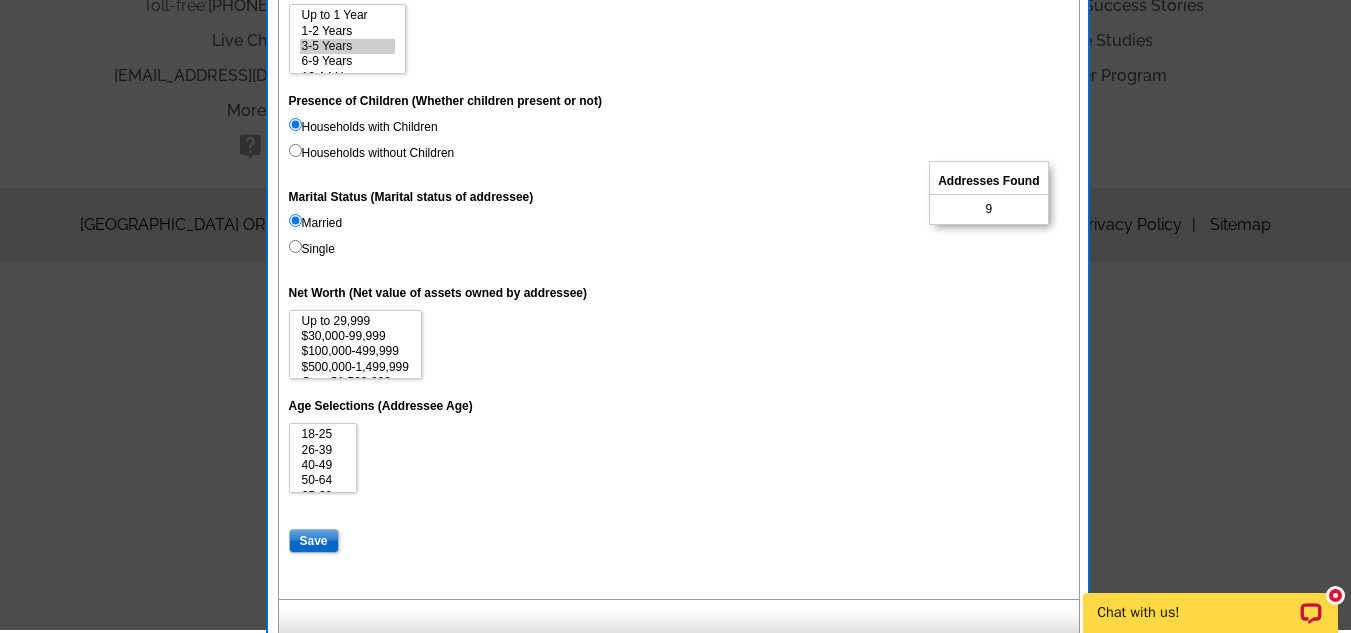 scroll, scrollTop: 963, scrollLeft: 0, axis: vertical 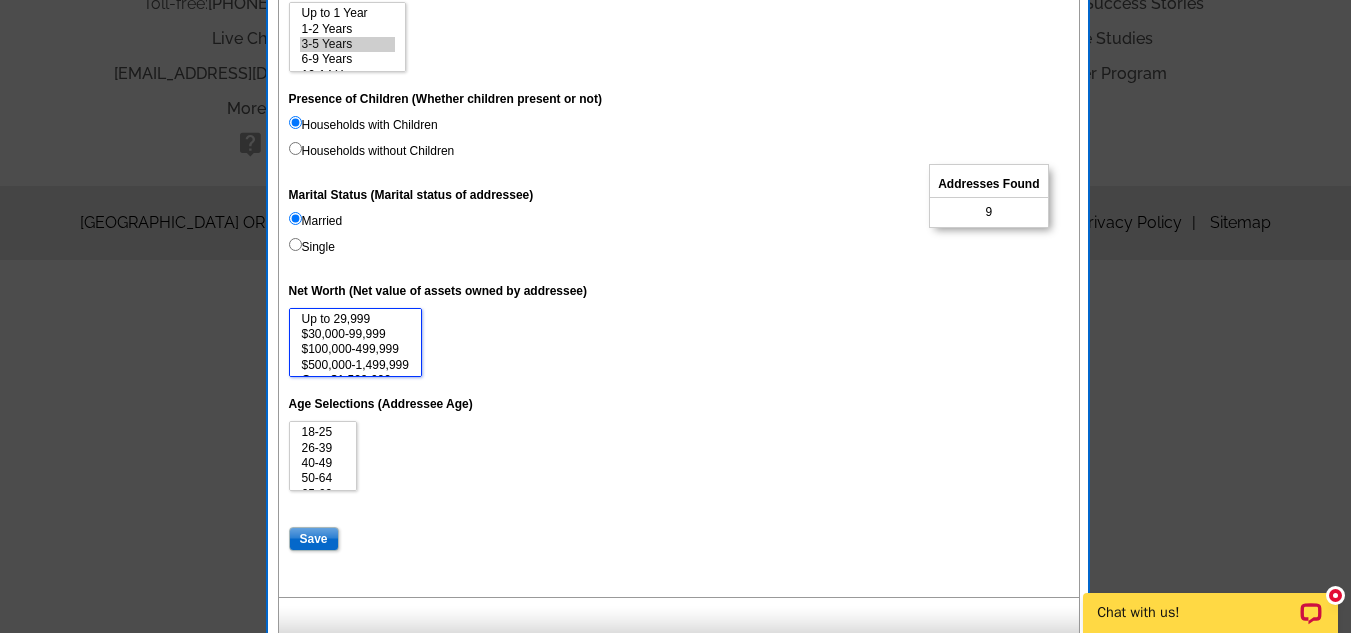 select on "100000-499999" 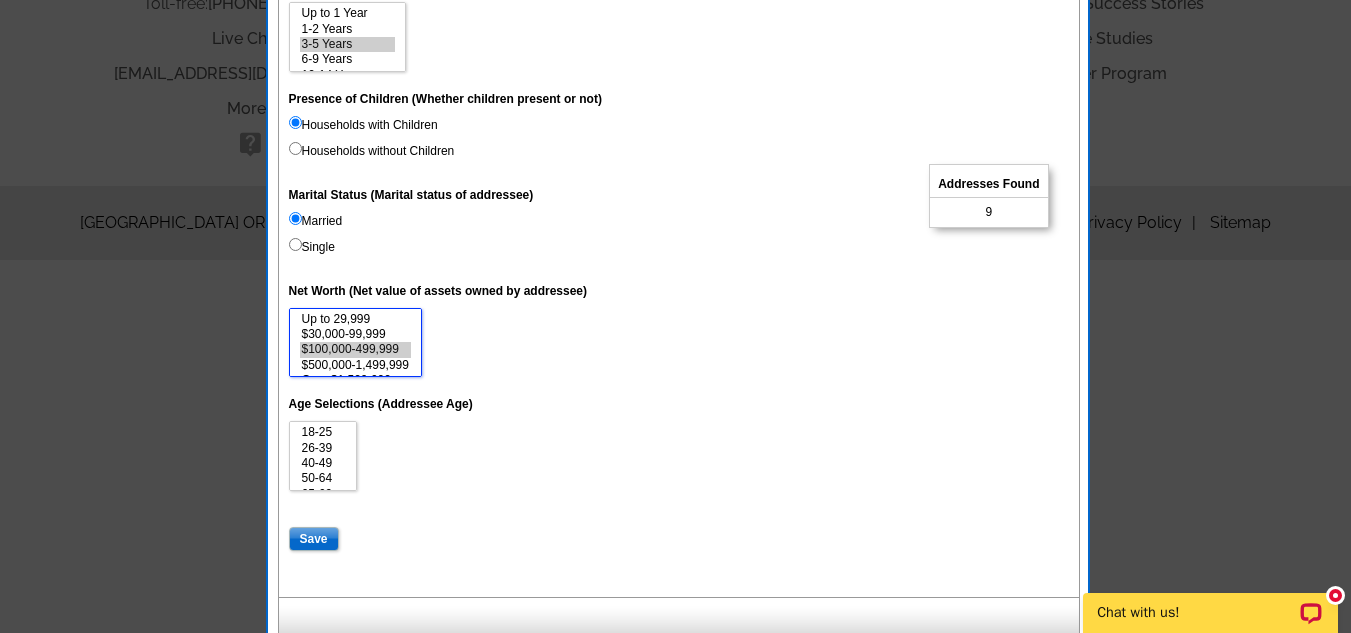 click on "$100,000-499,999" at bounding box center [355, 349] 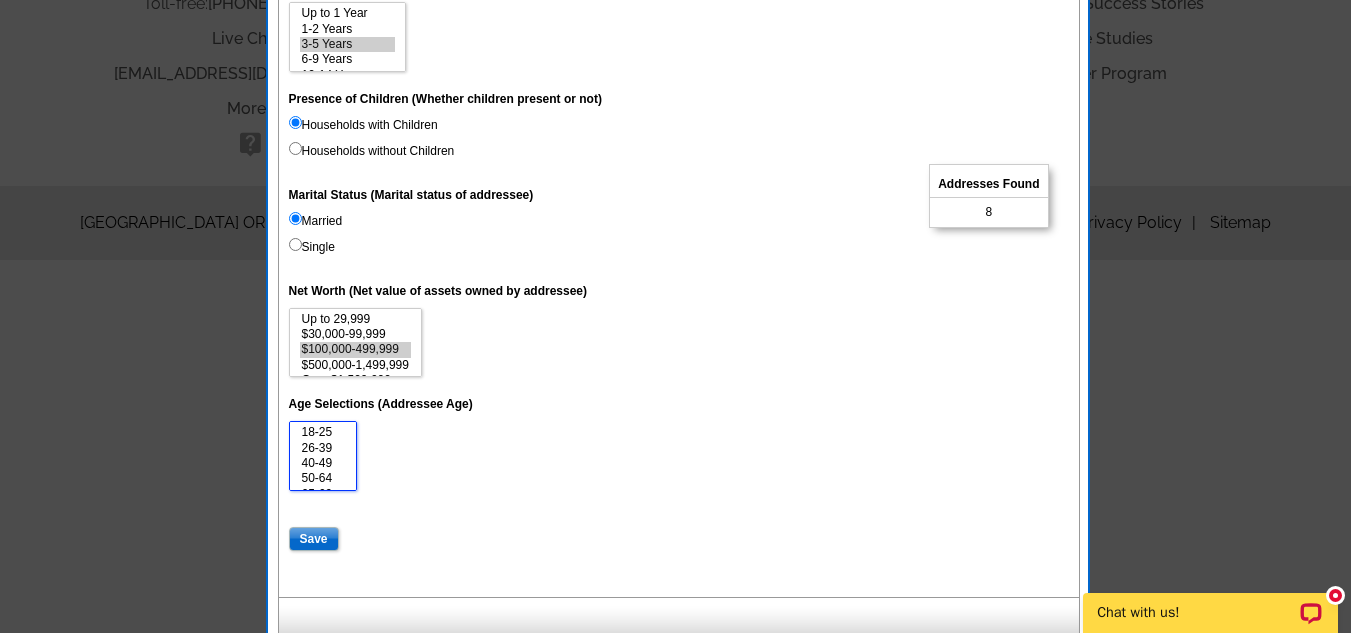 select on "40-49" 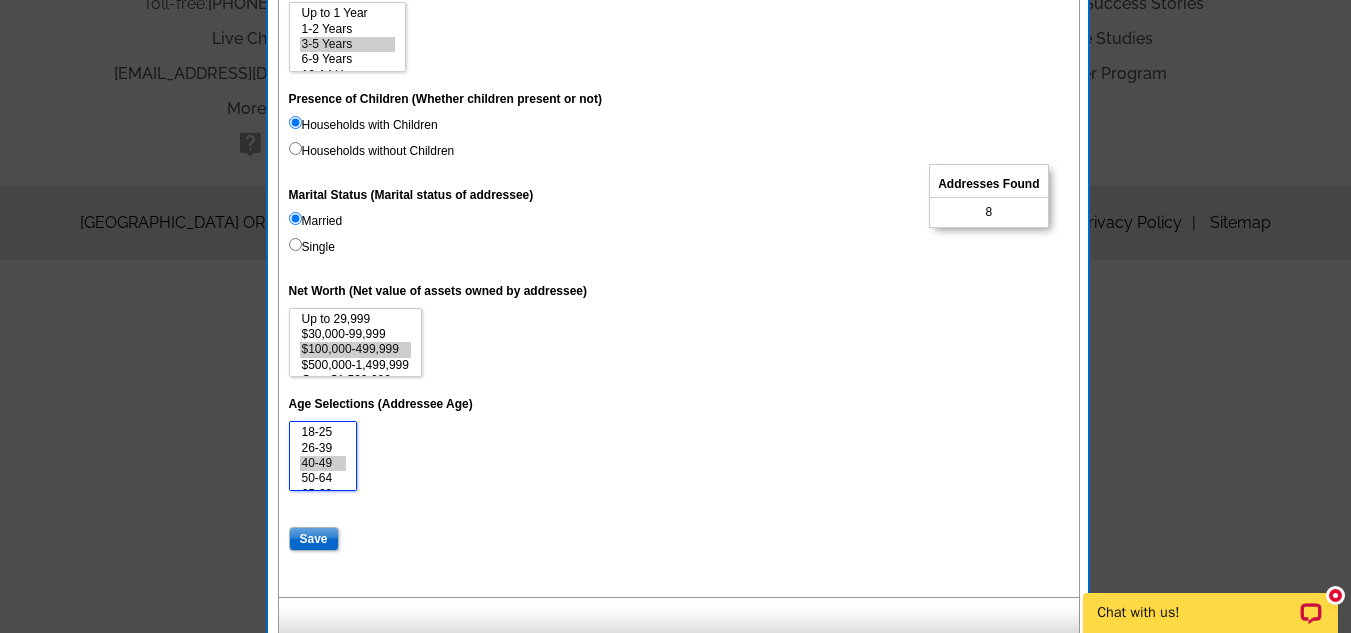 click on "40-49" at bounding box center [323, 463] 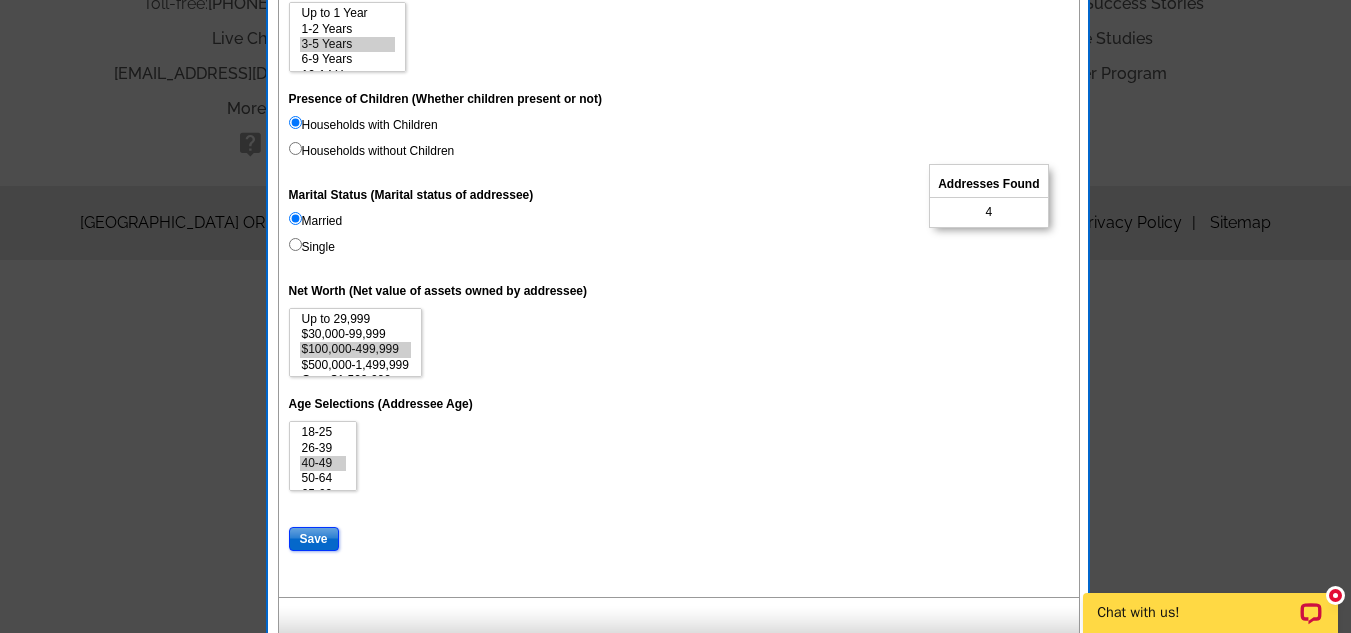 click on "Save" at bounding box center (314, 539) 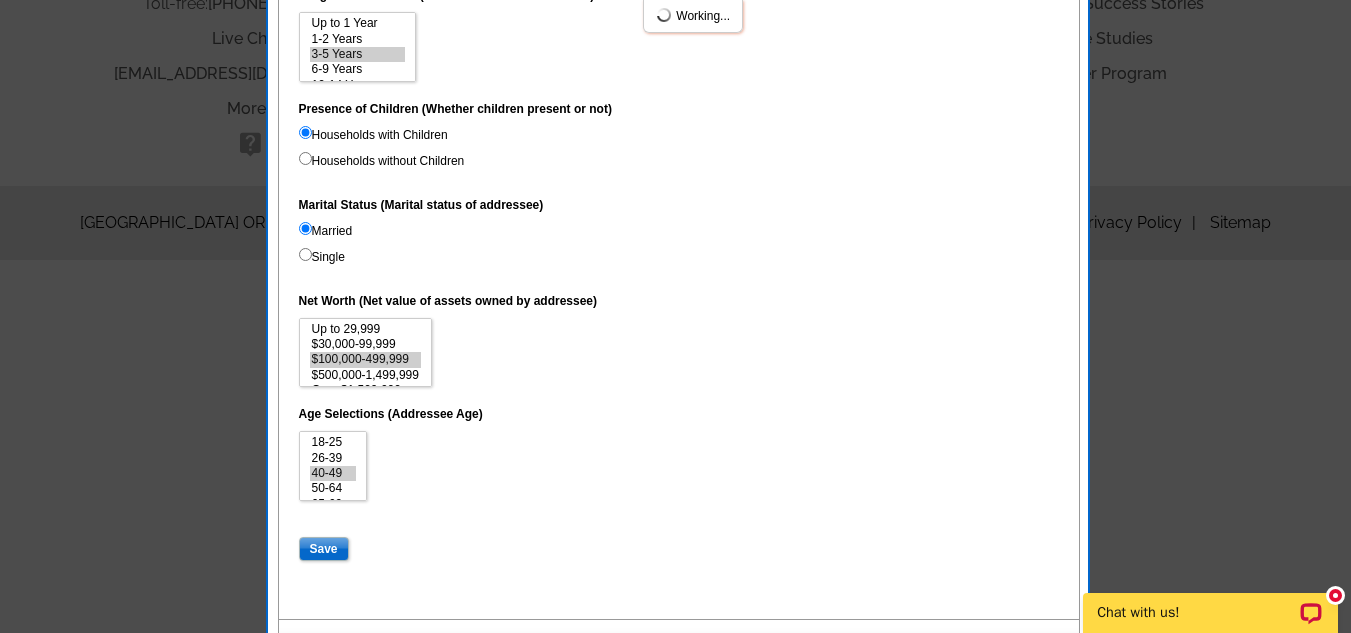 scroll, scrollTop: 12, scrollLeft: 0, axis: vertical 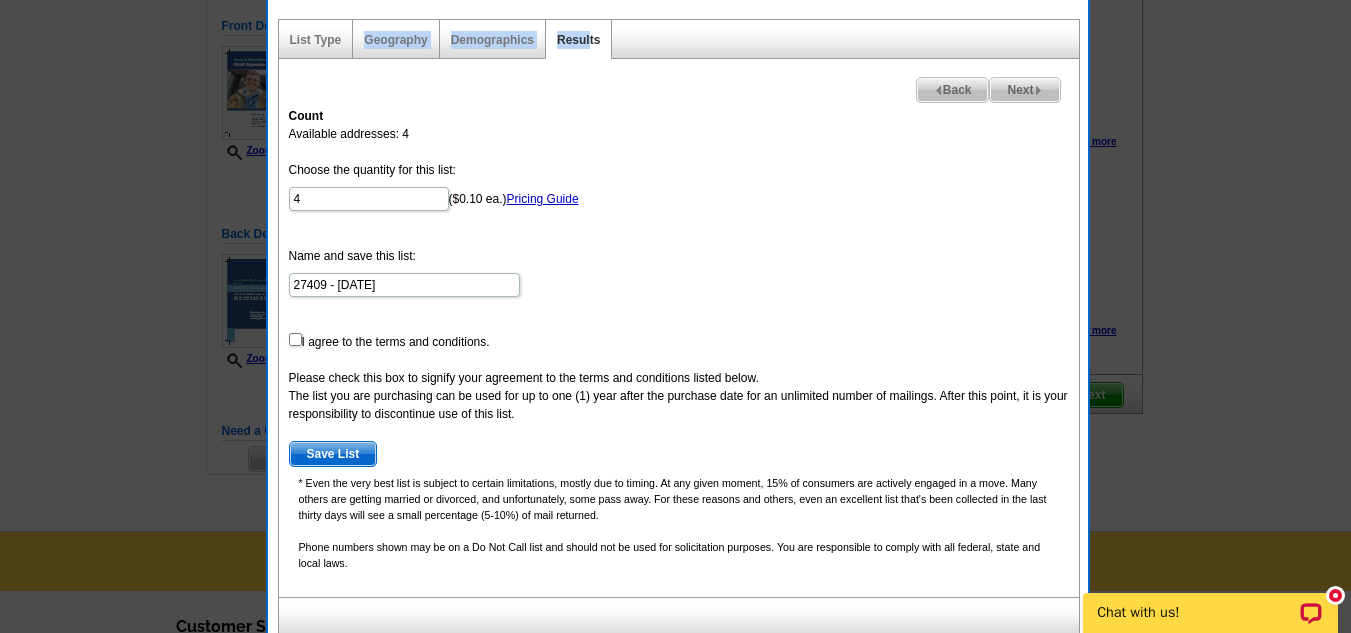 drag, startPoint x: 591, startPoint y: 54, endPoint x: 358, endPoint y: 43, distance: 233.2595 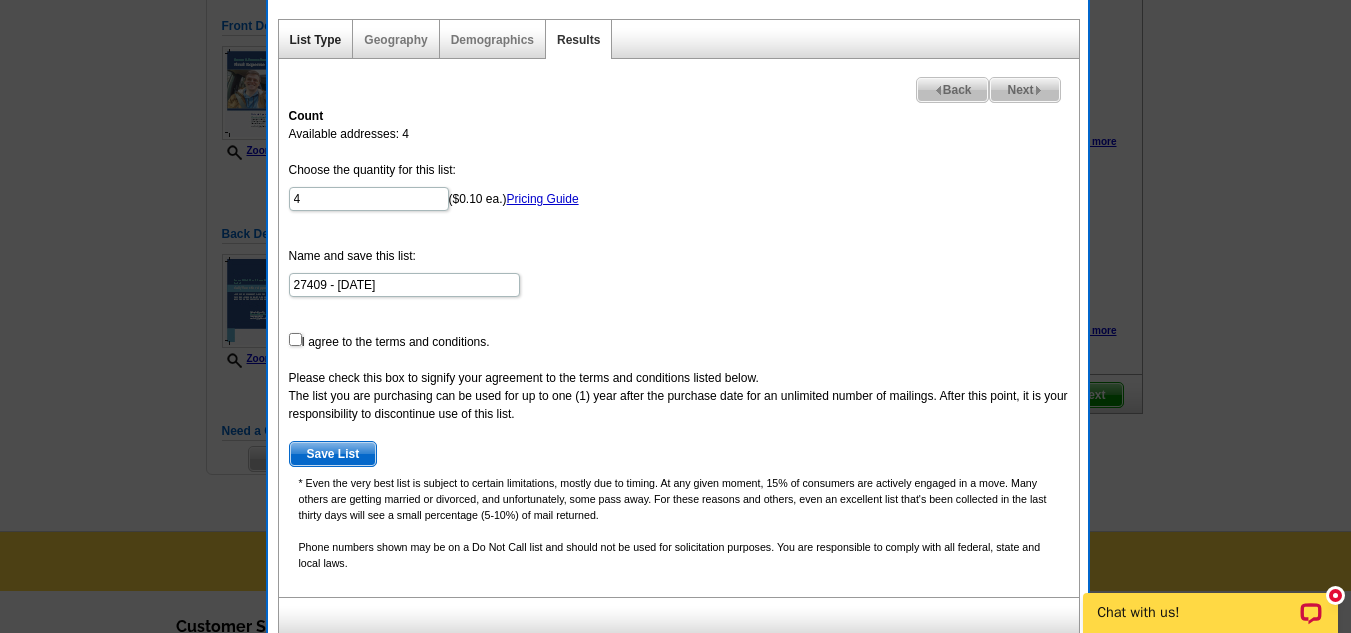 click on "List Type" at bounding box center (316, 40) 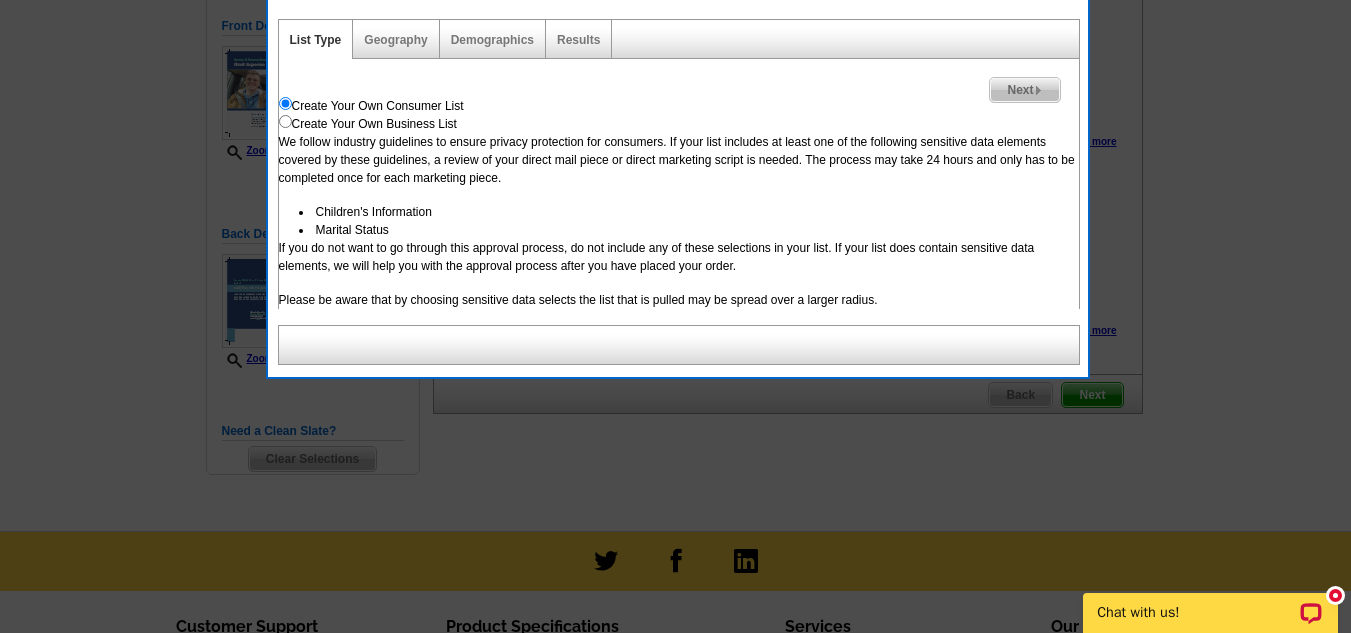 click on "Next" at bounding box center [1024, 90] 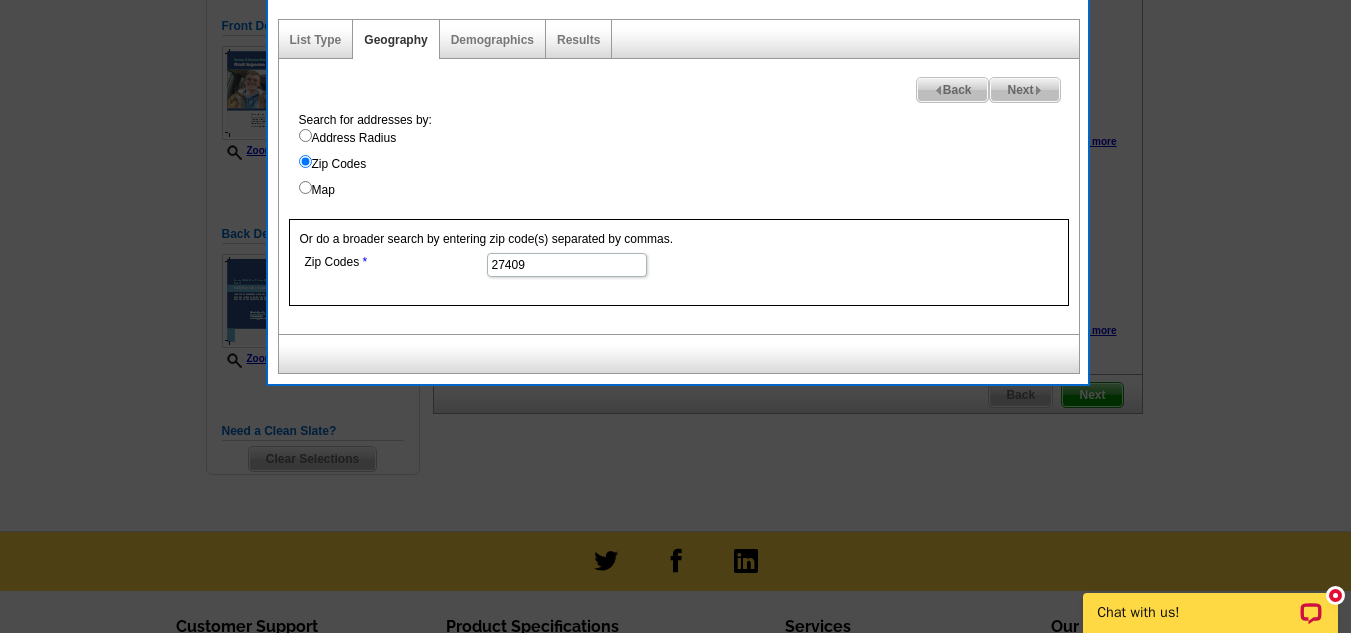 drag, startPoint x: 556, startPoint y: 266, endPoint x: 441, endPoint y: 254, distance: 115.62439 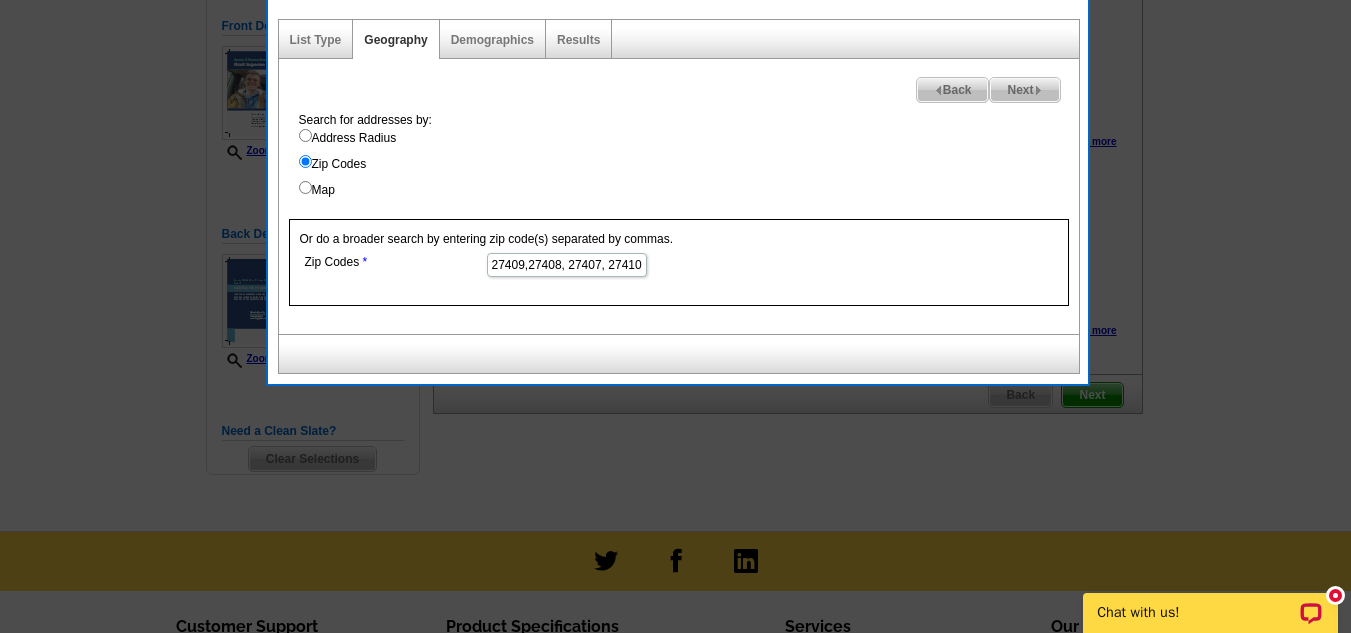 scroll, scrollTop: 0, scrollLeft: 4, axis: horizontal 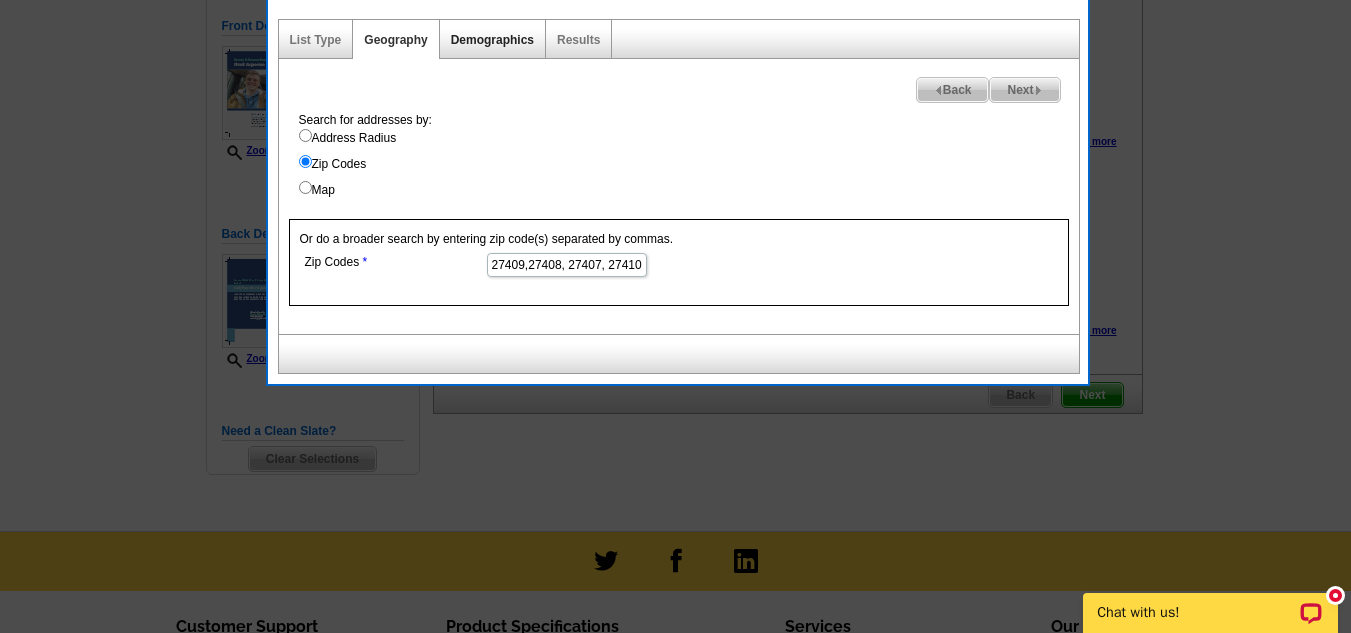 click on "Demographics" at bounding box center [492, 40] 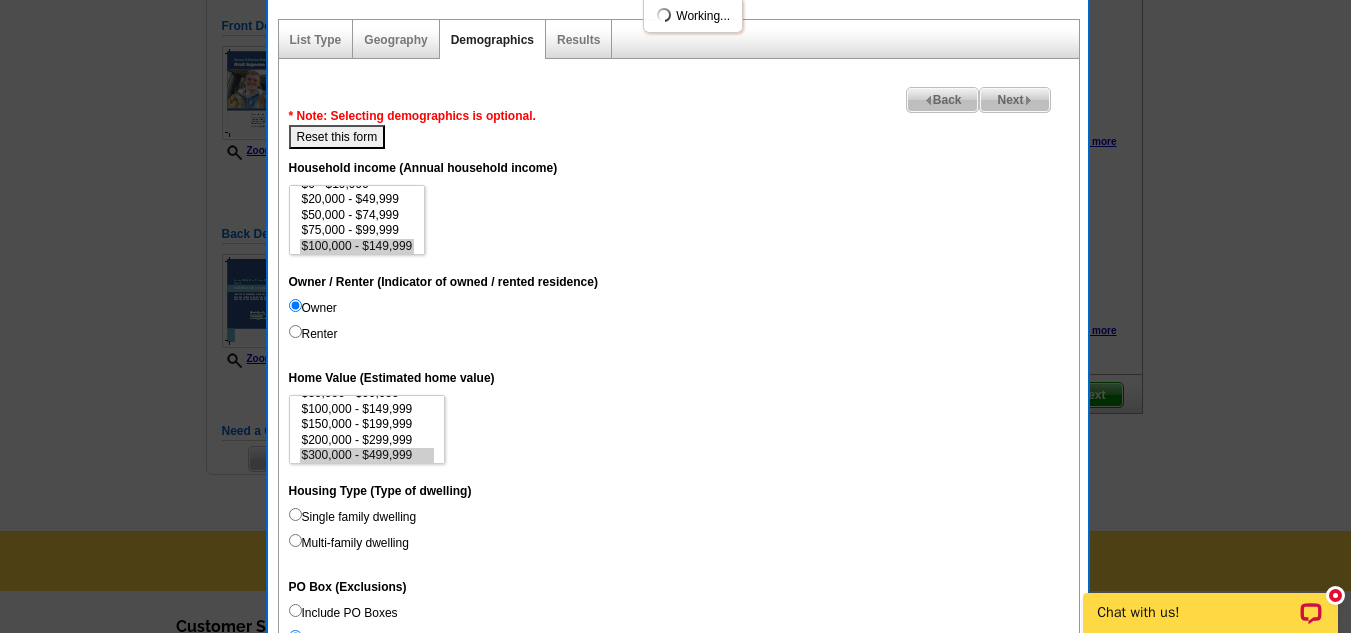 scroll, scrollTop: 12, scrollLeft: 0, axis: vertical 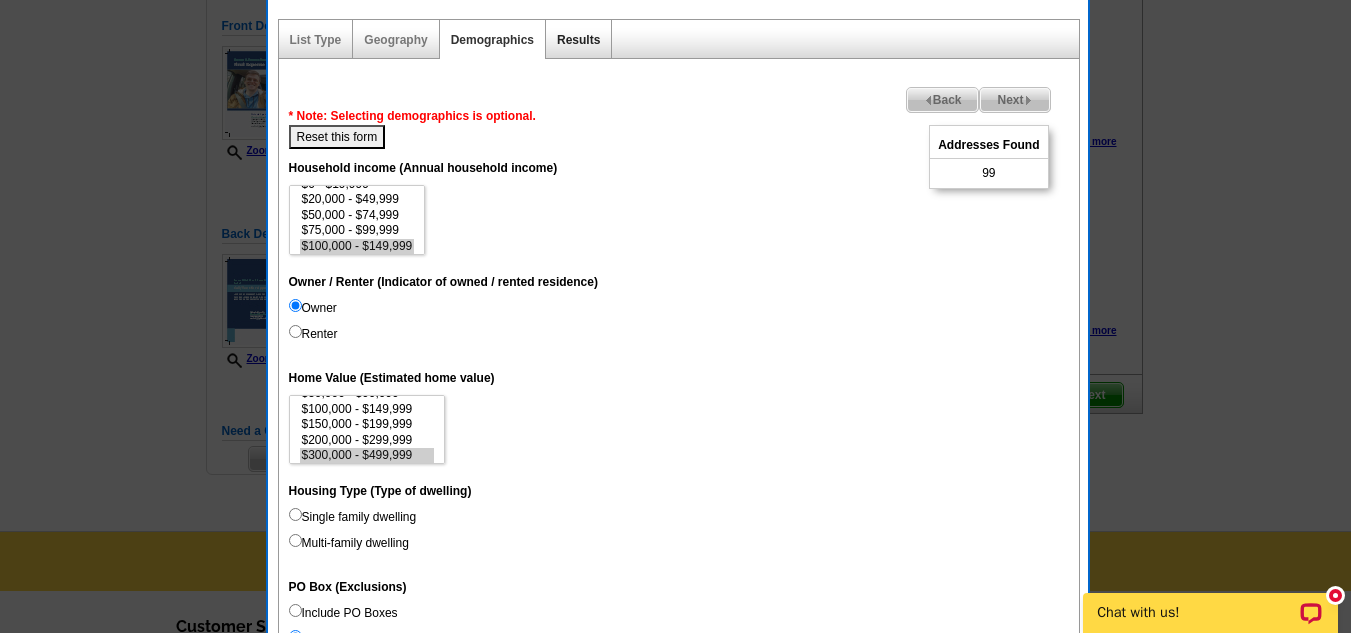 click on "Results" at bounding box center (578, 40) 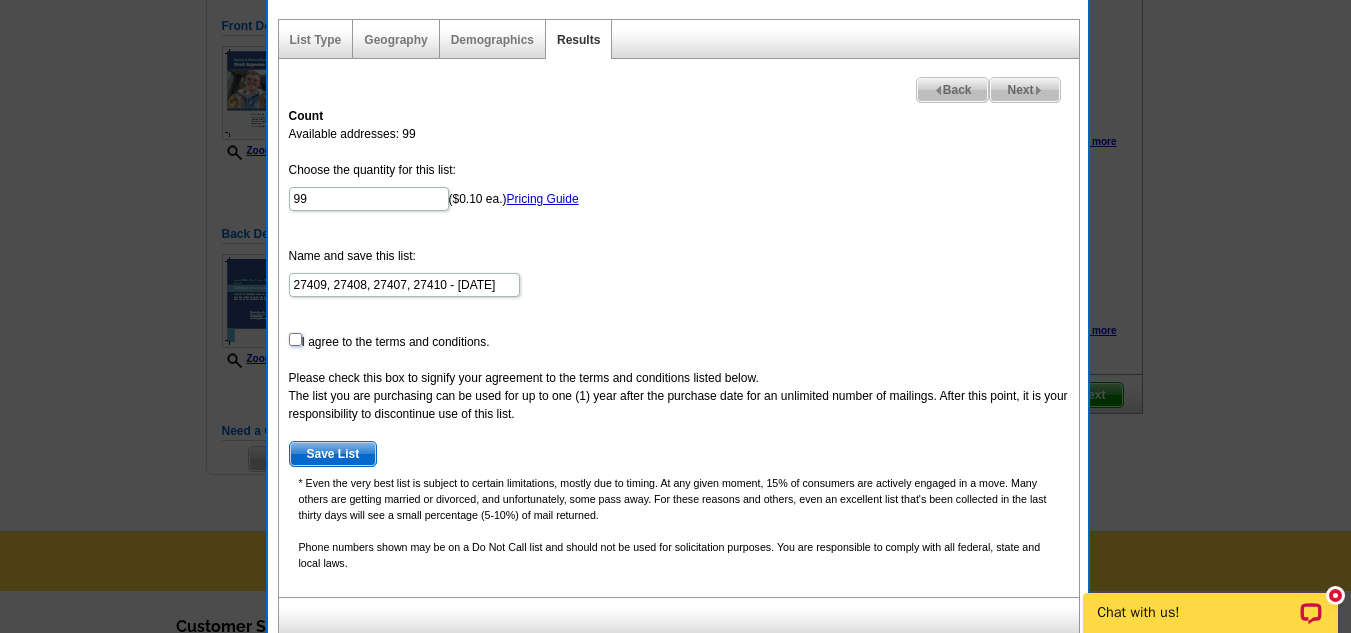 click at bounding box center [295, 339] 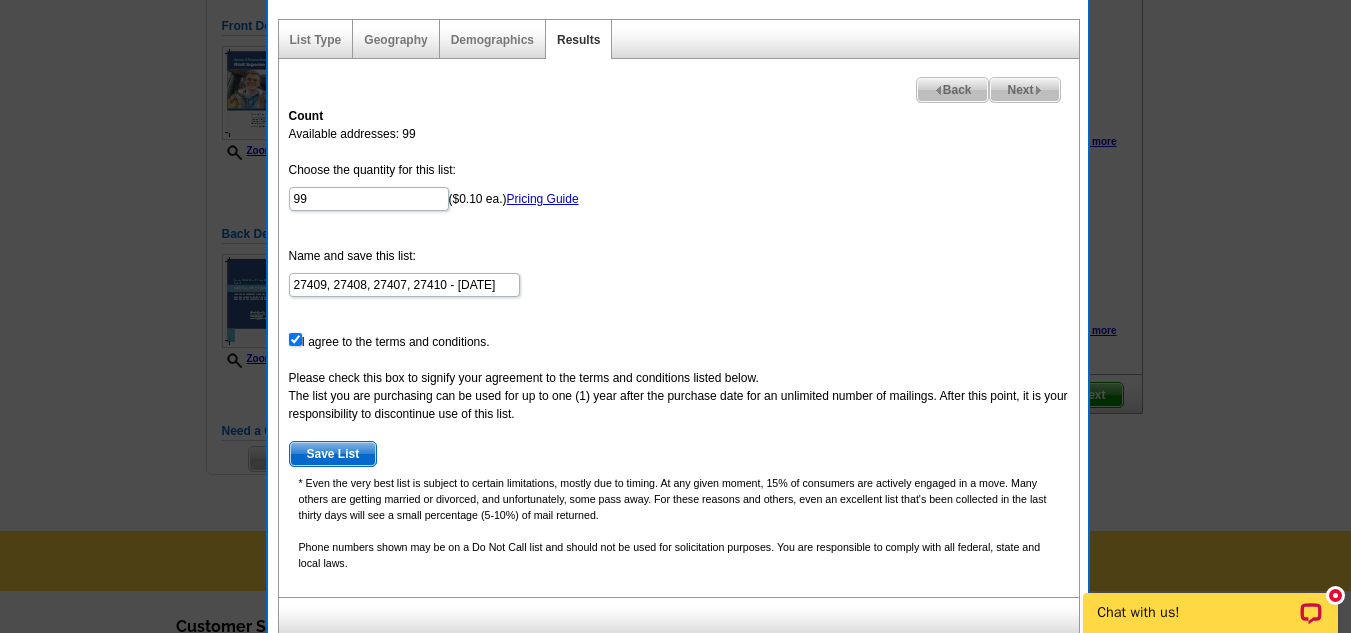 click on "Save List" at bounding box center [333, 454] 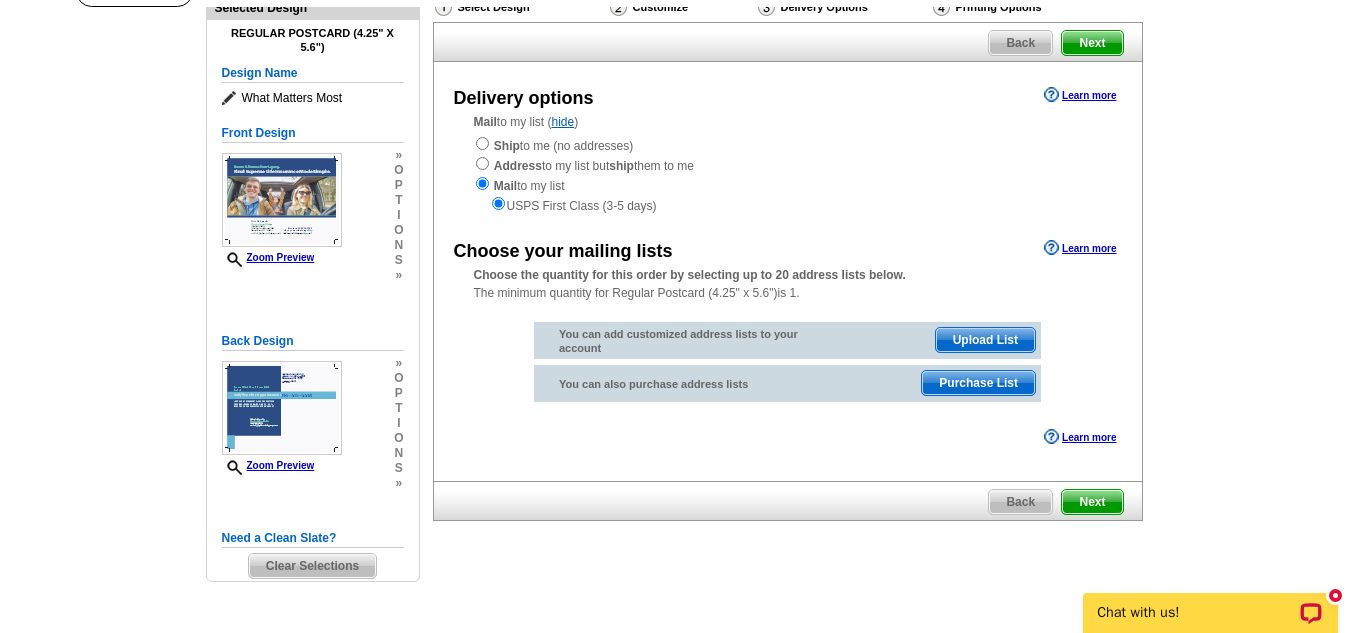 scroll, scrollTop: 156, scrollLeft: 0, axis: vertical 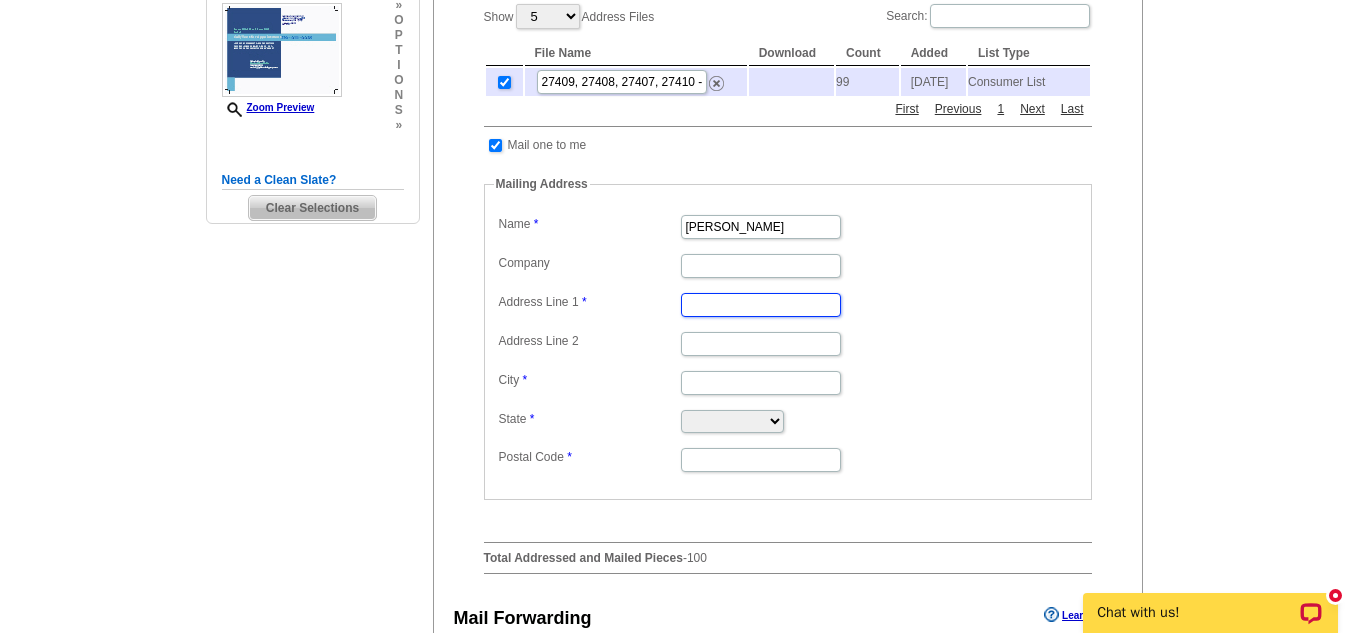 click on "Address Line 1" at bounding box center (761, 305) 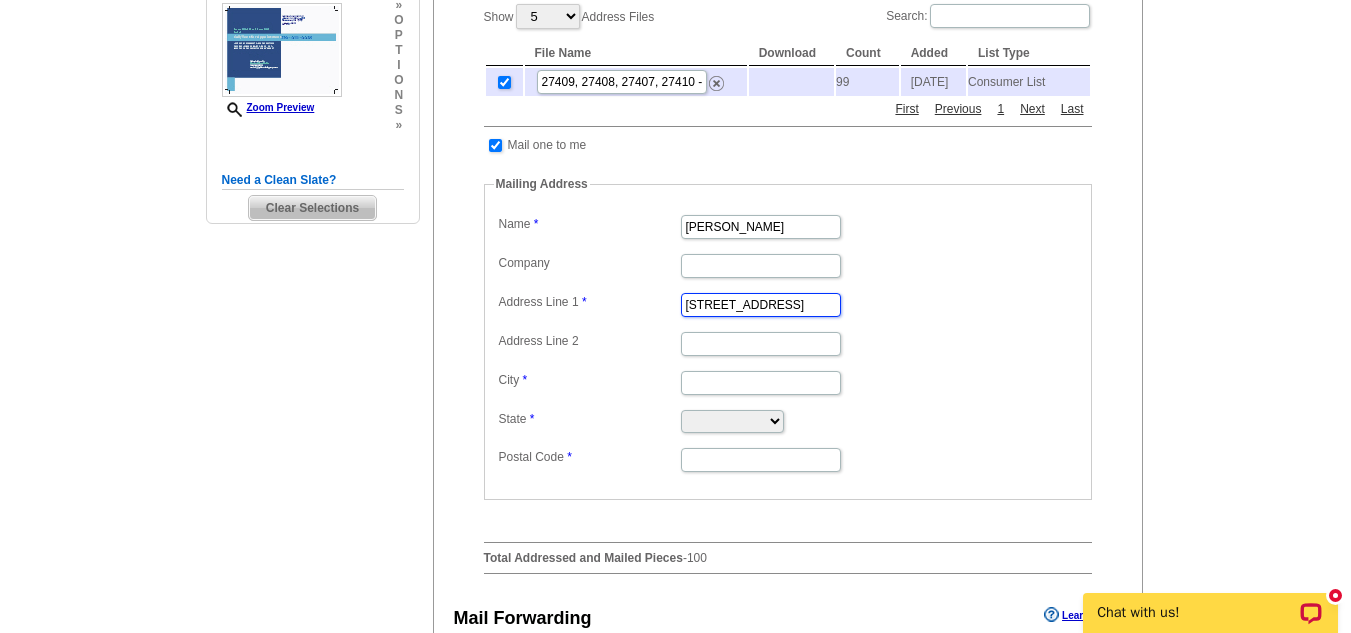 type on "[GEOGRAPHIC_DATA]" 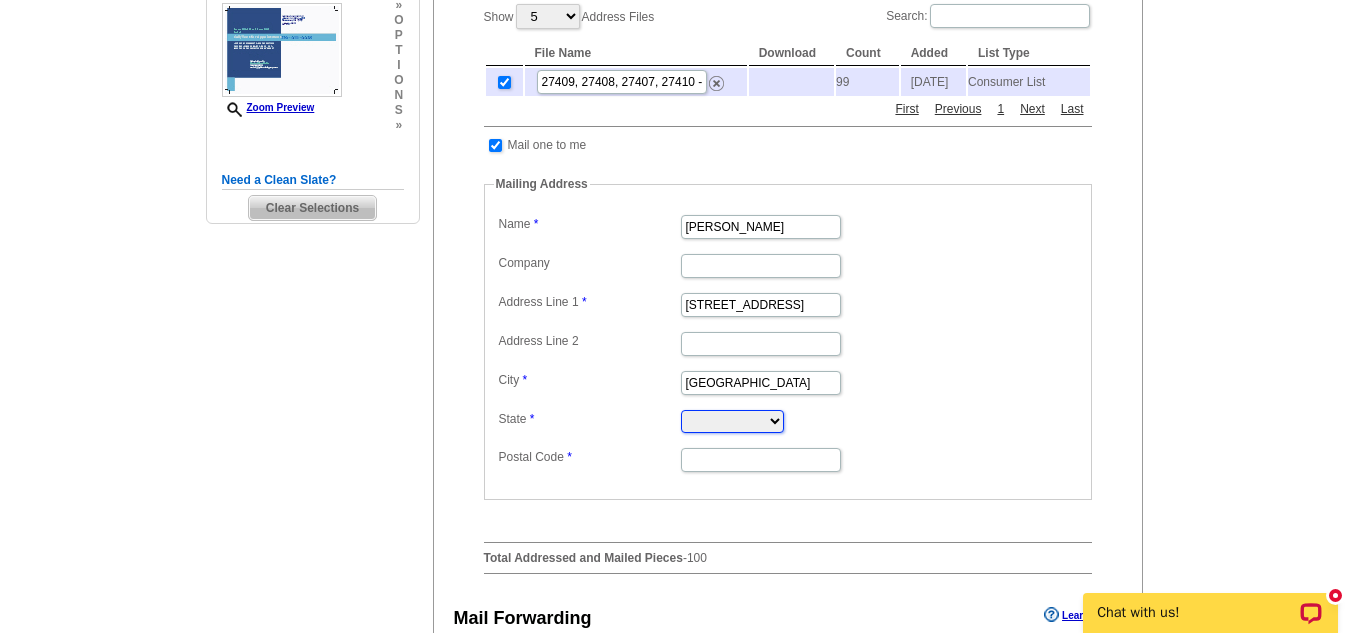 select on "NC" 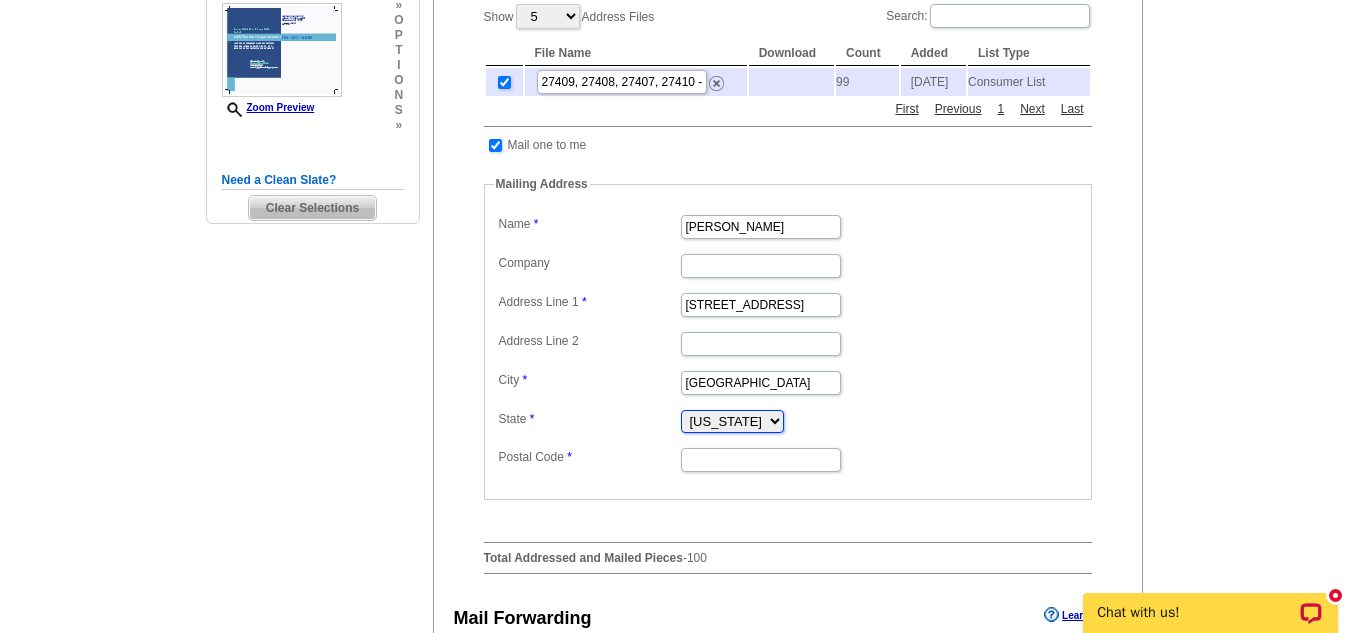 type on "27284" 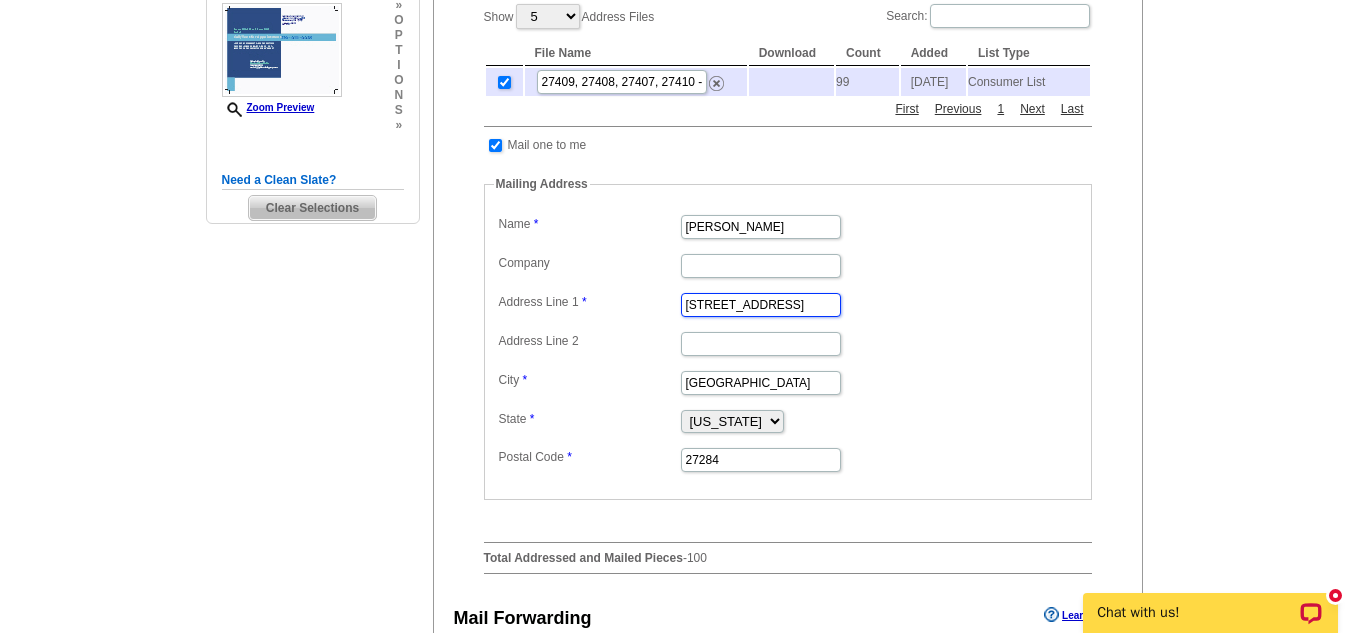 scroll, scrollTop: 0, scrollLeft: 0, axis: both 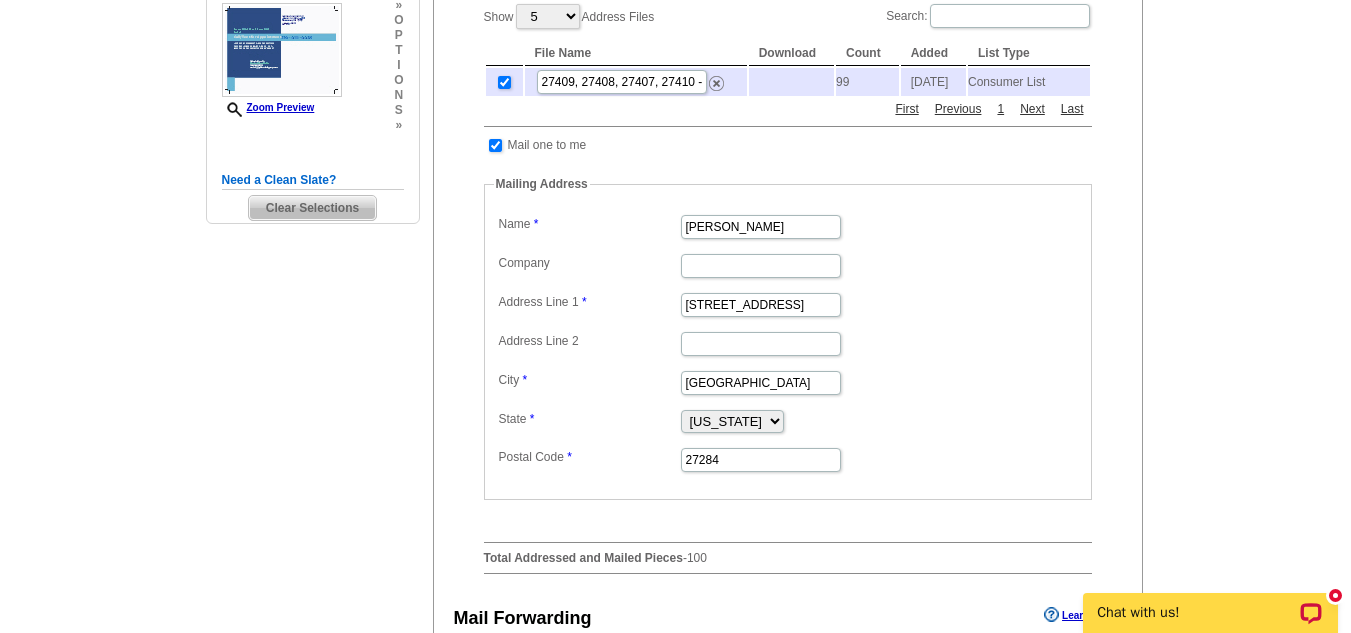 click on "Choose your mailing lists
Learn more
Choose the quantity for this order by selecting up to 20 address lists below.
The minimum quantity for Regular Postcard (4.25" x 5.6")is 1.
Address Lists
Purchase List
Upload List
Show  5 10 25 50 100  Address Files Search:  File Name Download Count Added List Type 27409, 27408, 27407, 27410 - [DATE] [DATE] Consumer List First Previous 1 Next Last
Mail one to me
Mailing Address
Label
Mail-To-Me
Name
[PERSON_NAME]
Company
Address Line 1
[STREET_ADDRESS]
Address Line 2
Address Line 3
City
[GEOGRAPHIC_DATA]
[US_STATE]
[US_STATE]" at bounding box center (788, 233) 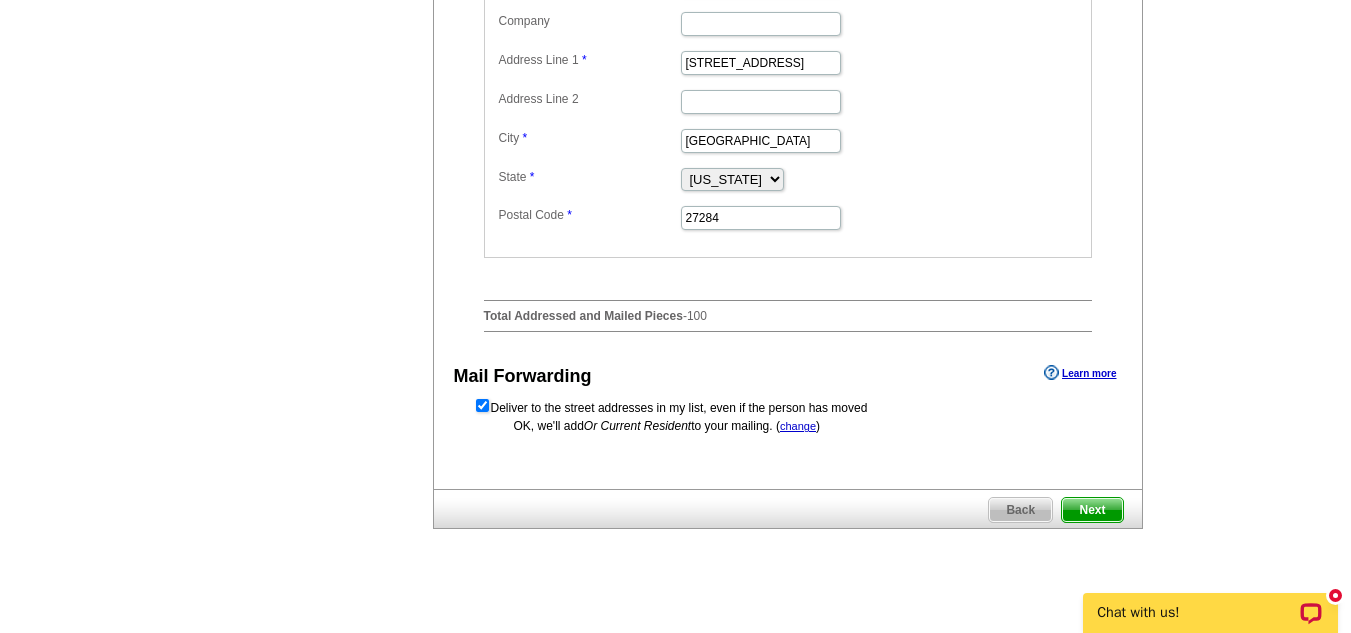 scroll, scrollTop: 791, scrollLeft: 0, axis: vertical 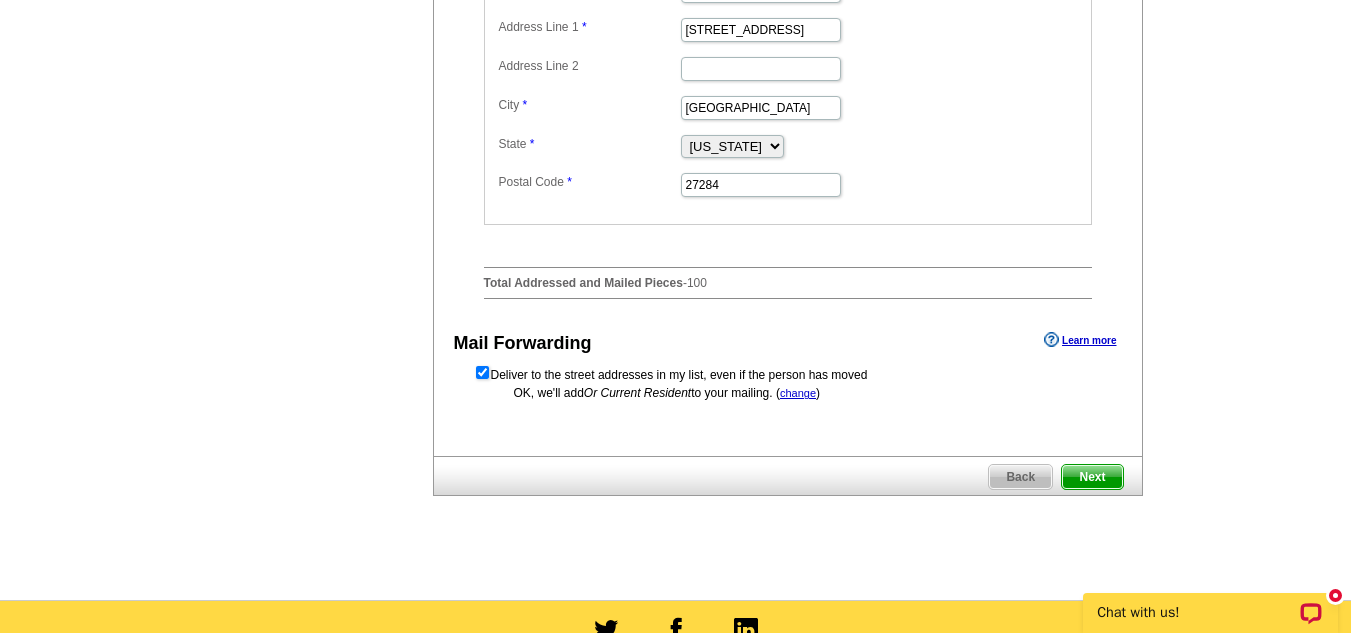 click on "Next" at bounding box center (1092, 477) 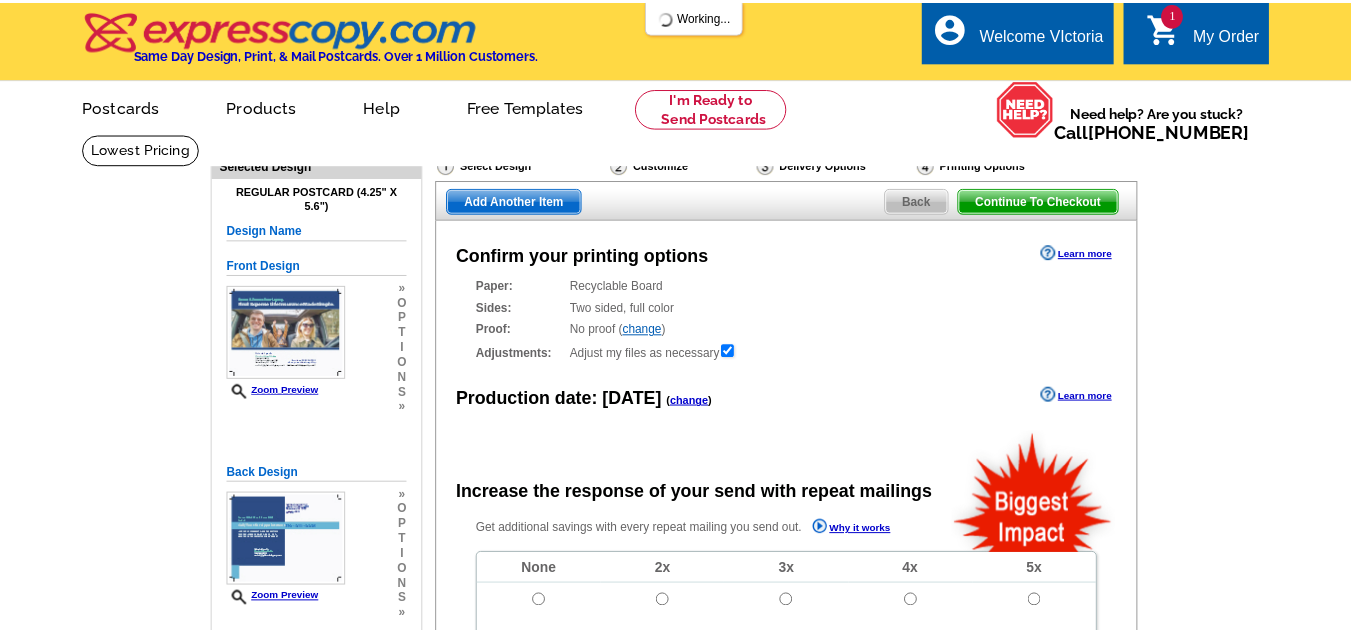 scroll, scrollTop: 0, scrollLeft: 0, axis: both 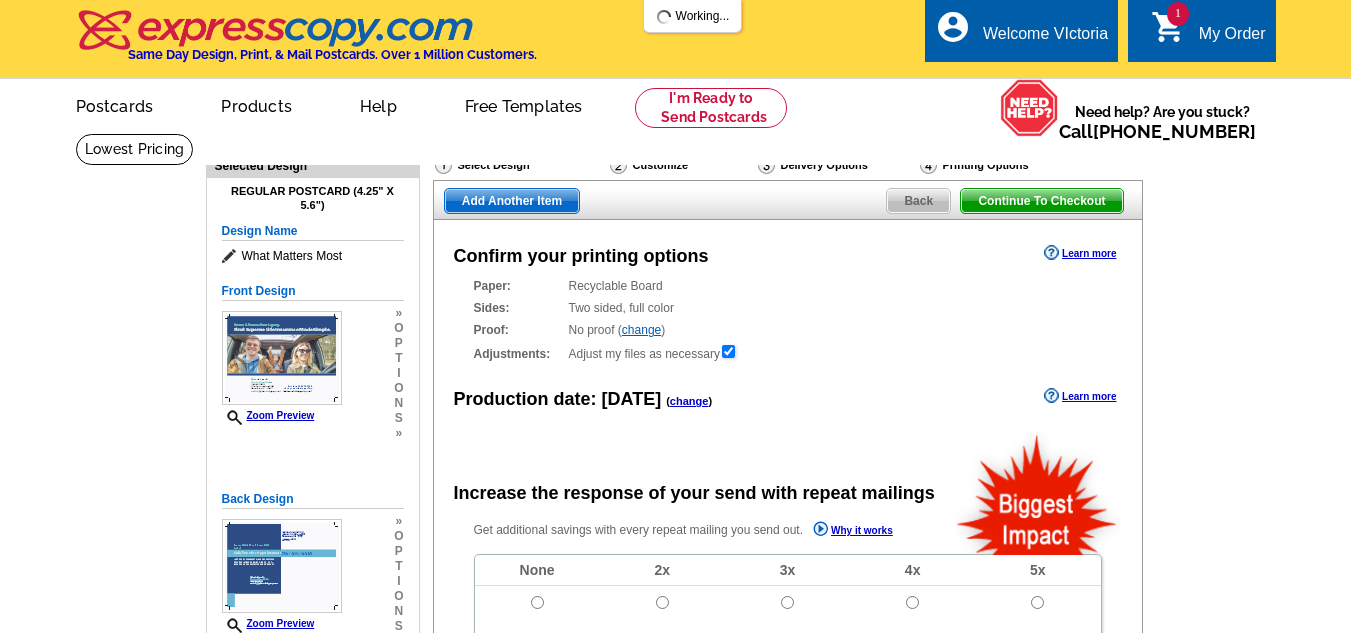 radio on "false" 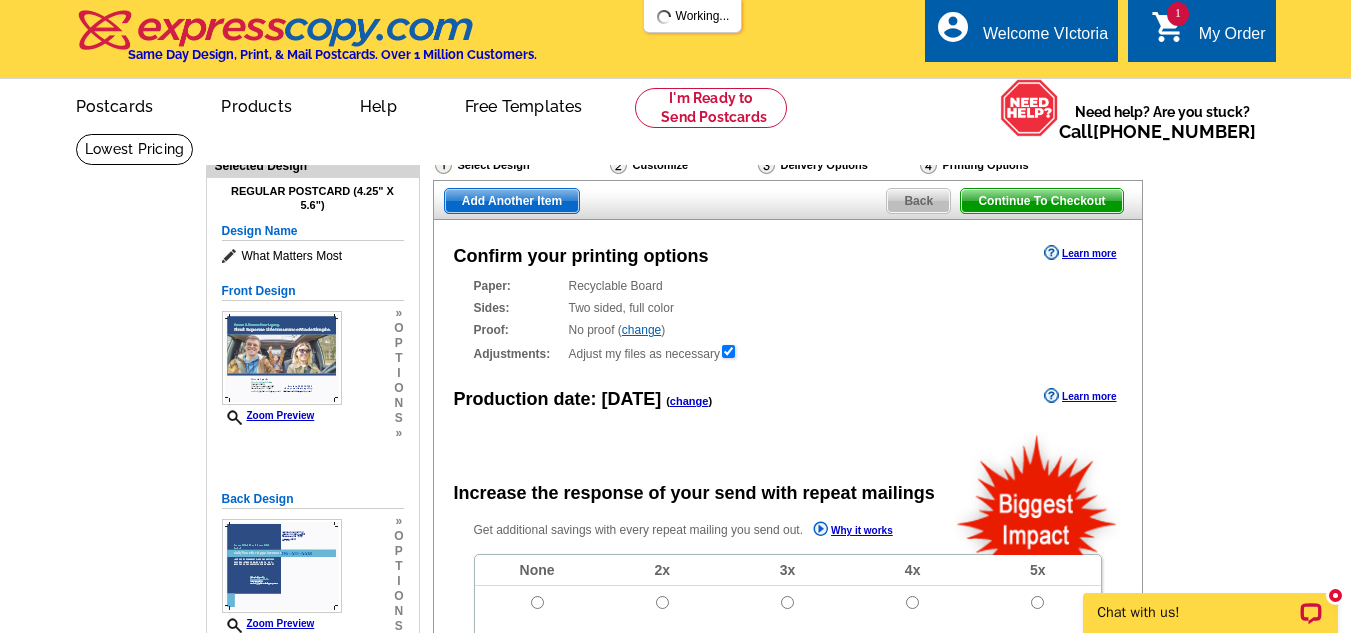 scroll, scrollTop: 0, scrollLeft: 0, axis: both 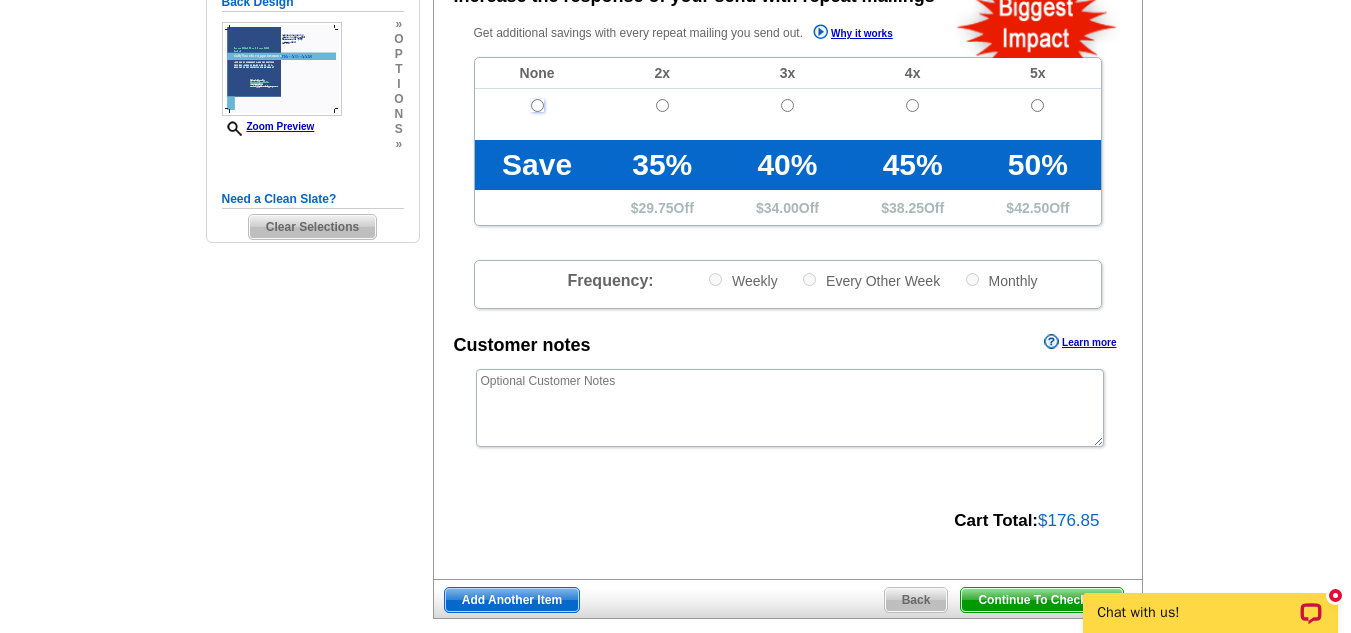 click at bounding box center [537, 105] 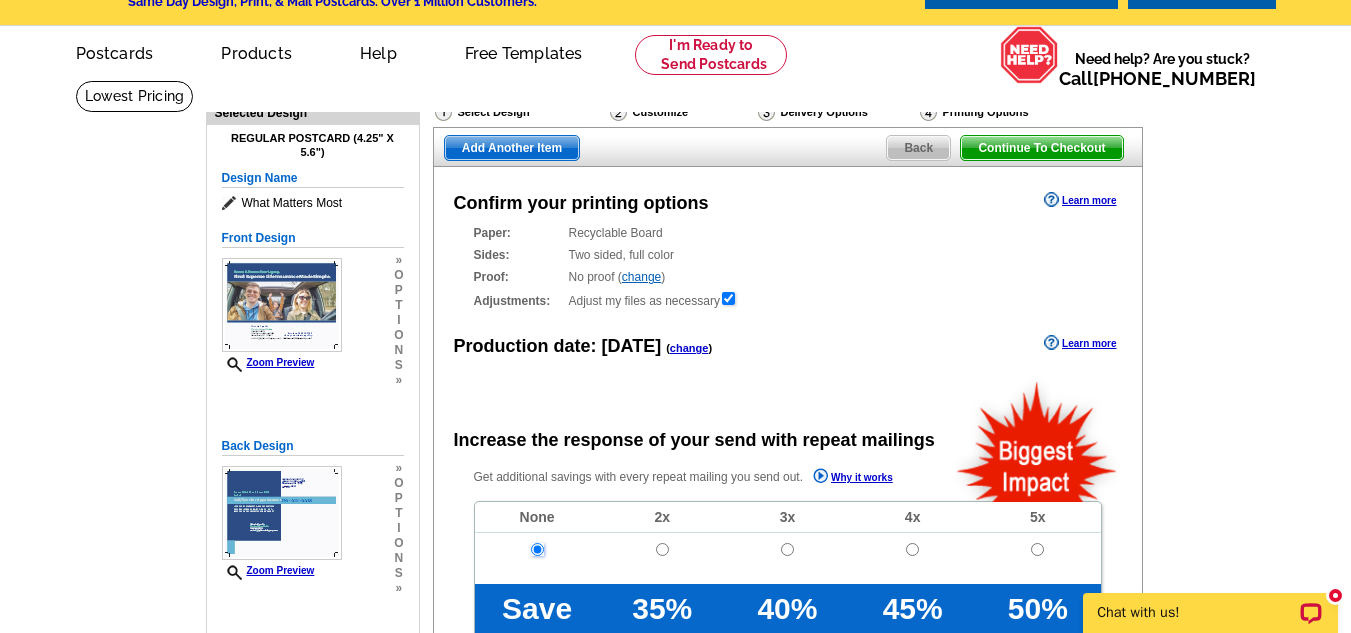 scroll, scrollTop: 47, scrollLeft: 0, axis: vertical 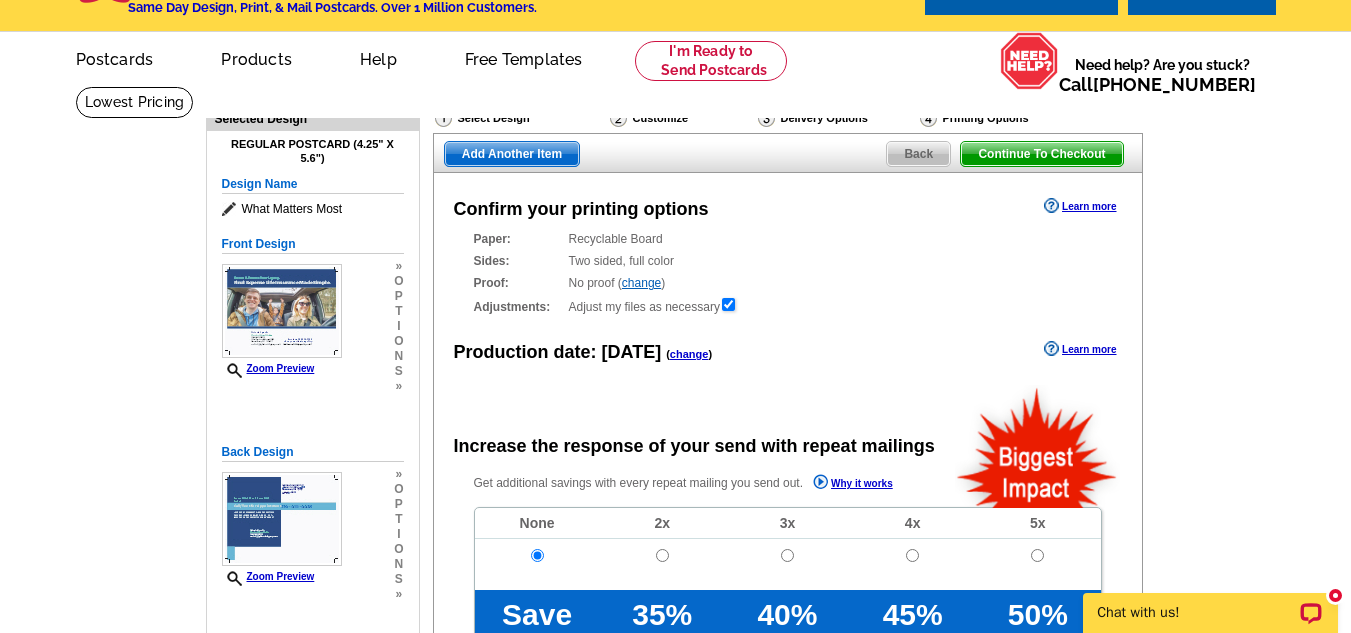 click on "change" at bounding box center (641, 283) 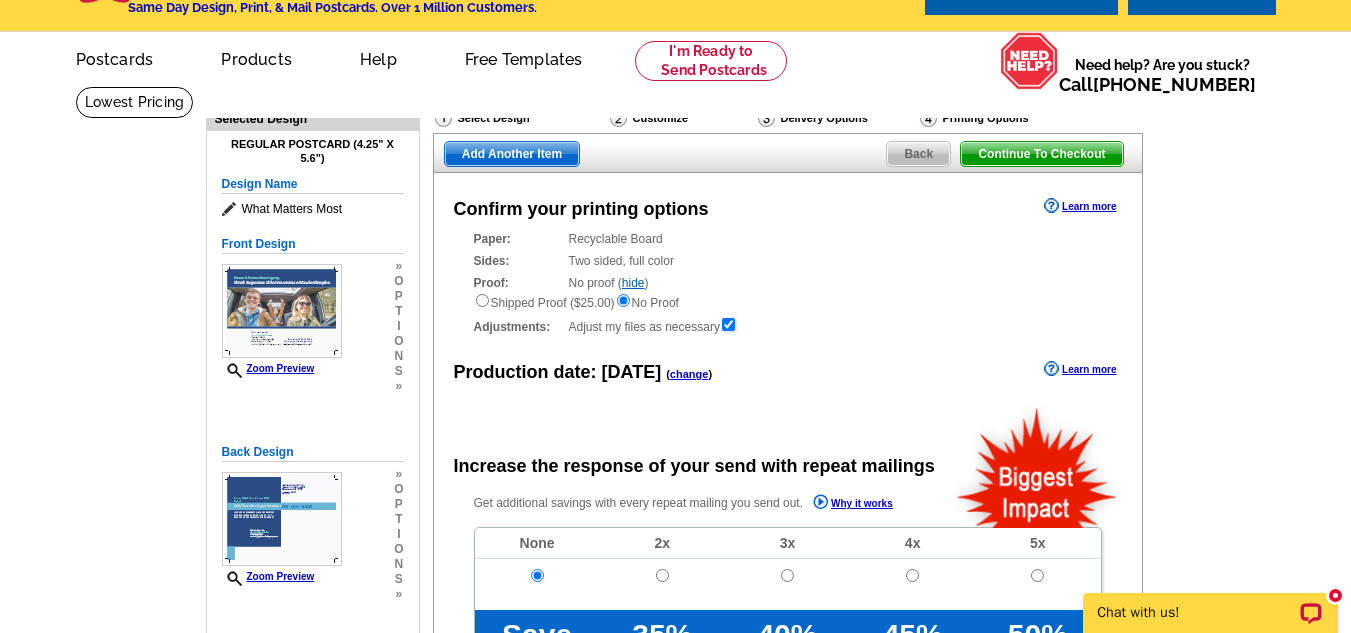 click on "hide" at bounding box center (633, 283) 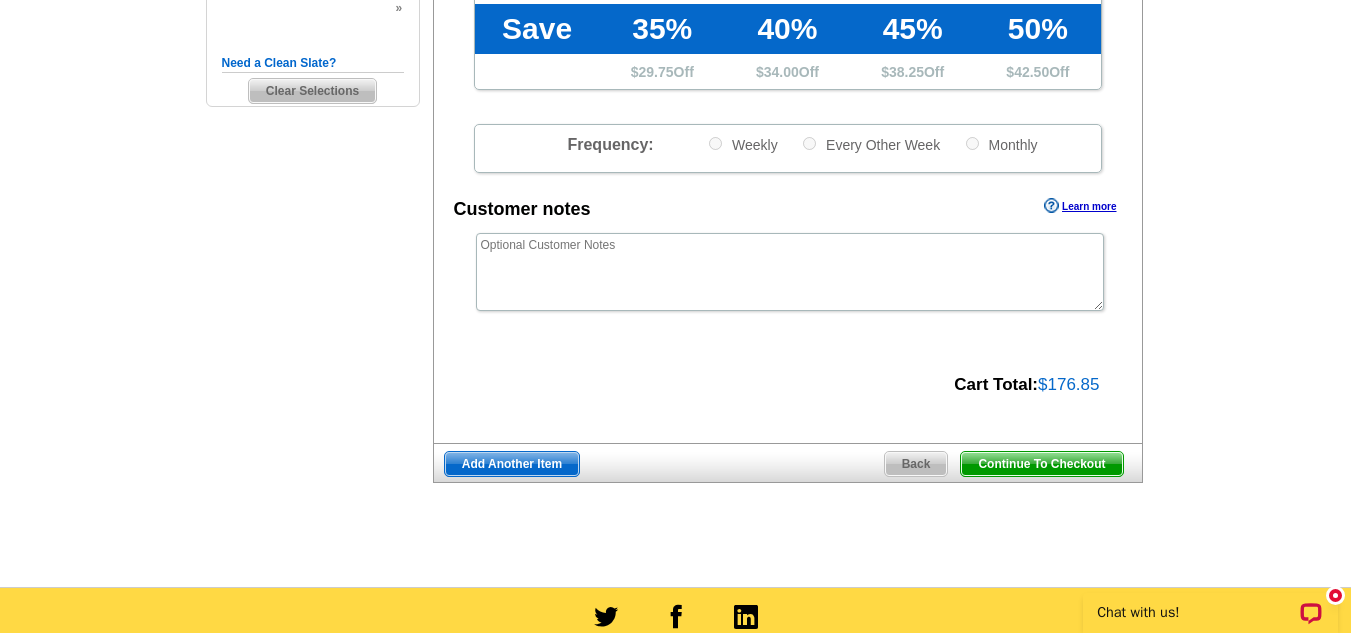 scroll, scrollTop: 636, scrollLeft: 0, axis: vertical 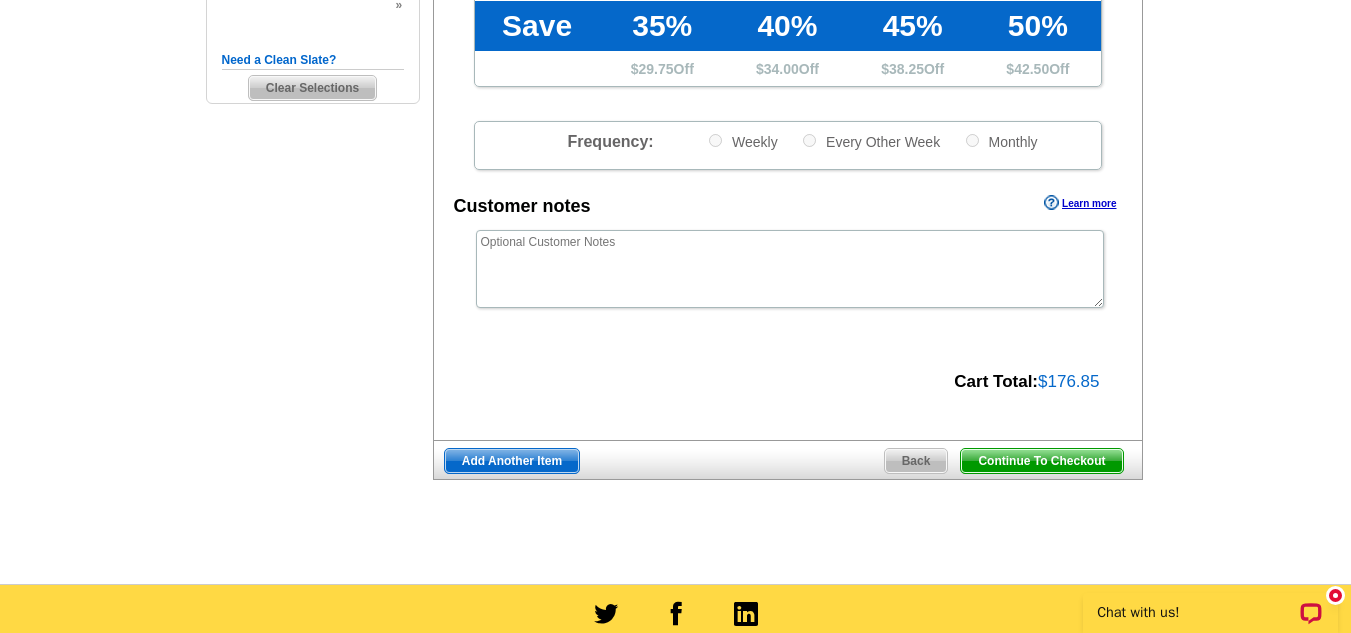 click on "Continue To Checkout" at bounding box center (1041, 461) 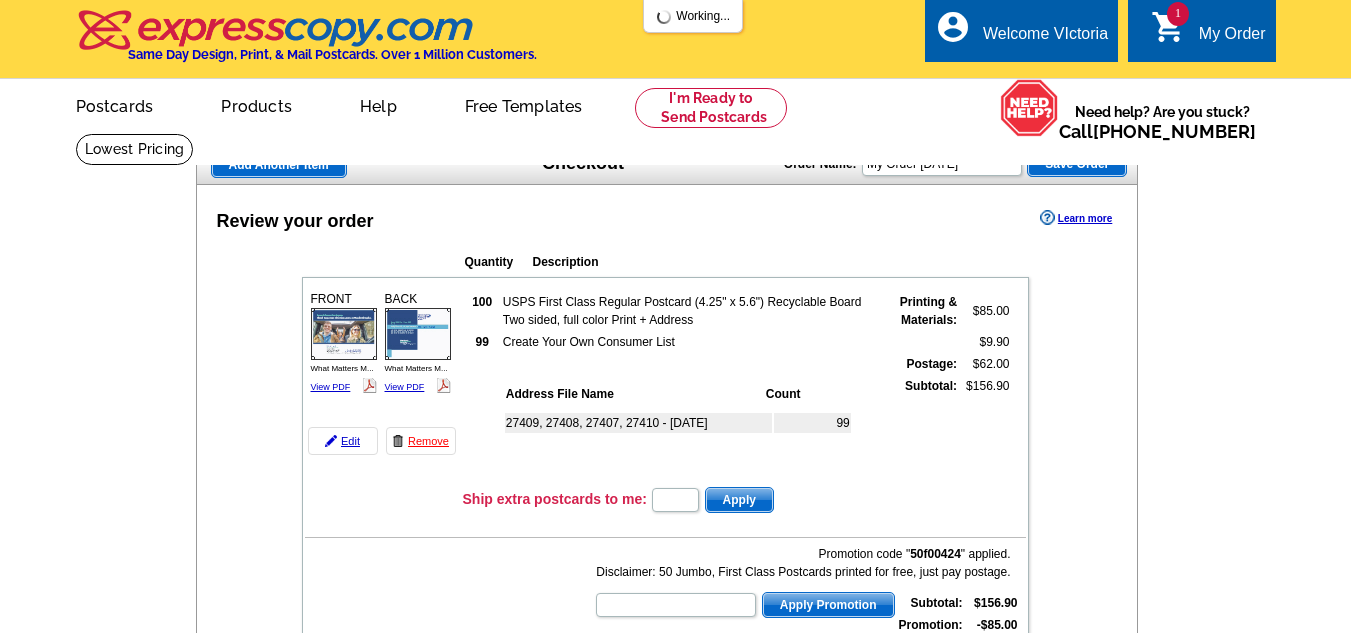 scroll, scrollTop: 0, scrollLeft: 0, axis: both 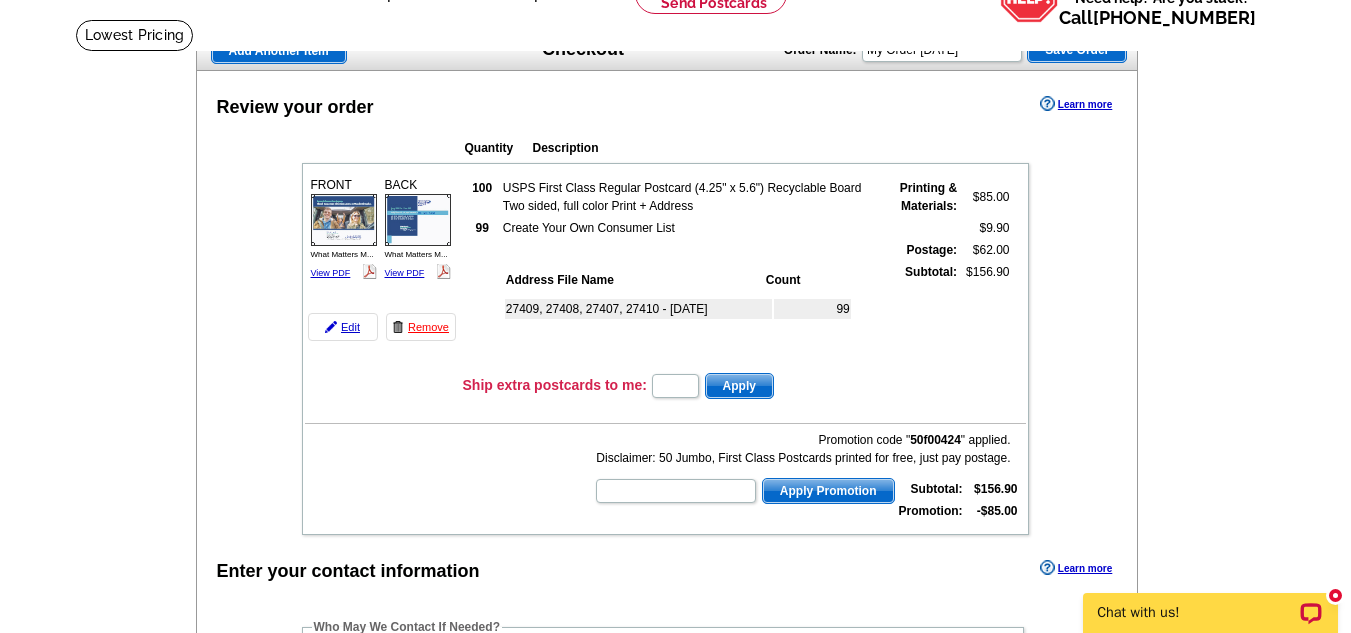 click on "Apply Promotion" at bounding box center (828, 491) 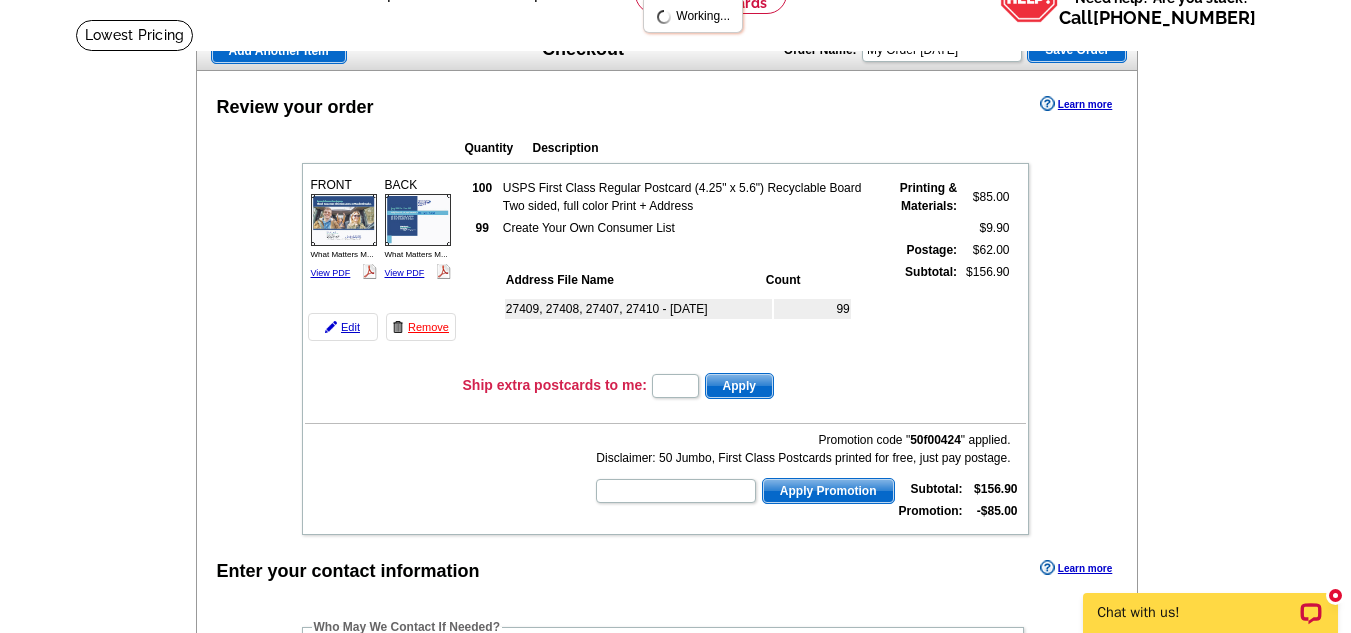 scroll, scrollTop: 0, scrollLeft: 0, axis: both 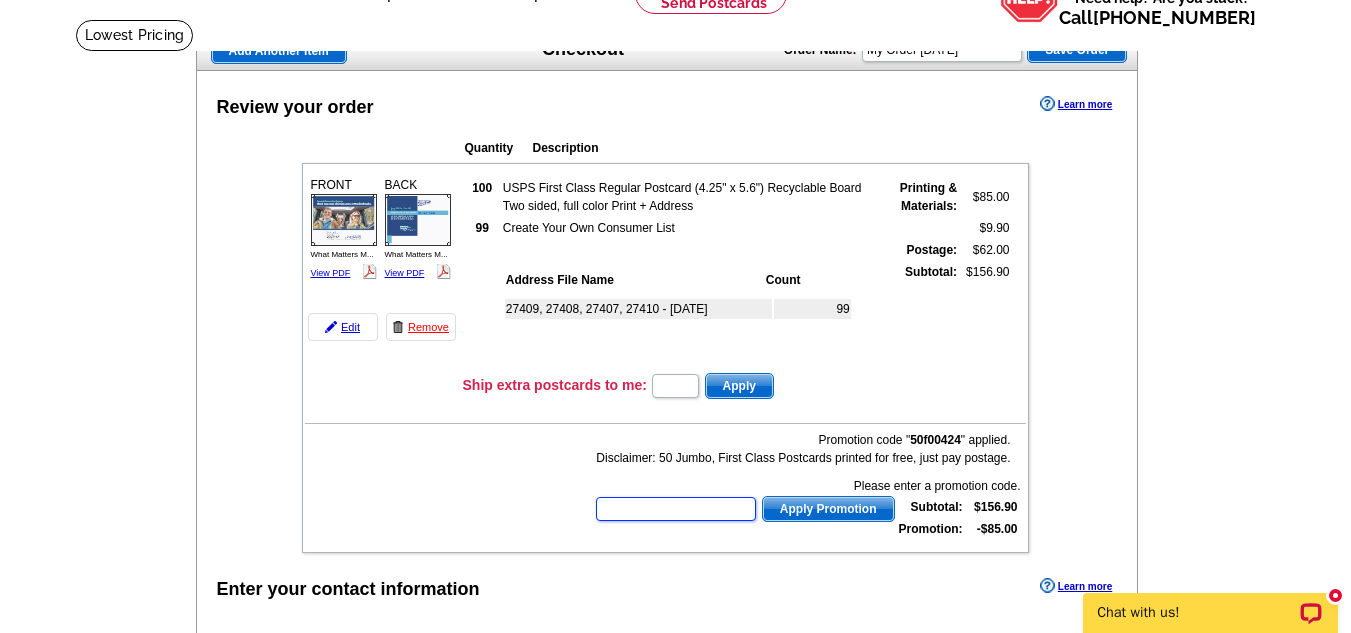 click at bounding box center (676, 509) 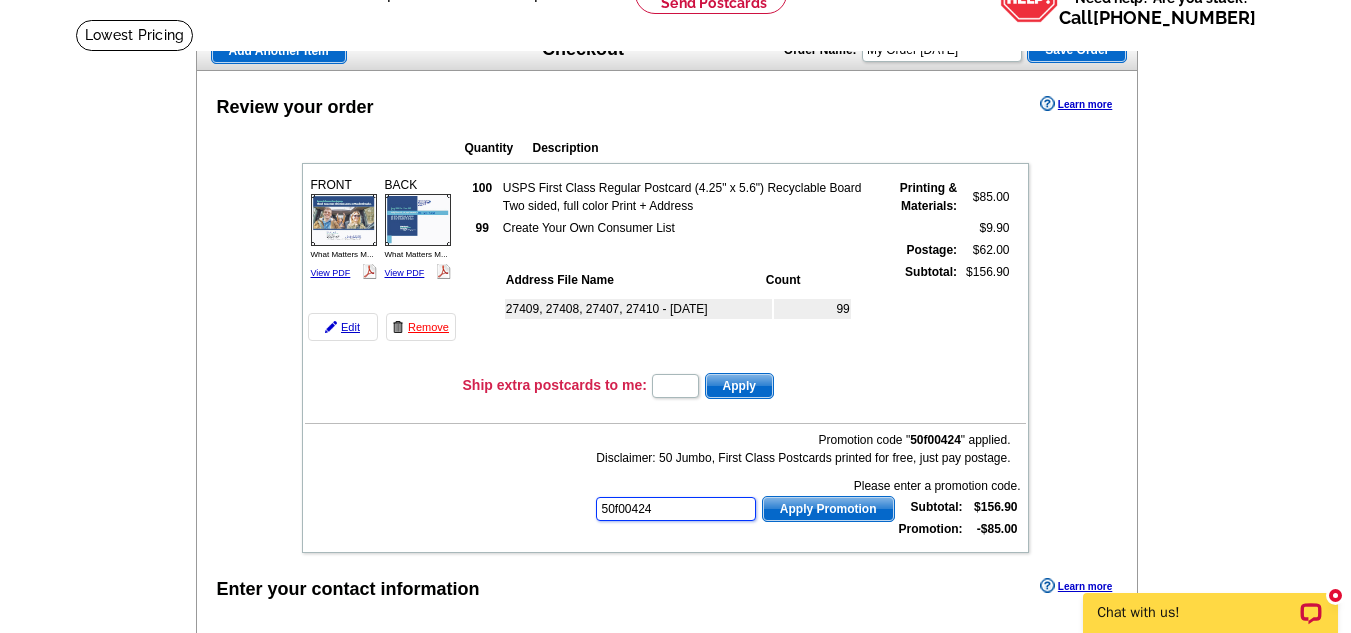 type on "50f00424" 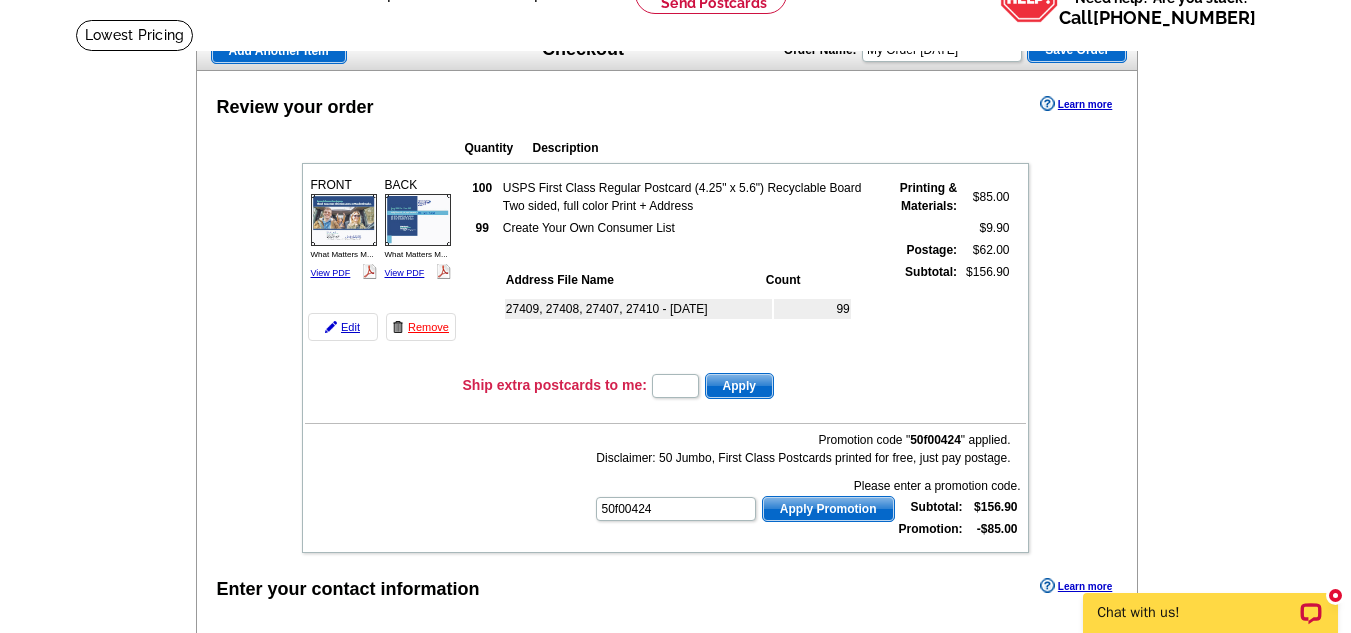 click on "Apply Promotion" at bounding box center (828, 509) 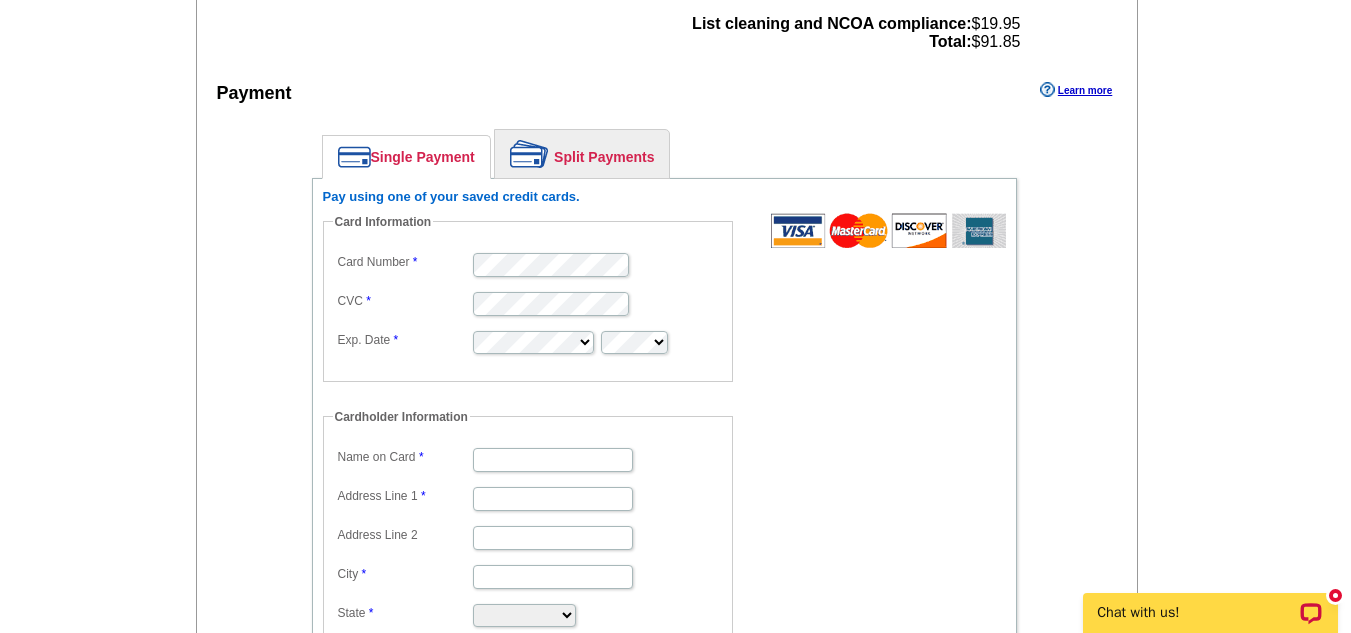 scroll, scrollTop: 939, scrollLeft: 0, axis: vertical 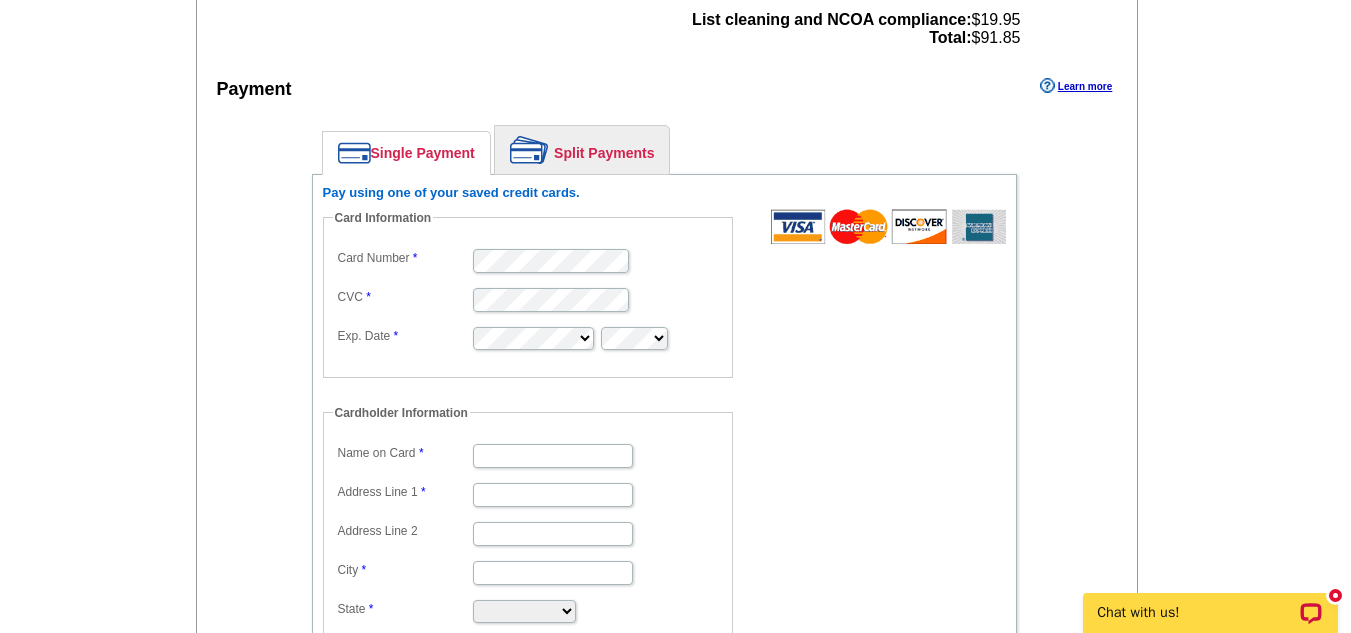 click on "Split Payments" at bounding box center [582, 150] 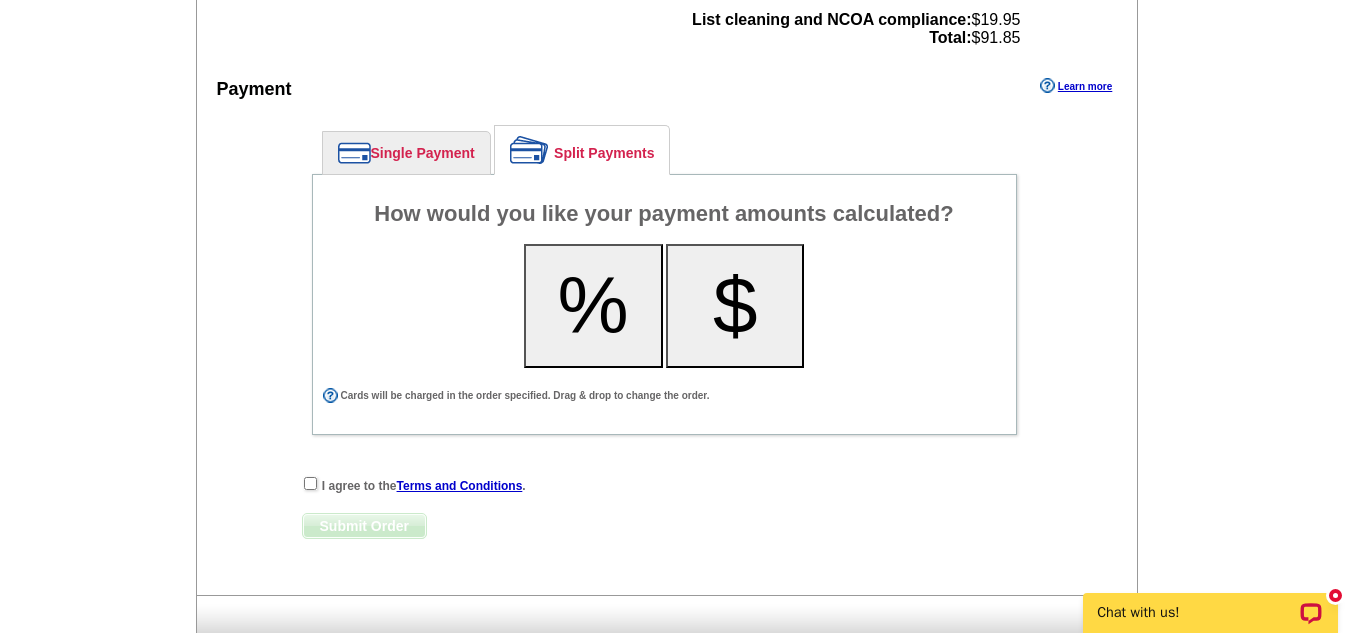 click on "%" at bounding box center [593, 306] 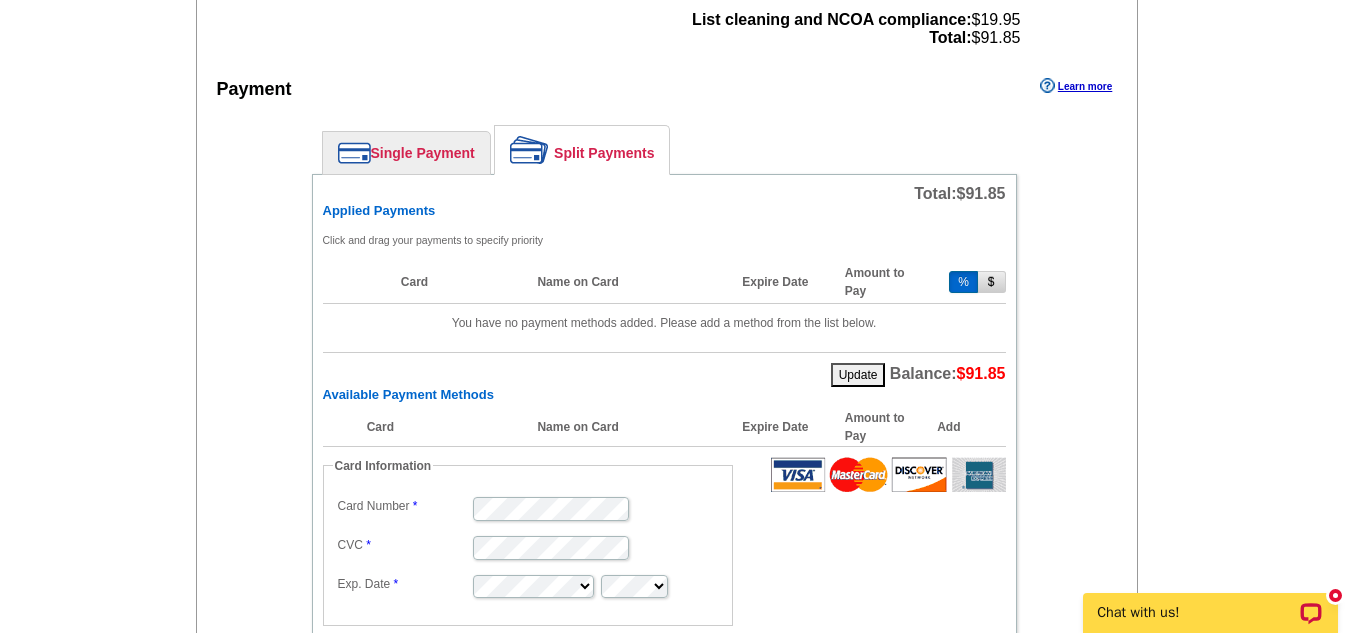 click on "Single Payment" at bounding box center [406, 153] 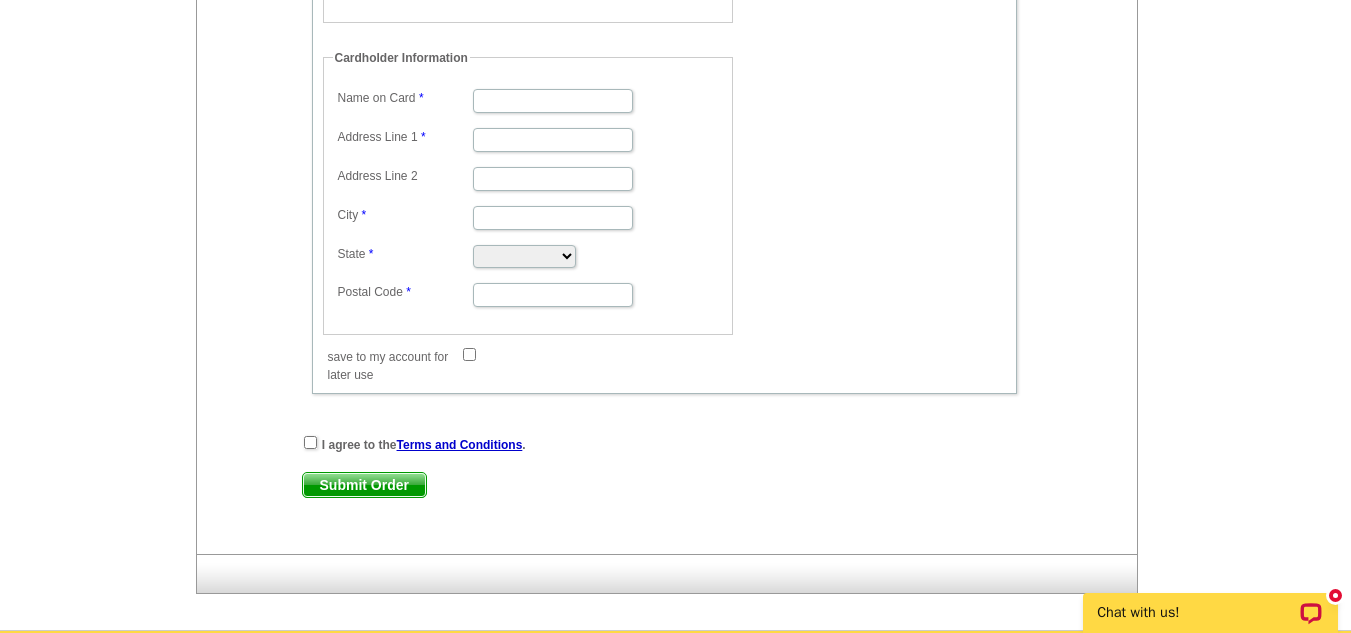 scroll, scrollTop: 1302, scrollLeft: 0, axis: vertical 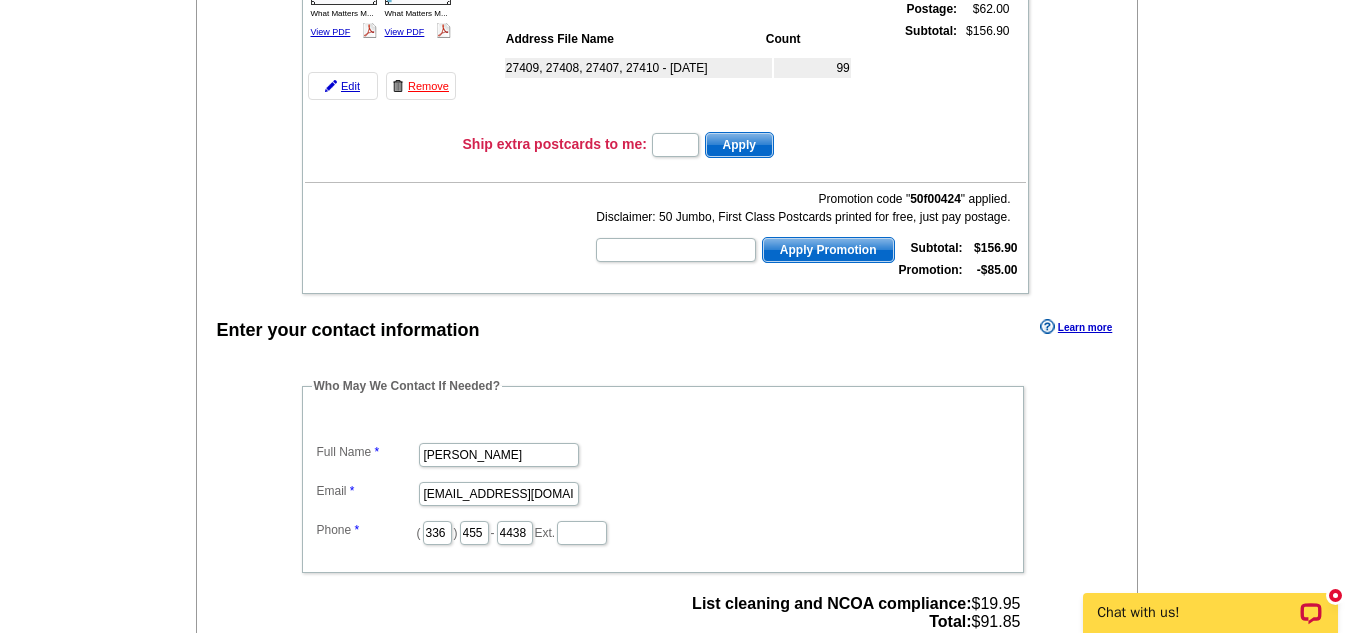 drag, startPoint x: 1246, startPoint y: 223, endPoint x: 1286, endPoint y: 169, distance: 67.20119 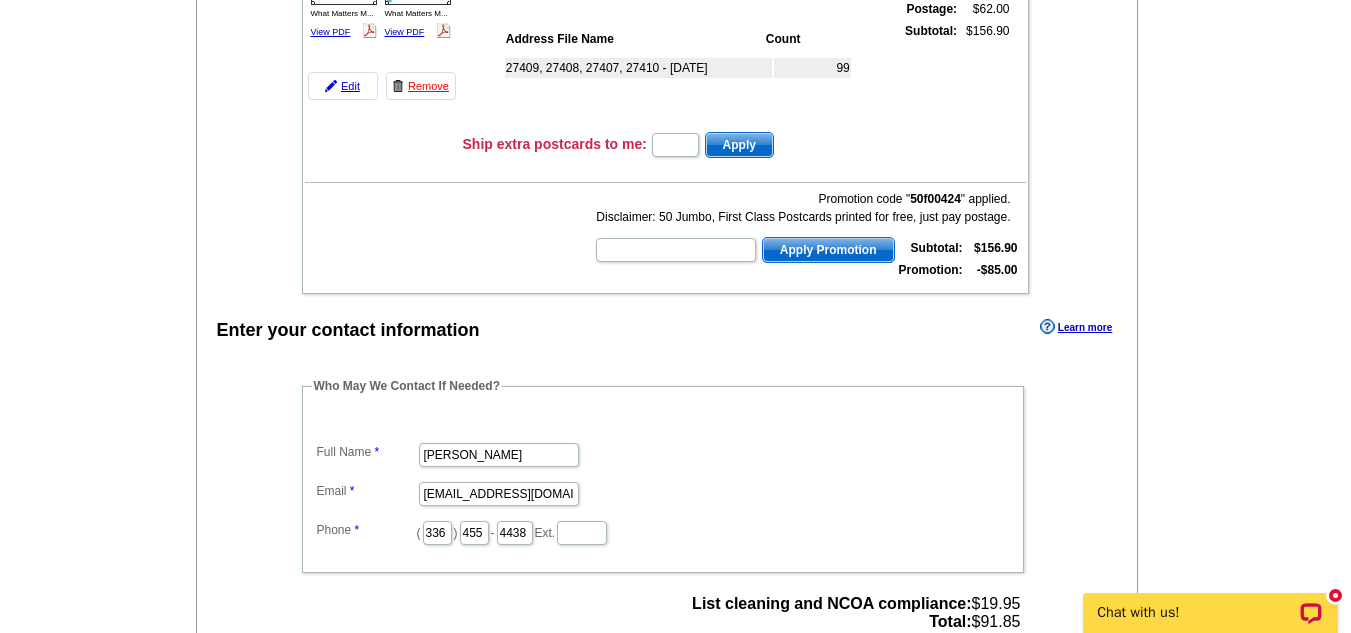click on "Add Another Item
Checkout
Order Name:
My Order [DATE]
Save Order
Review your order
Learn more
Quantity
Description
100 99" at bounding box center [675, 673] 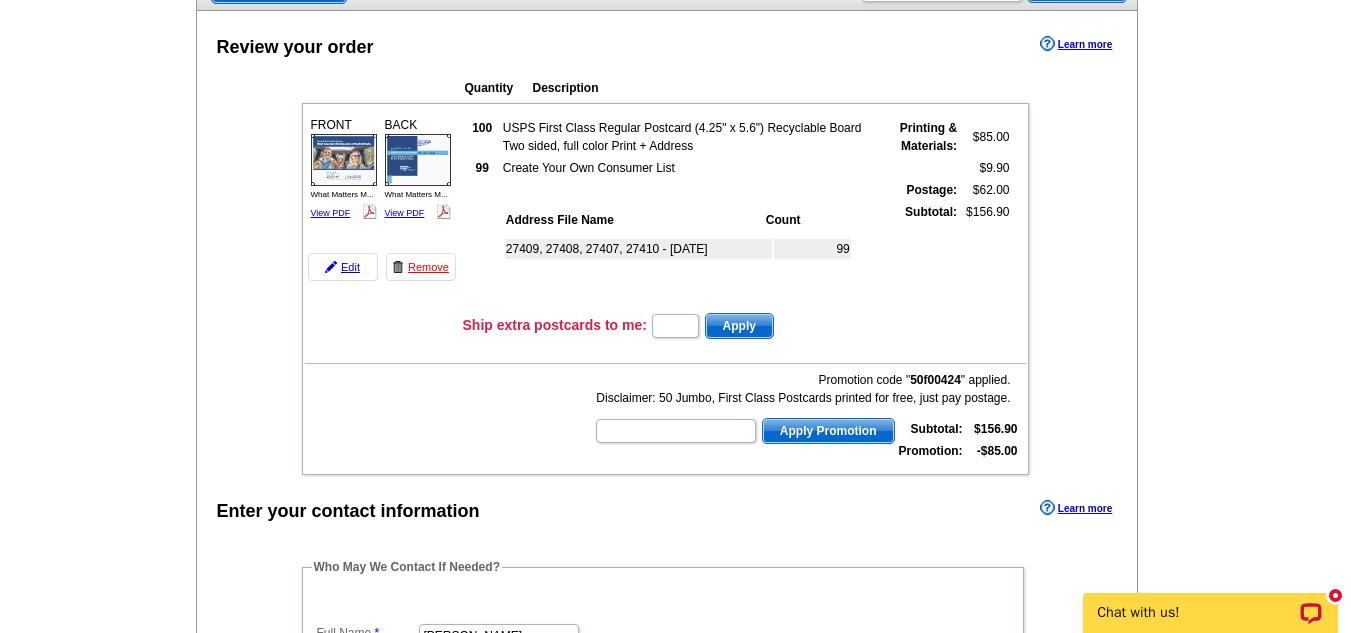 scroll, scrollTop: 170, scrollLeft: 0, axis: vertical 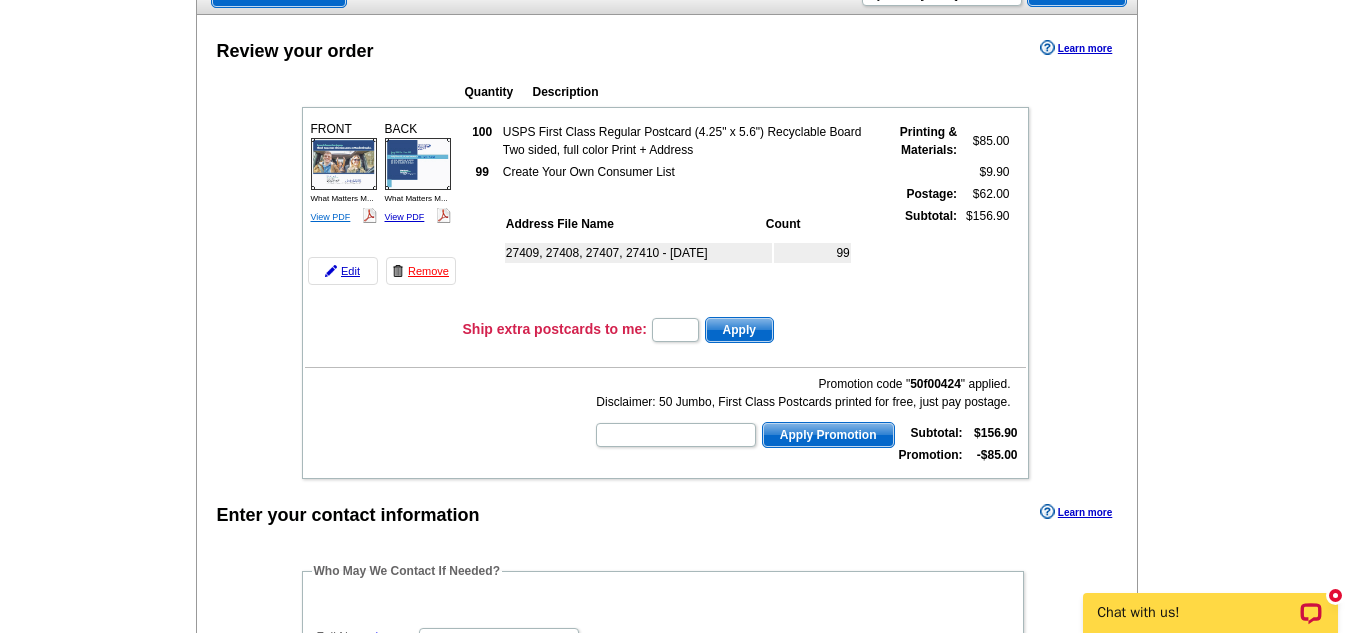 click on "View PDF" at bounding box center [331, 217] 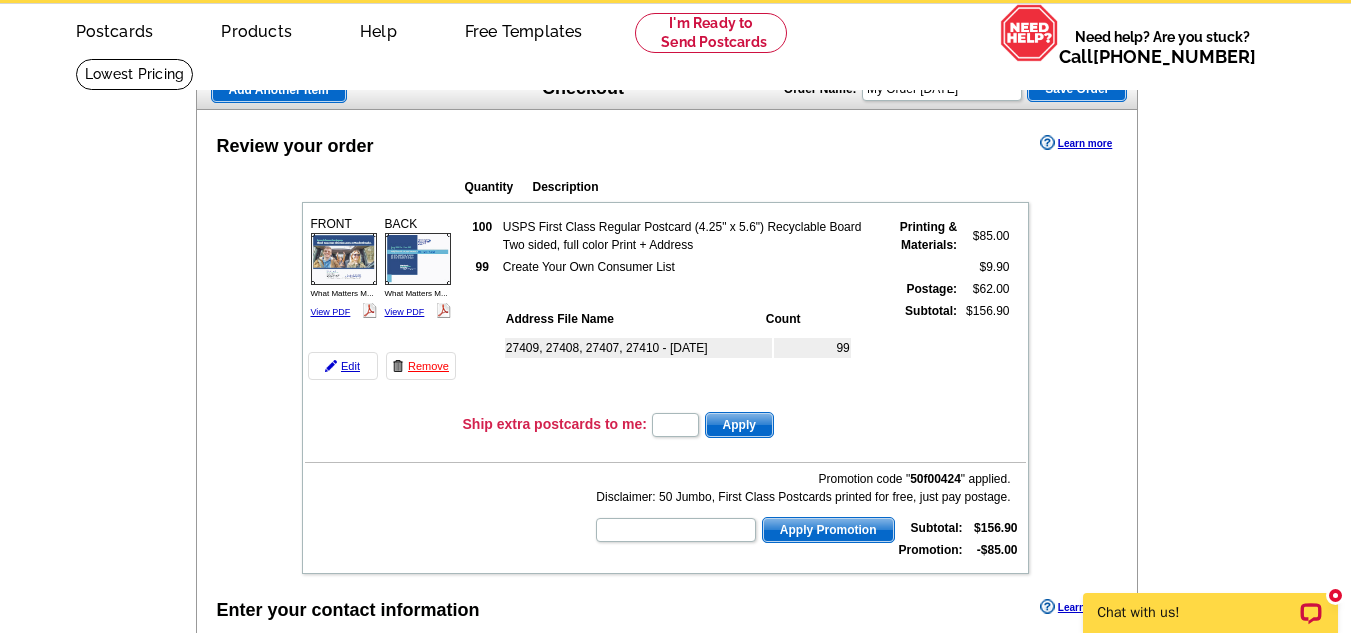 scroll, scrollTop: 63, scrollLeft: 0, axis: vertical 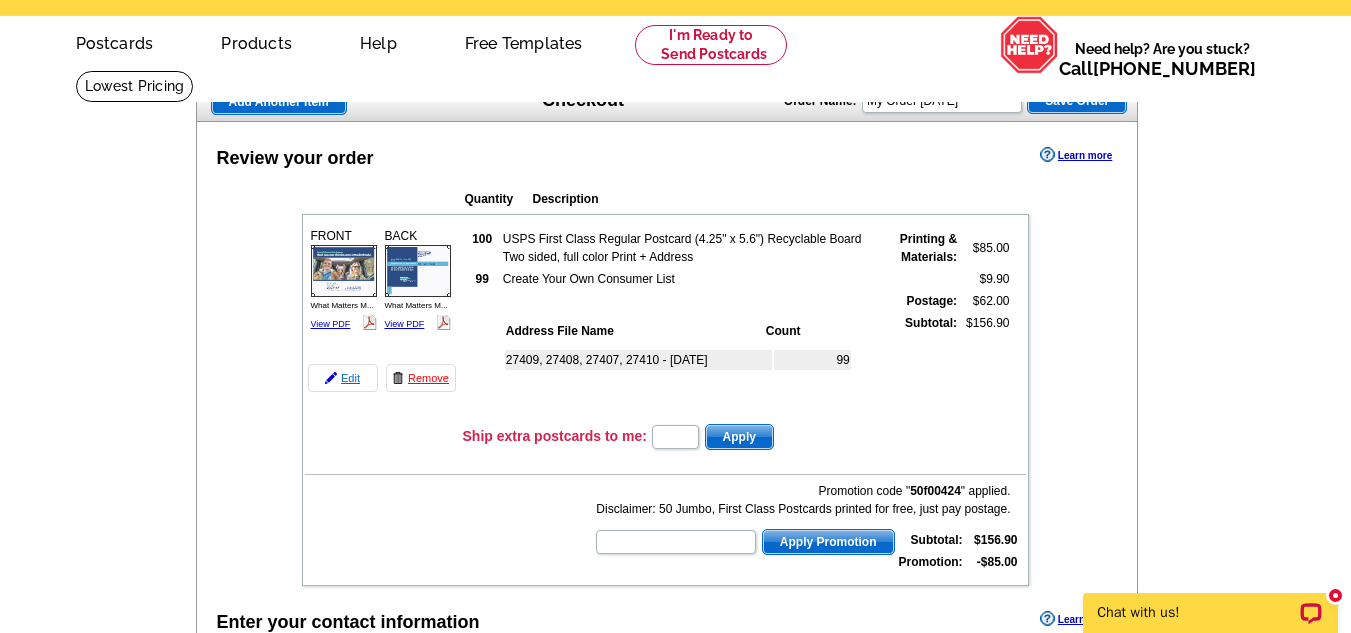 click on "Edit" at bounding box center [343, 378] 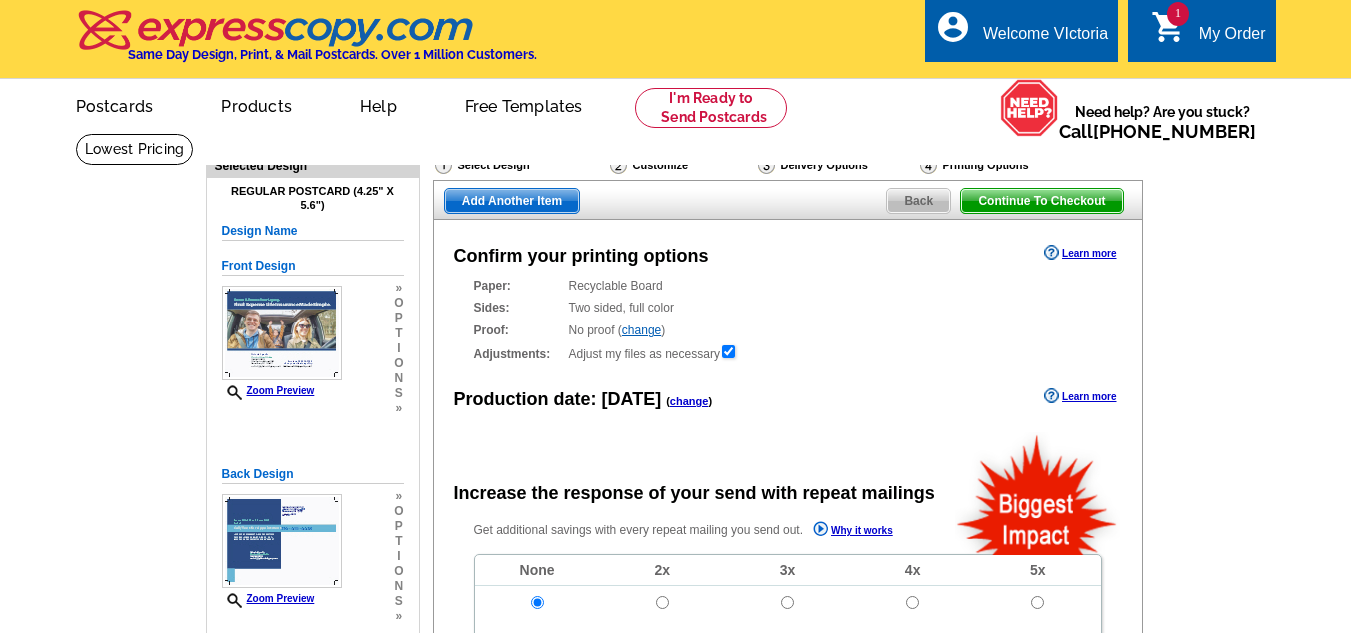scroll, scrollTop: 0, scrollLeft: 0, axis: both 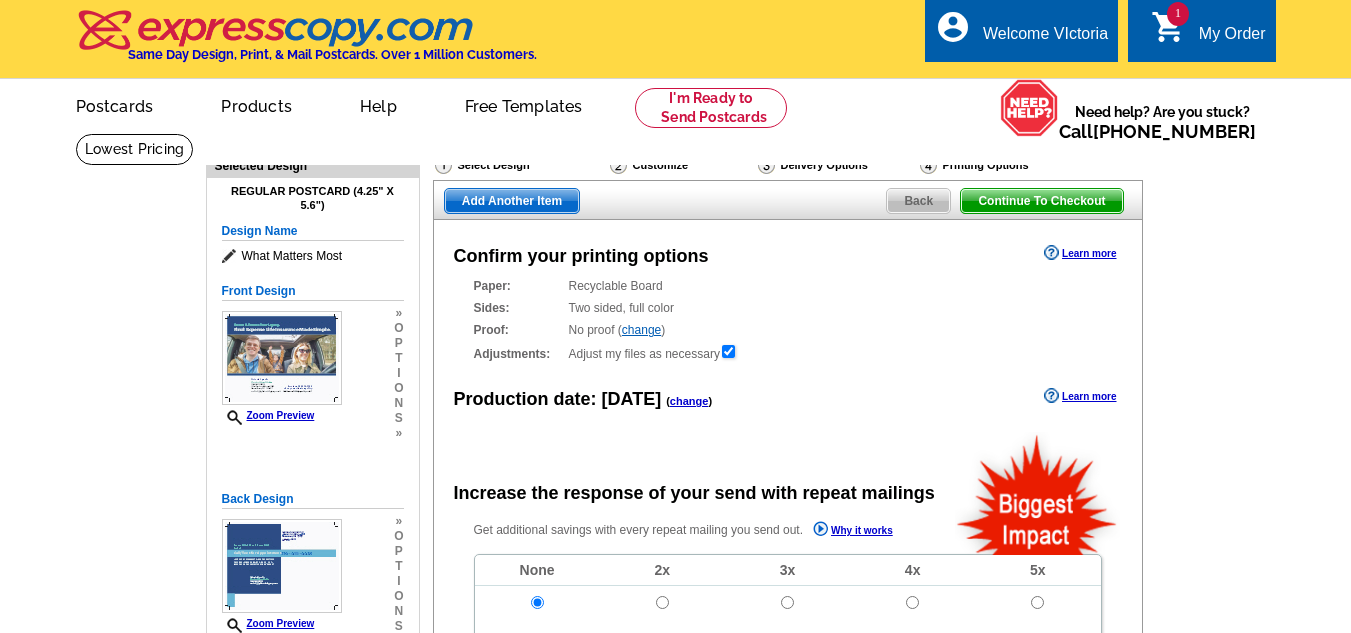 radio on "false" 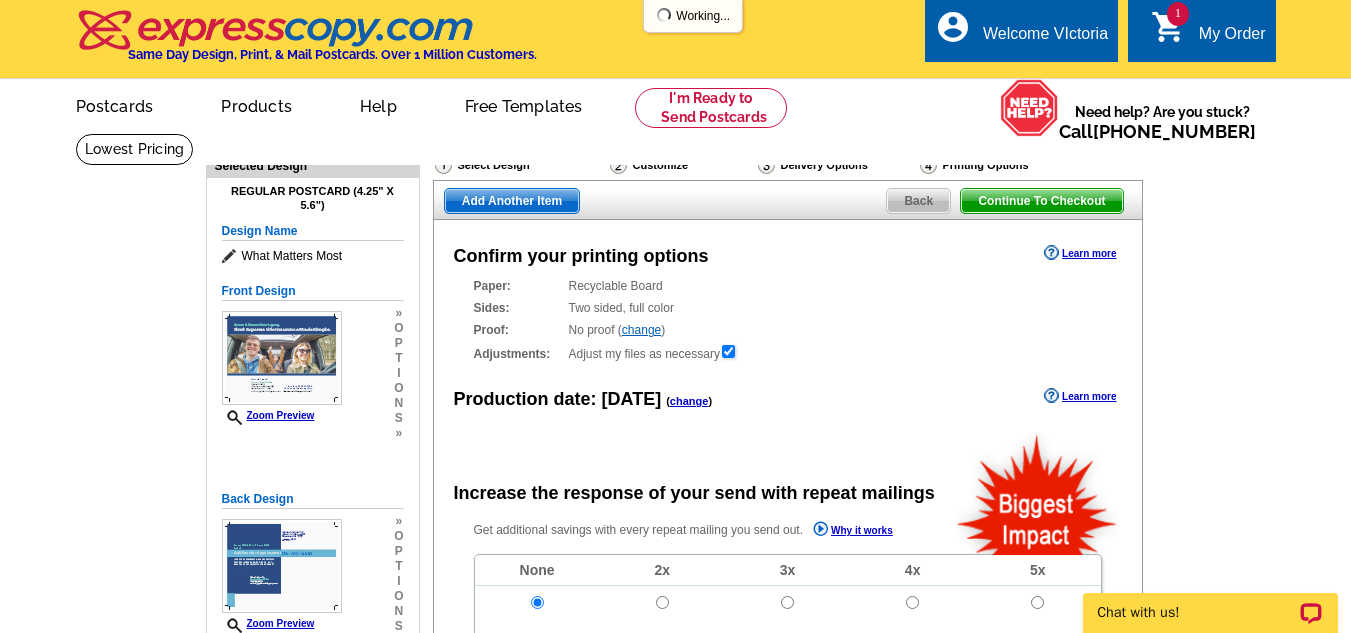 scroll, scrollTop: 0, scrollLeft: 0, axis: both 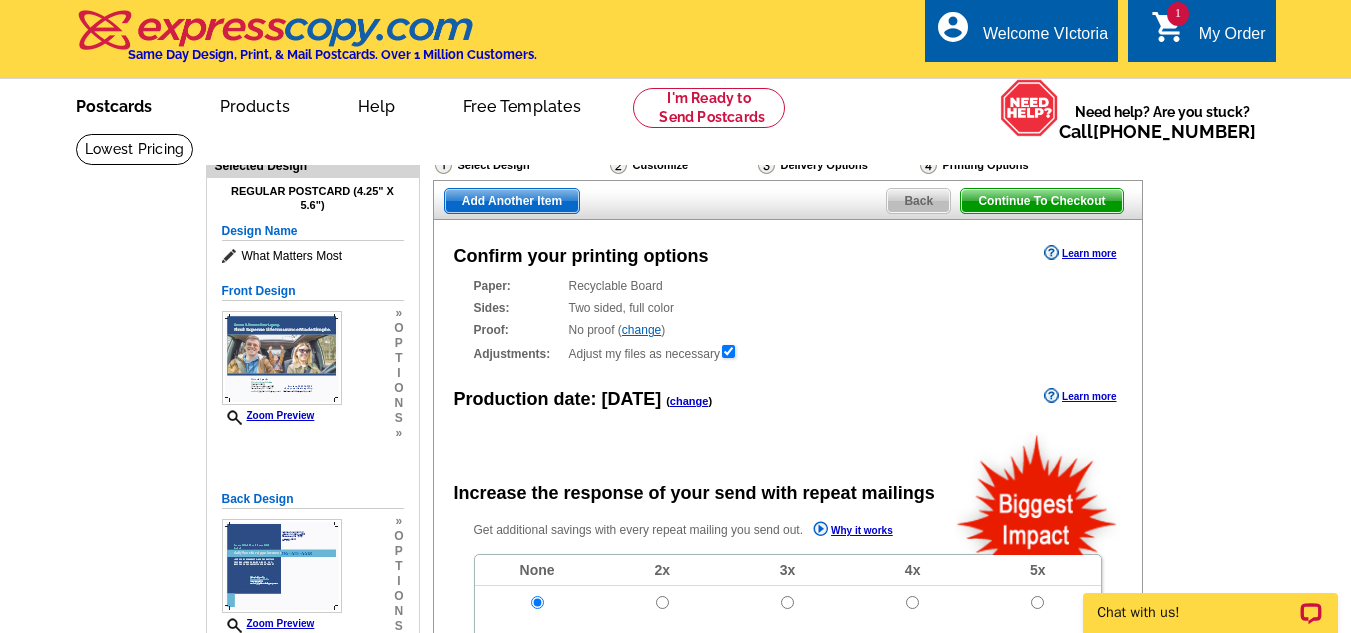 click on "Postcards" at bounding box center [114, 104] 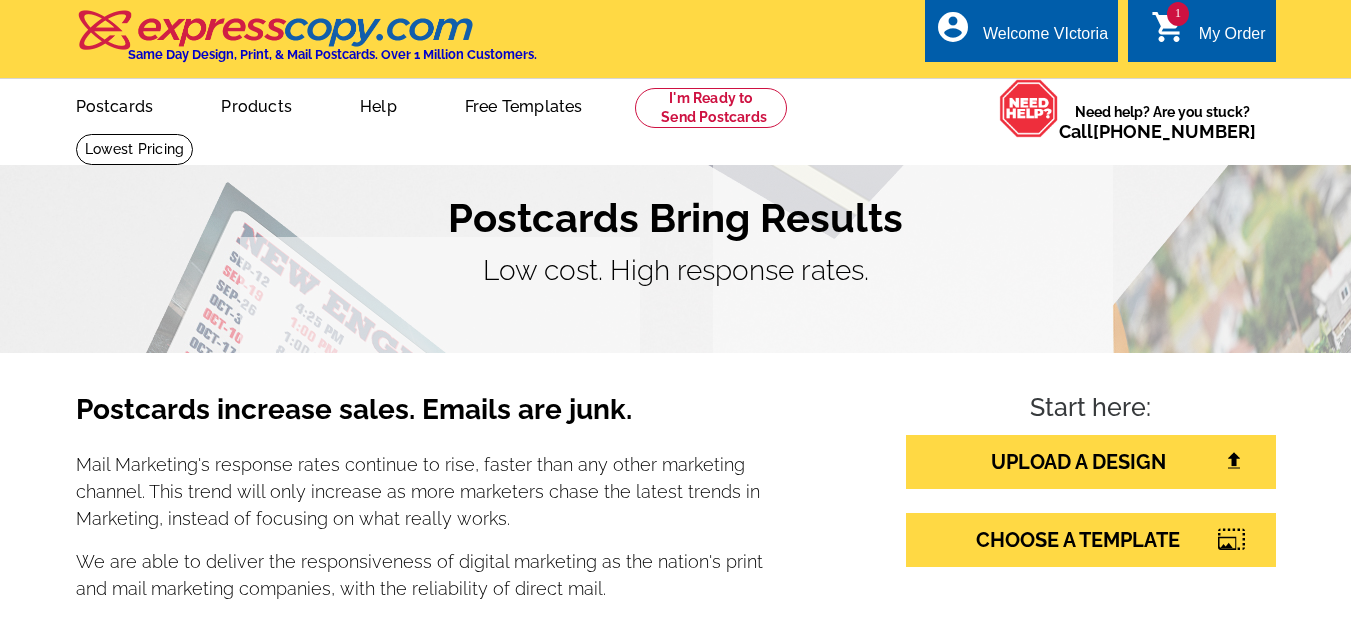 scroll, scrollTop: 0, scrollLeft: 0, axis: both 